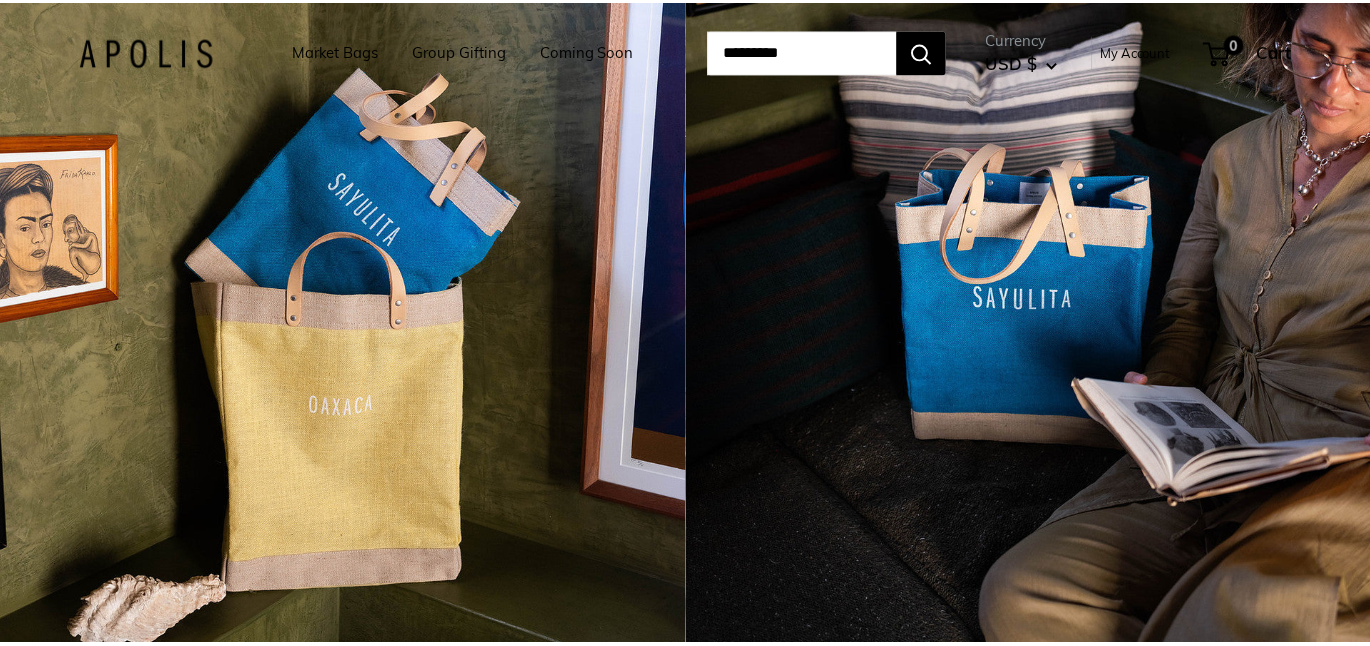 scroll, scrollTop: 0, scrollLeft: 0, axis: both 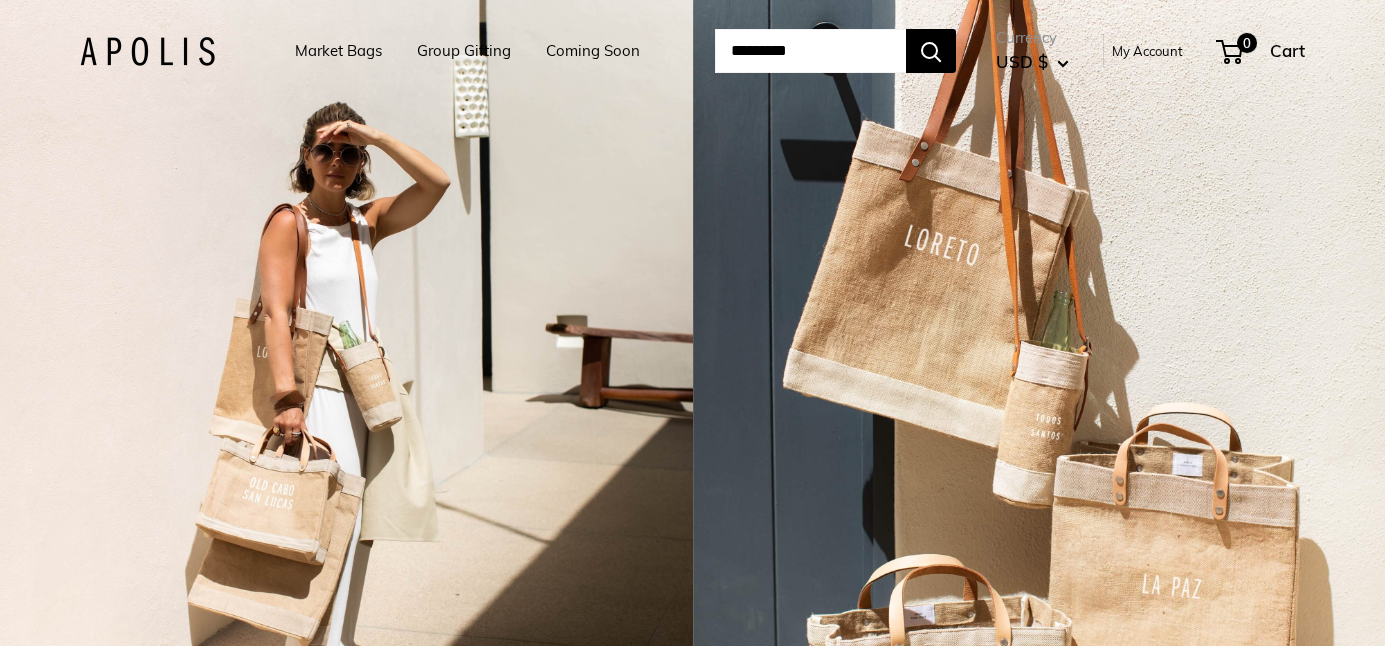 click at bounding box center [810, 51] 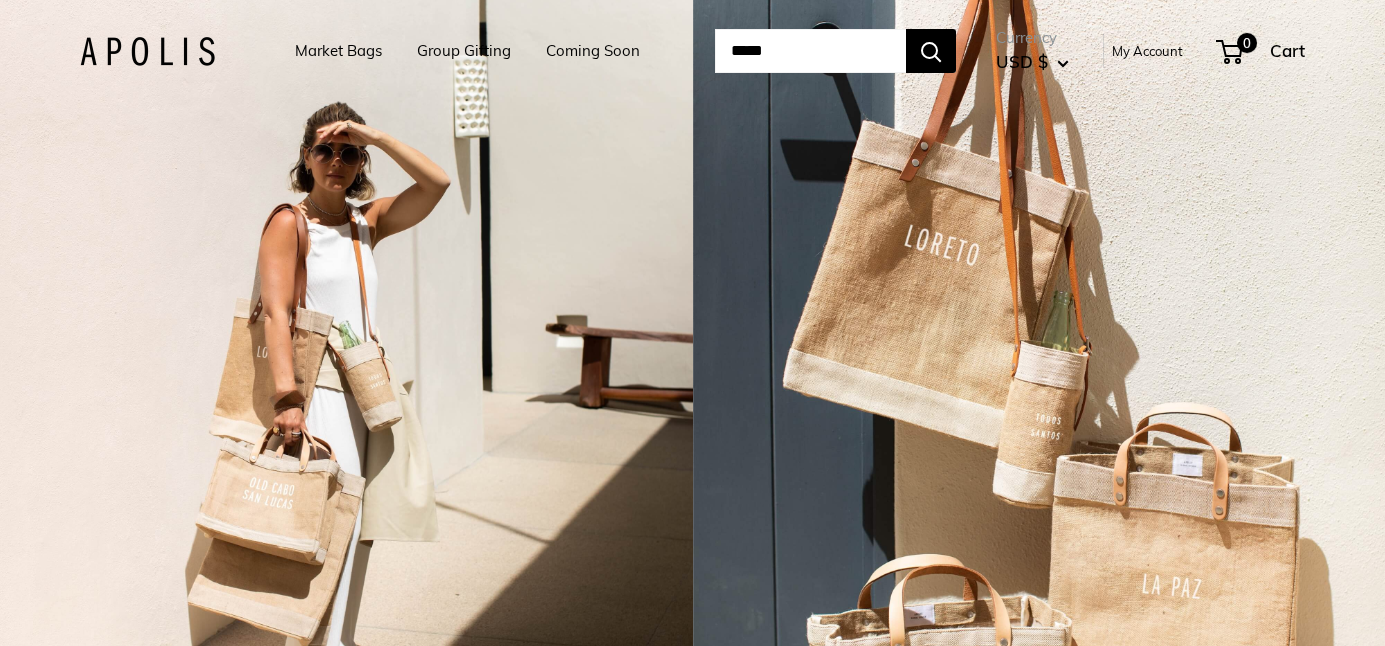 type on "*****" 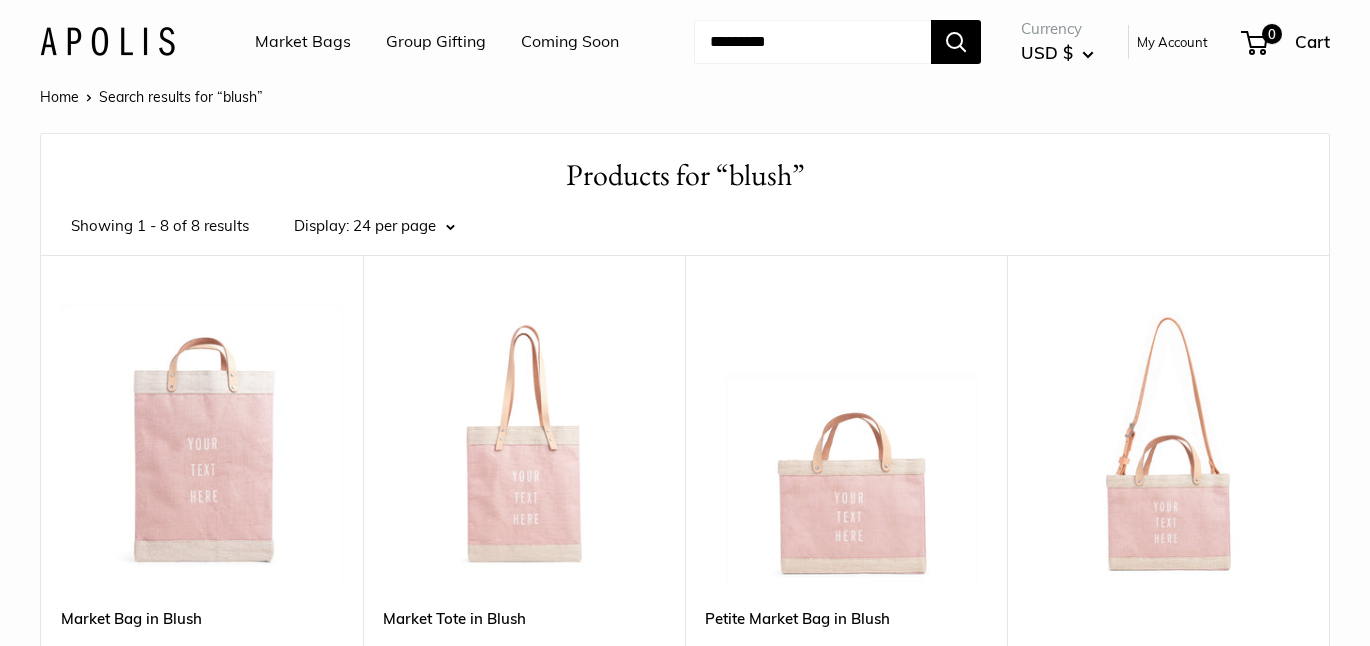 scroll, scrollTop: 0, scrollLeft: 0, axis: both 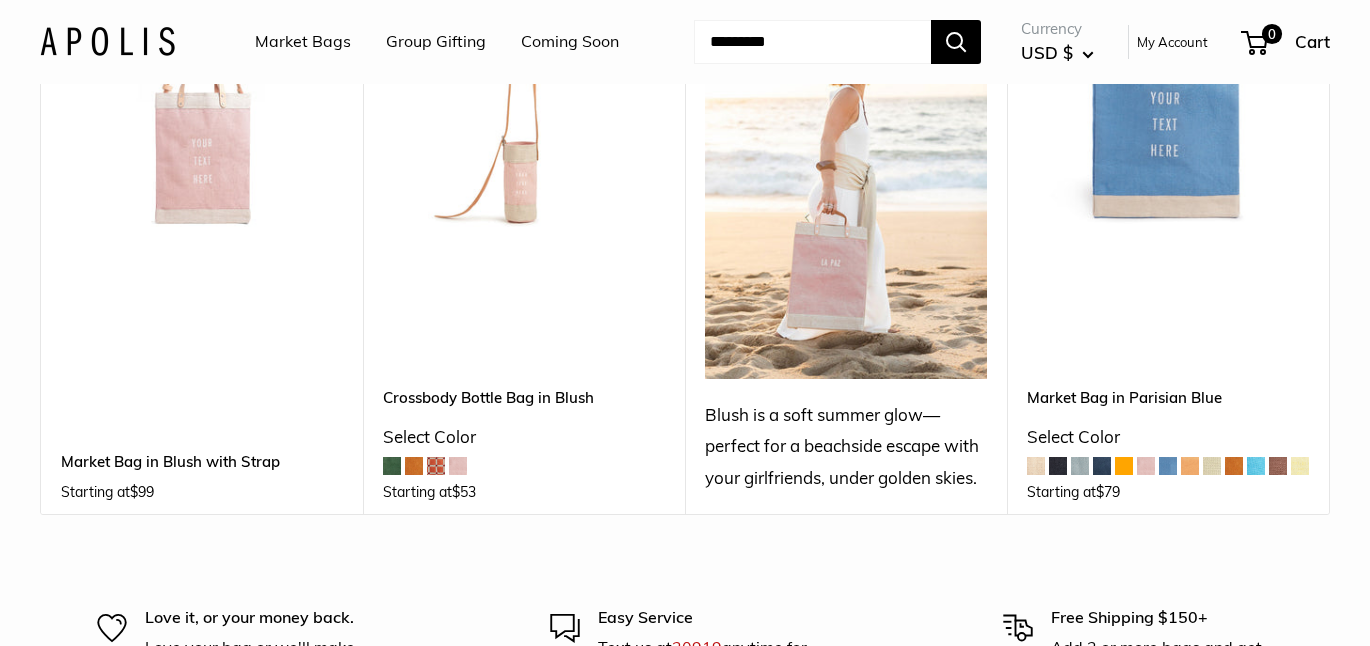 click at bounding box center [0, 0] 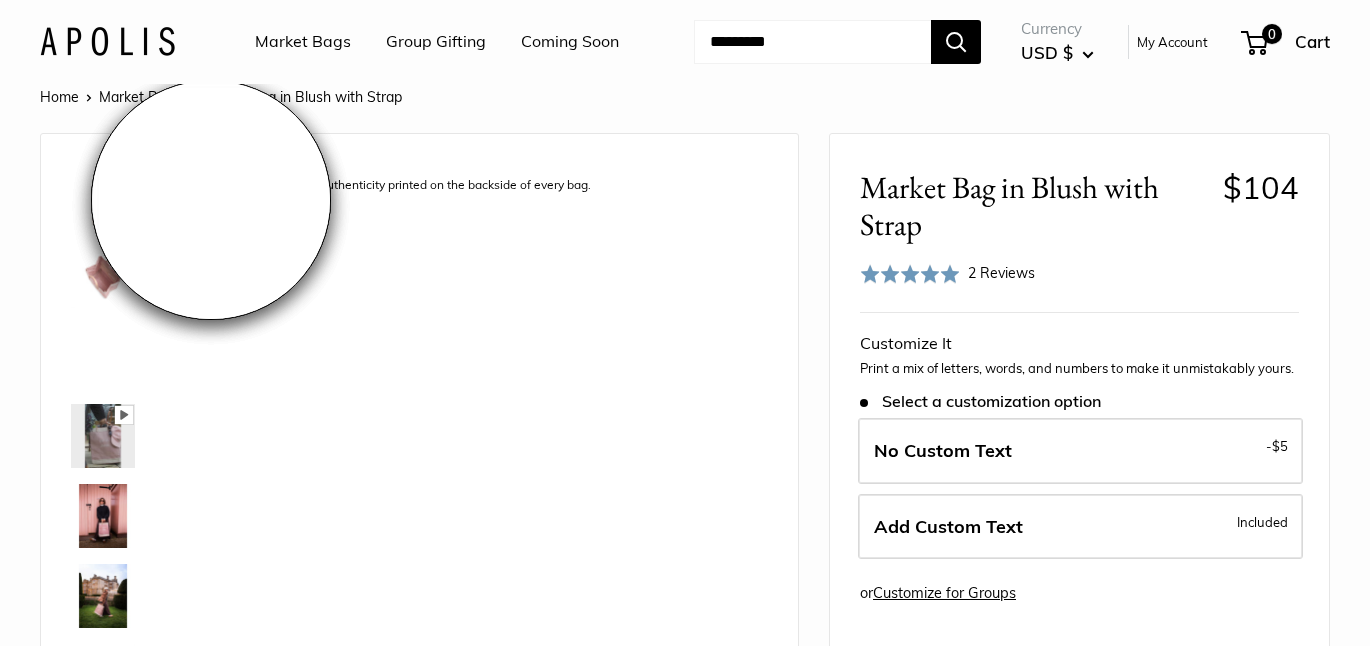 scroll, scrollTop: 0, scrollLeft: 0, axis: both 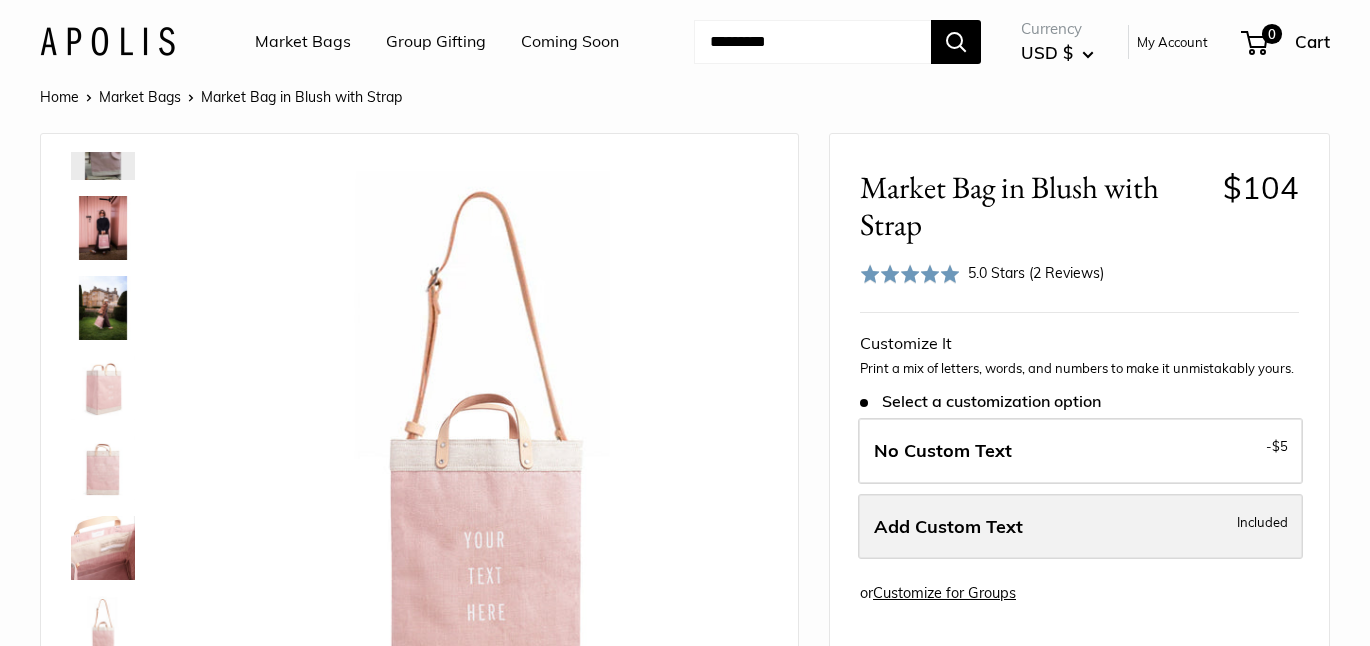 click on "Add Custom Text
Included" at bounding box center [1080, 527] 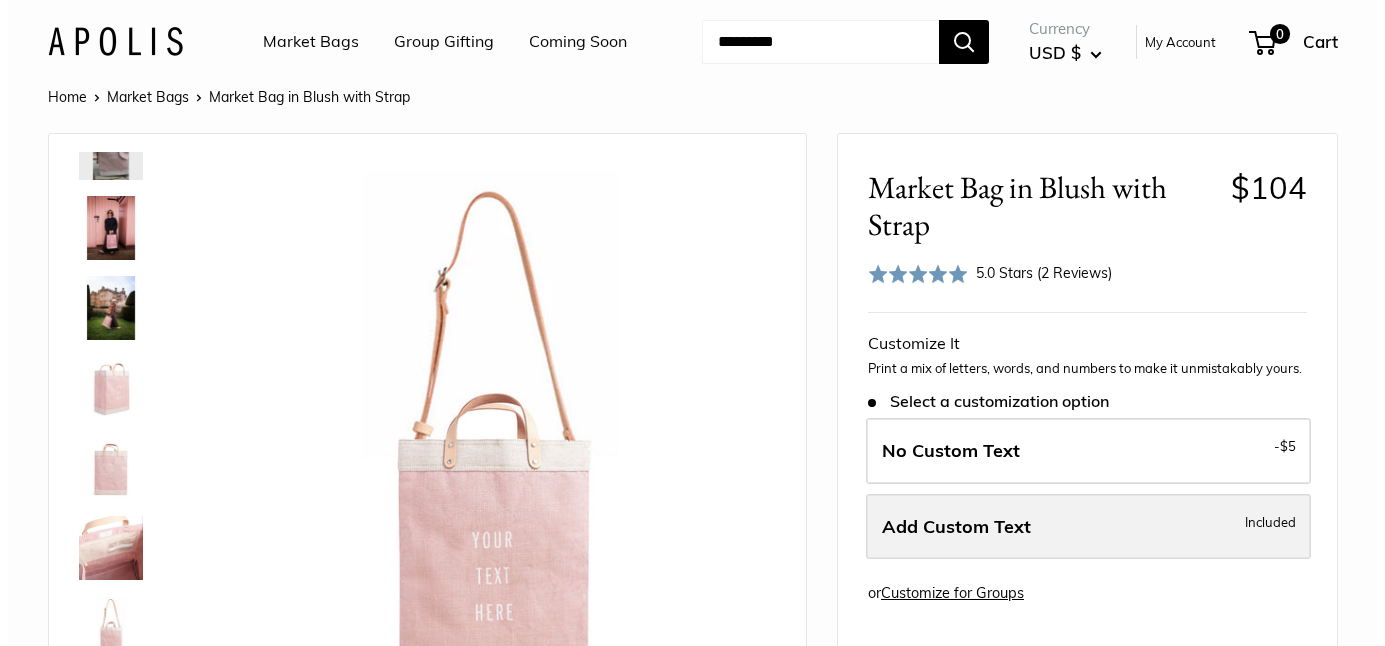 scroll, scrollTop: 0, scrollLeft: 0, axis: both 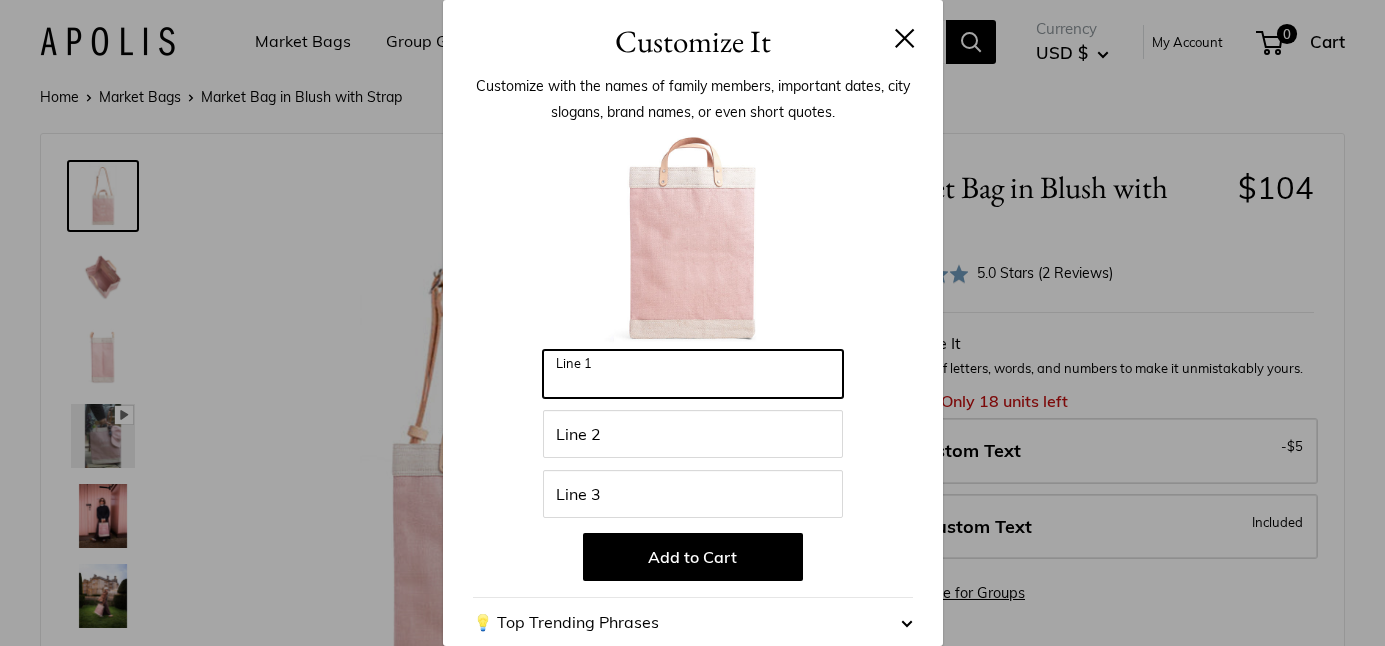 click on "Line 1" at bounding box center (693, 374) 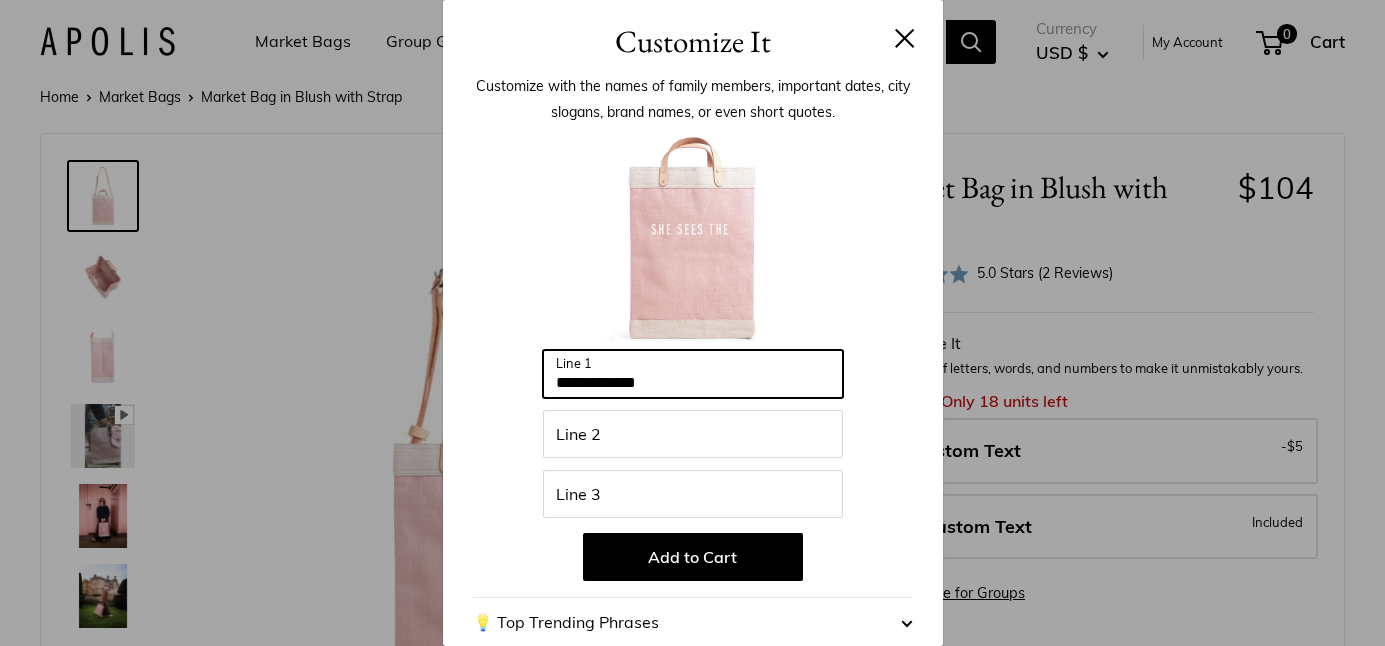 type on "**********" 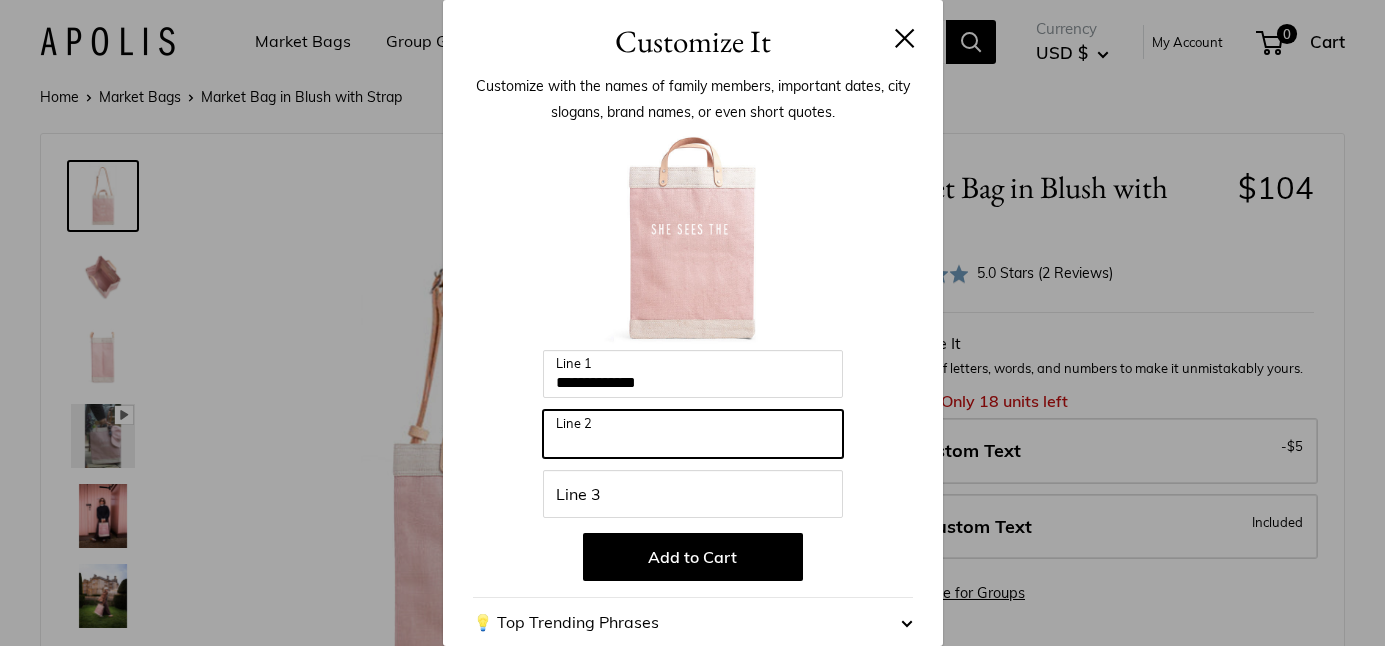 click on "Line 2" at bounding box center [693, 434] 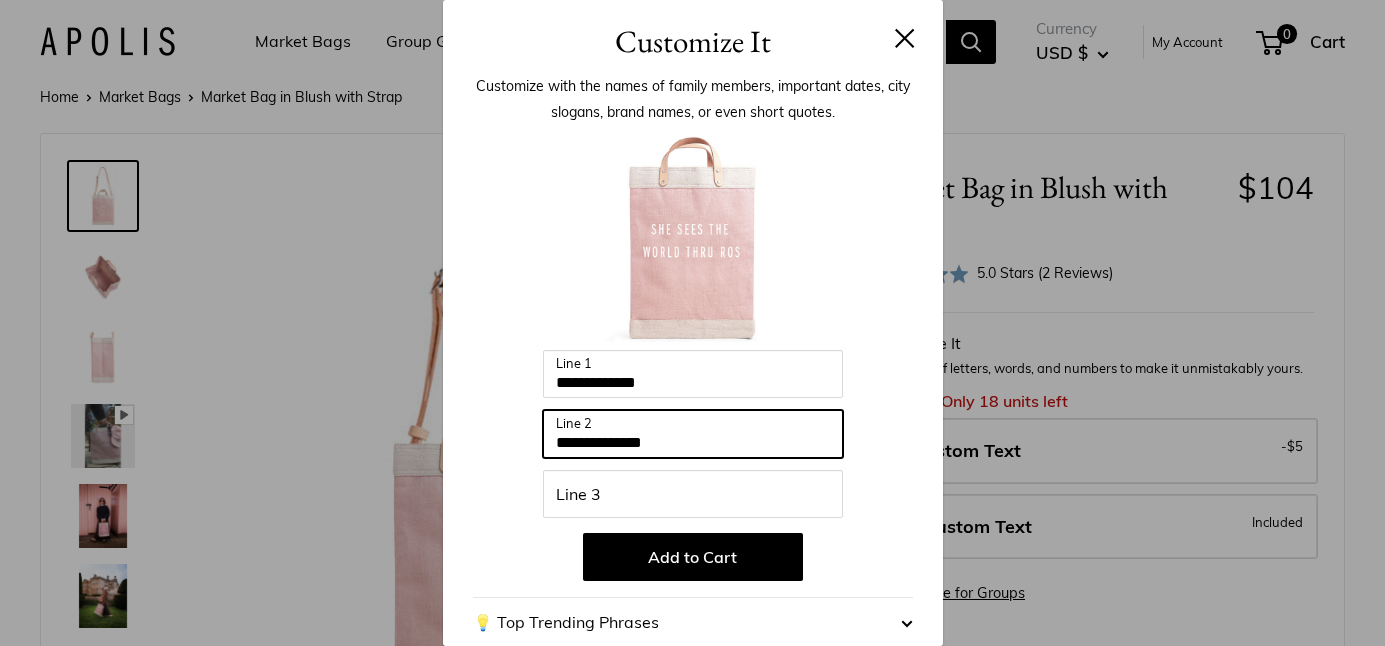 scroll, scrollTop: 7, scrollLeft: 0, axis: vertical 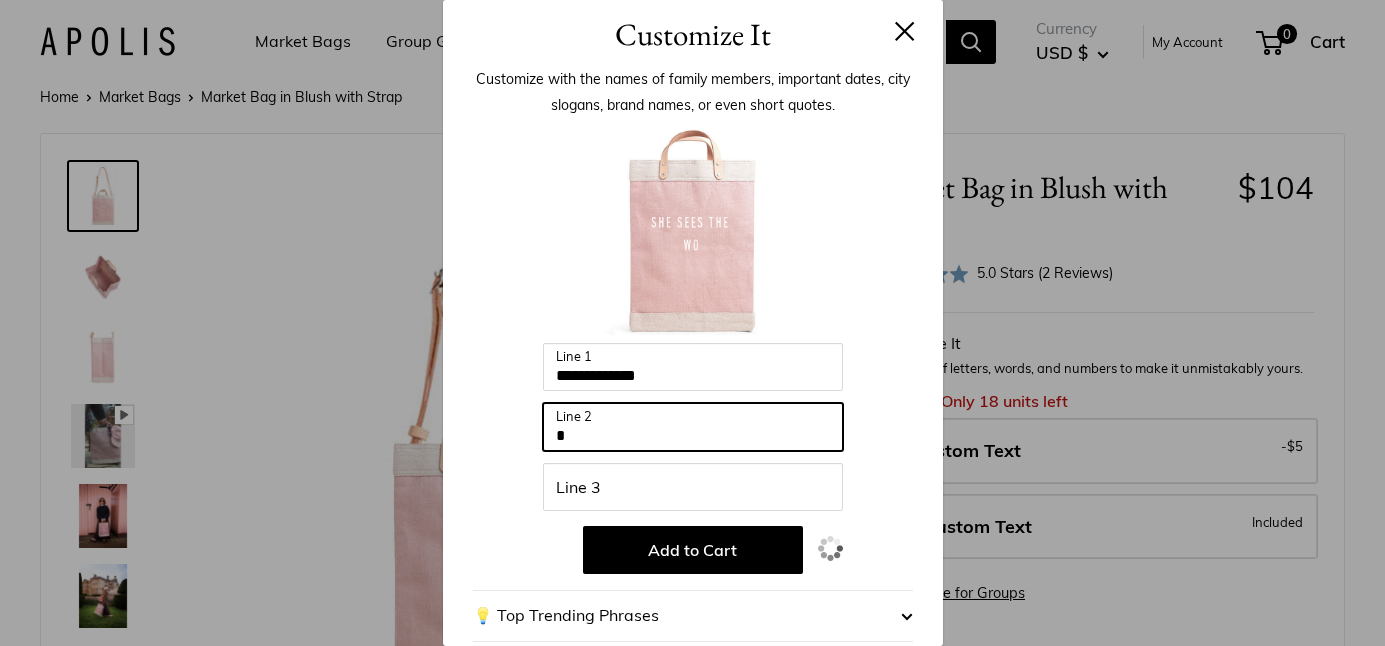 type 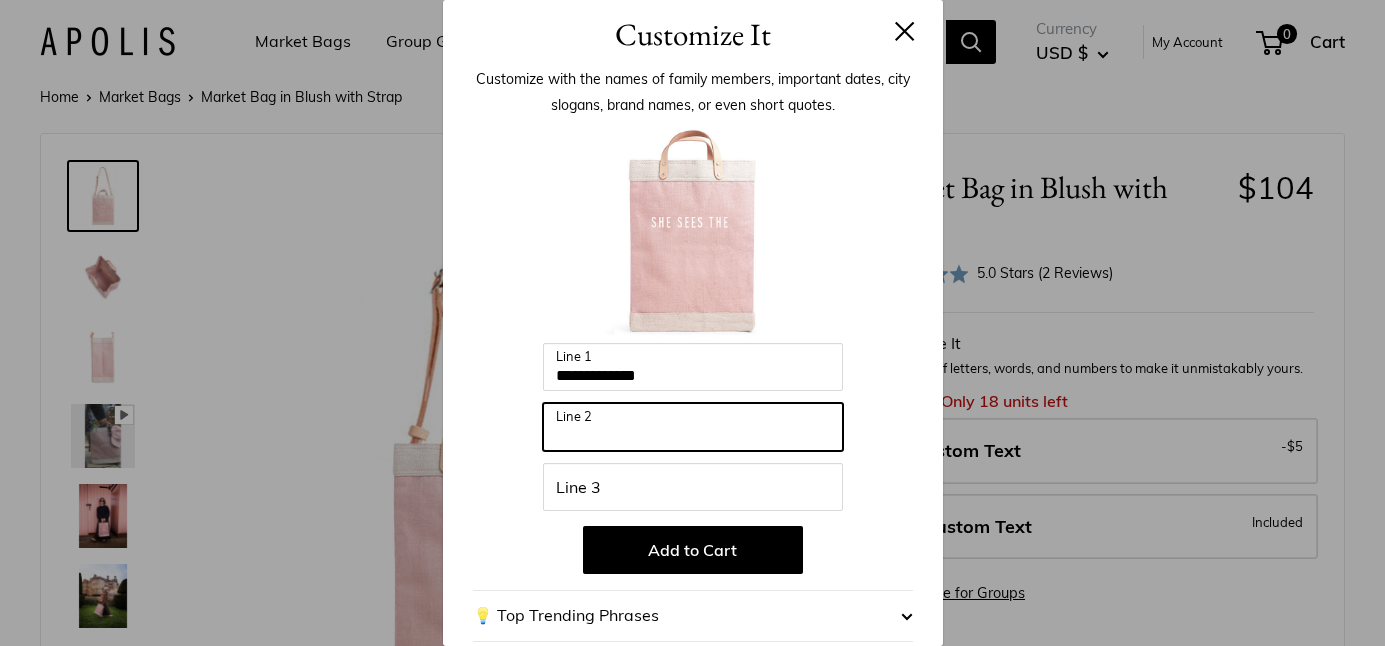 scroll, scrollTop: 0, scrollLeft: 0, axis: both 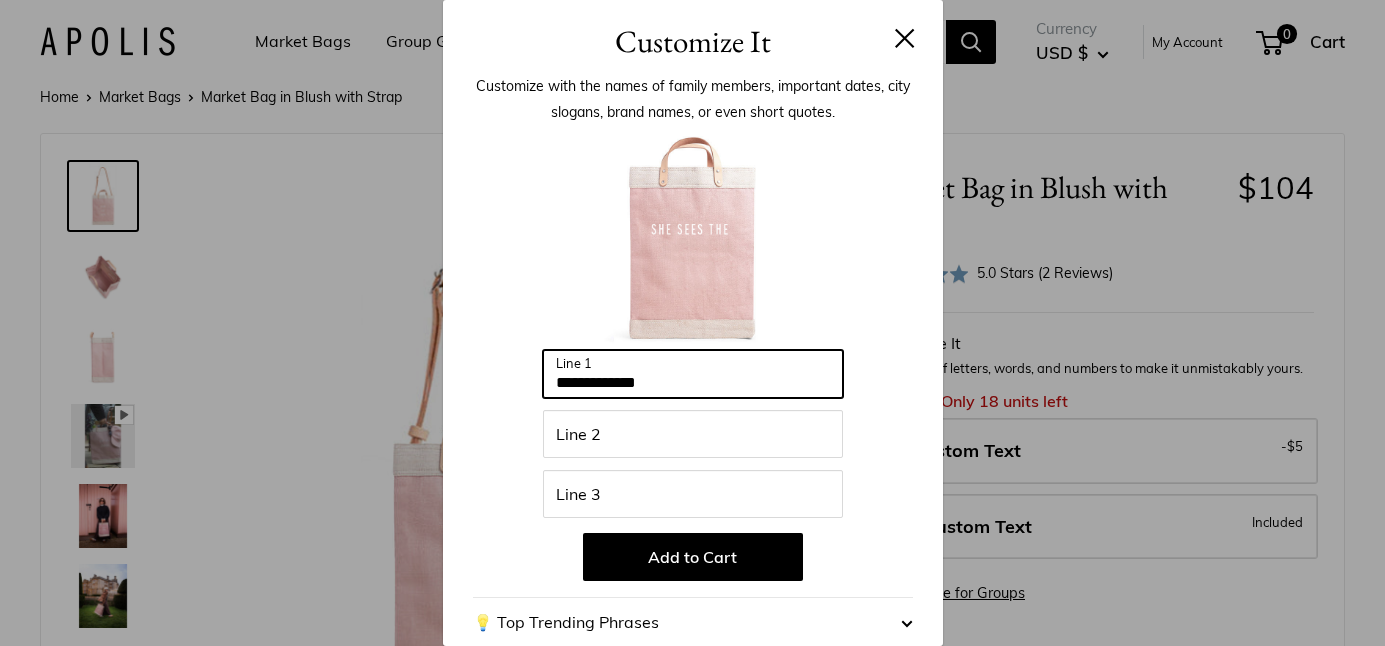 click on "**********" at bounding box center (693, 374) 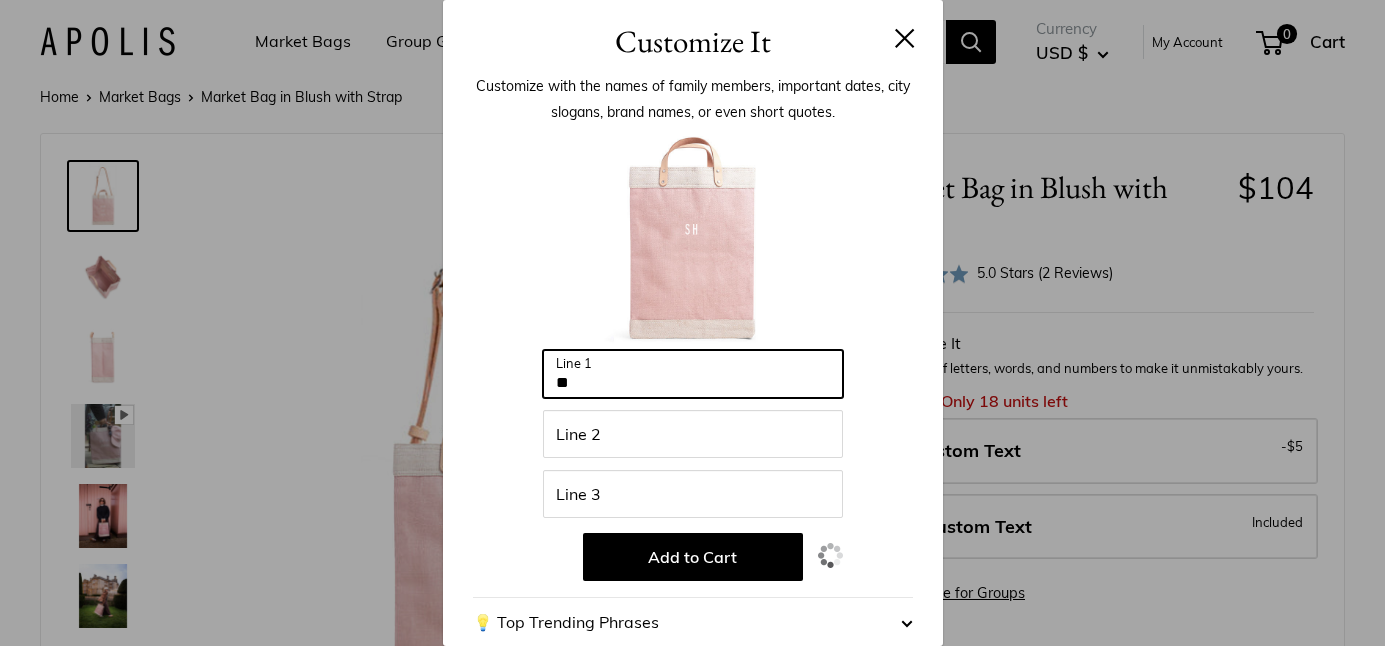 type on "*" 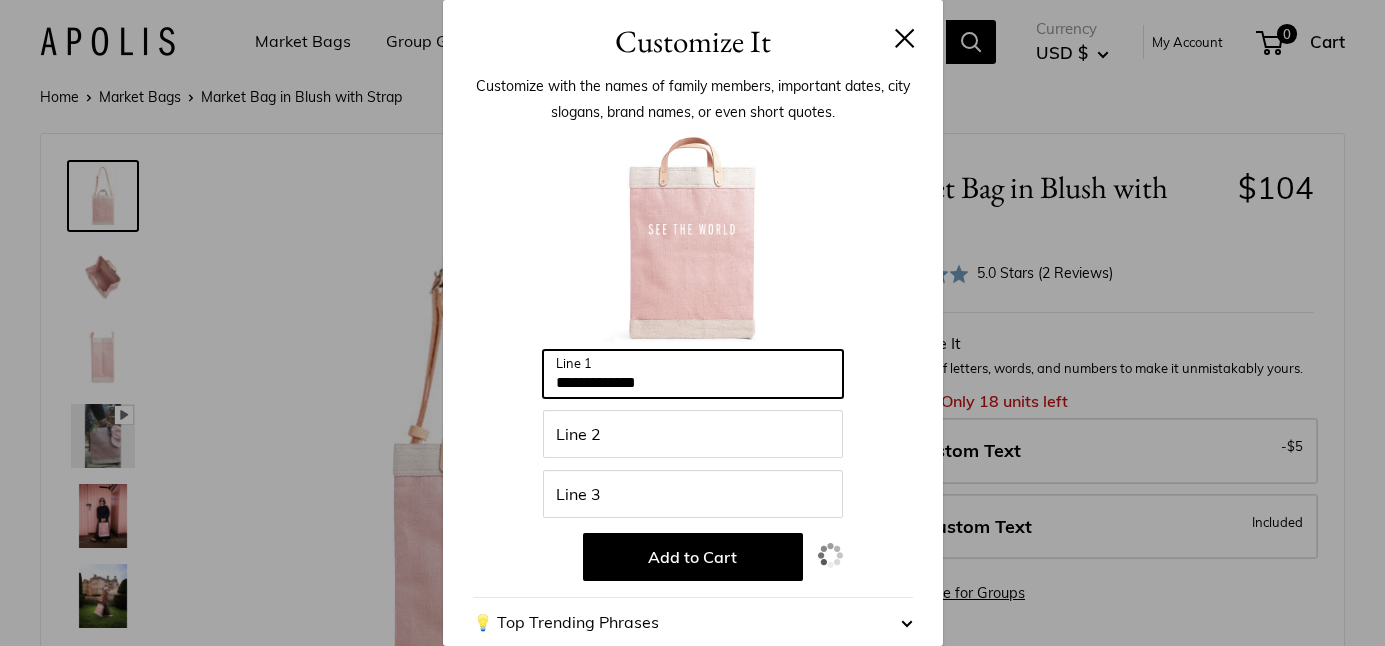 type on "**********" 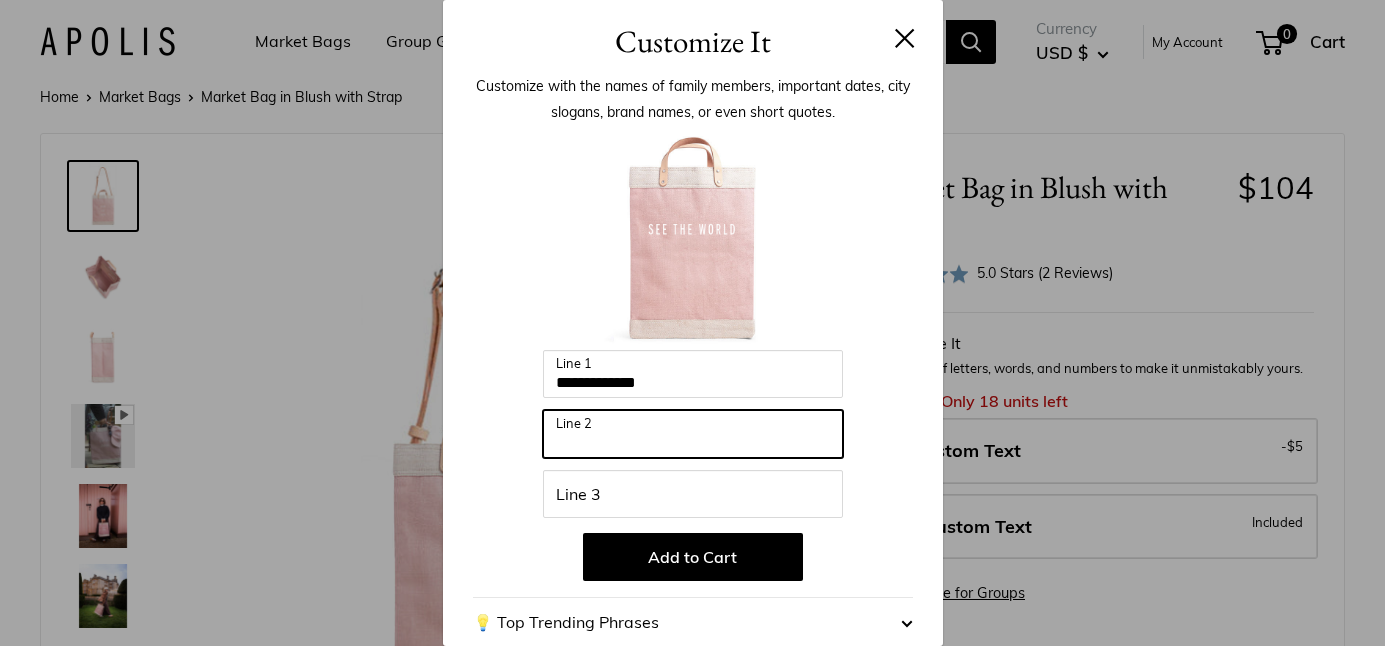 click on "Line 2" at bounding box center [693, 434] 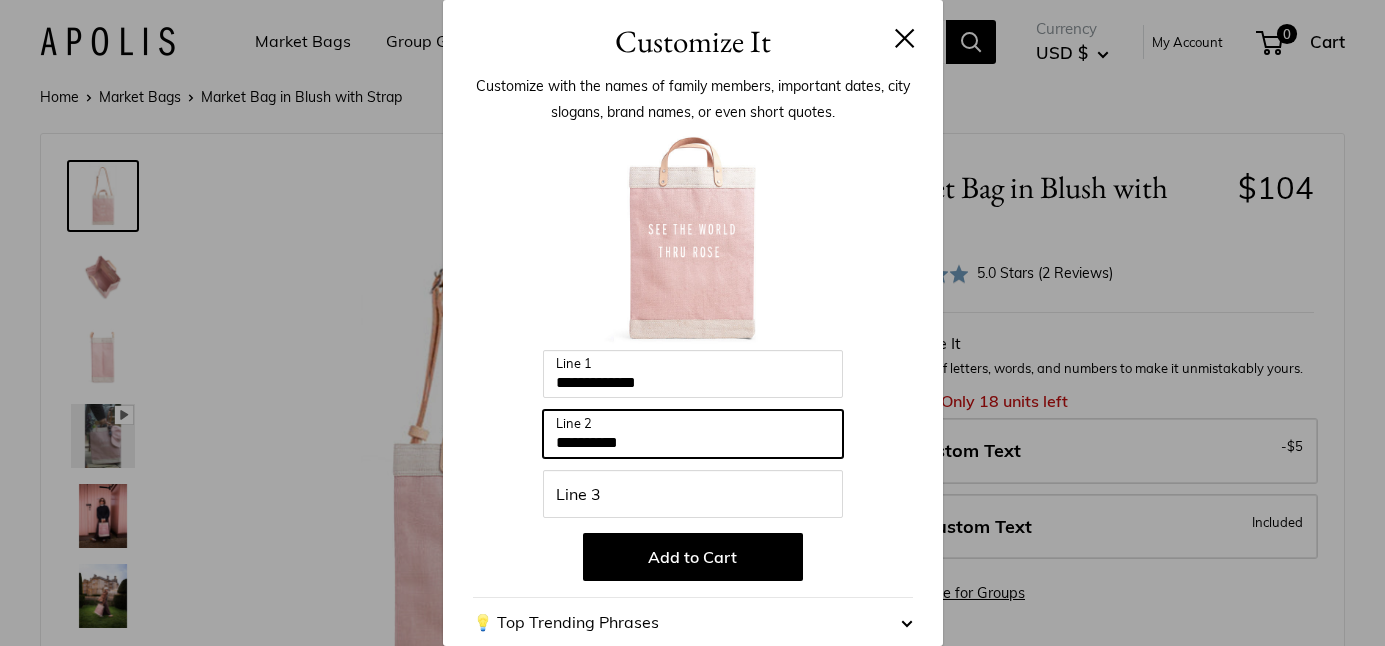 type on "*********" 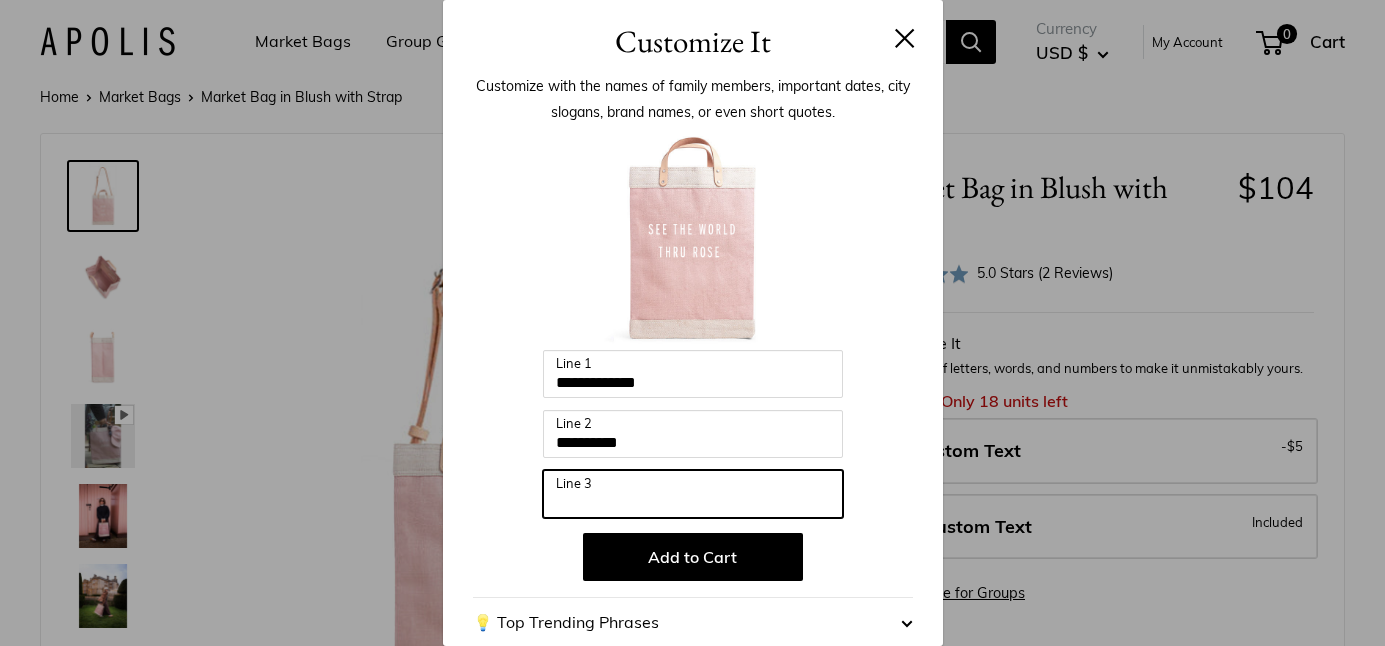 click on "Line 3" at bounding box center [693, 494] 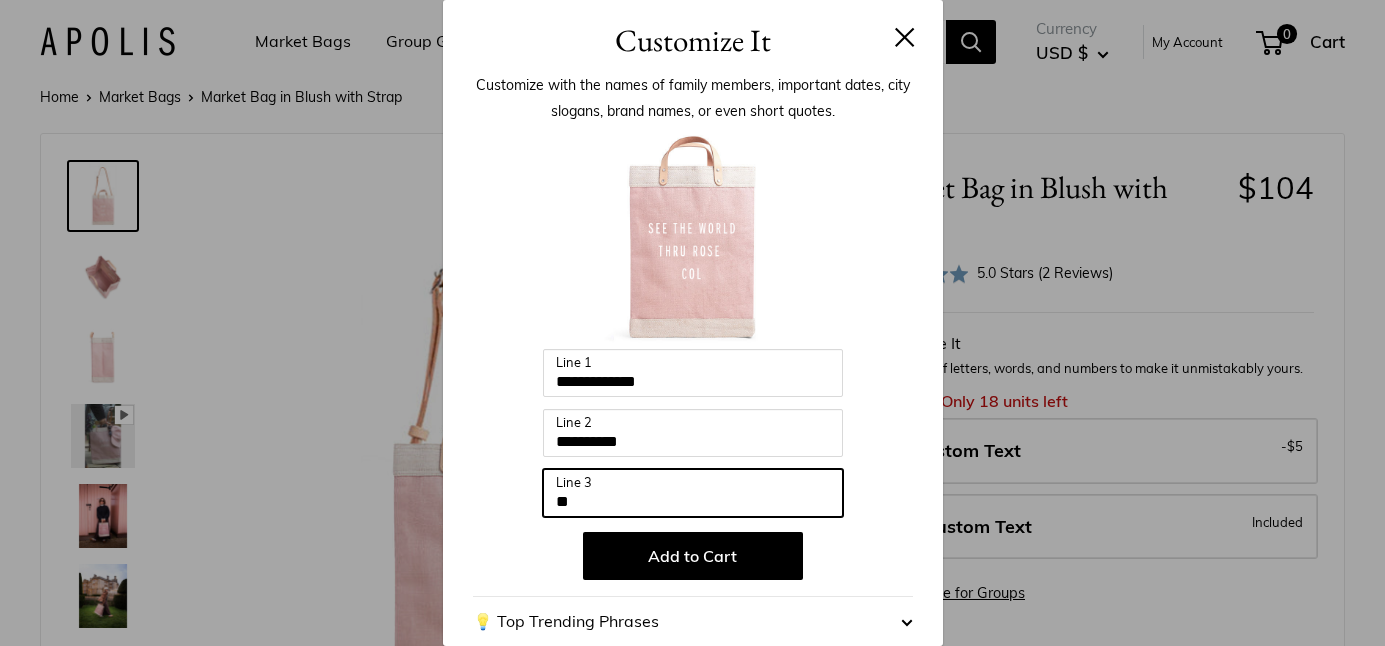 type on "*" 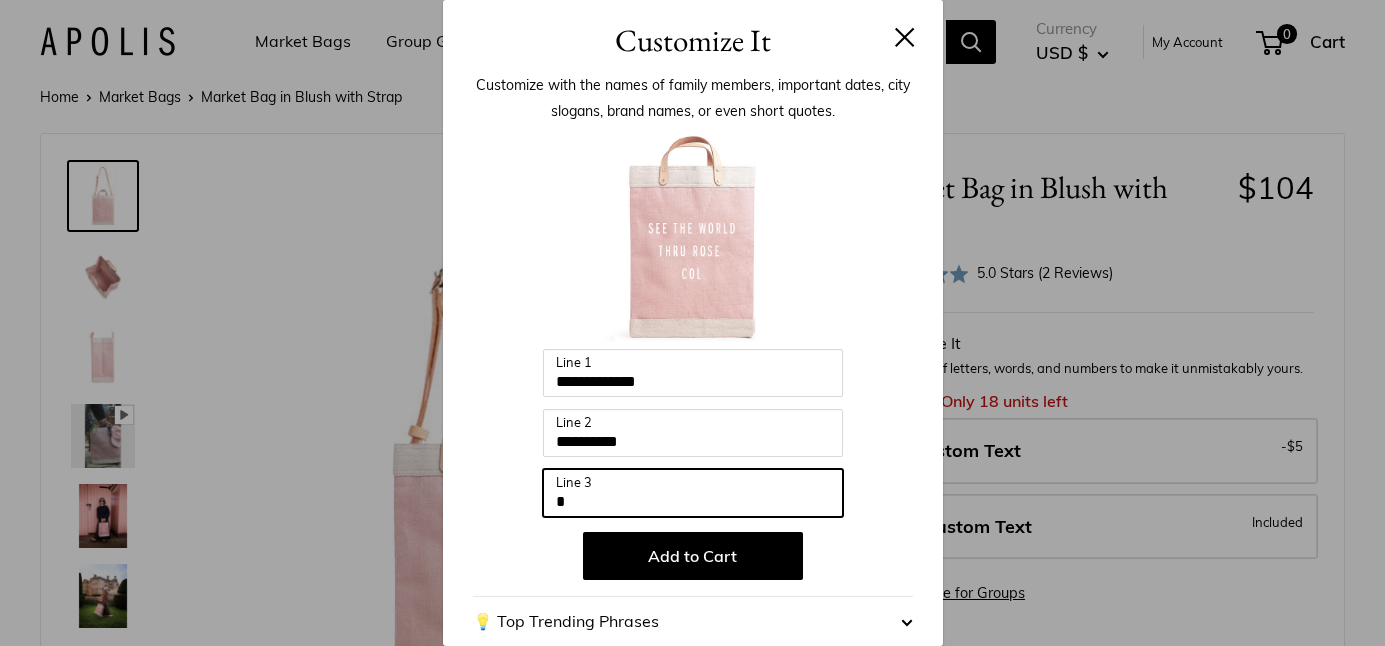 type 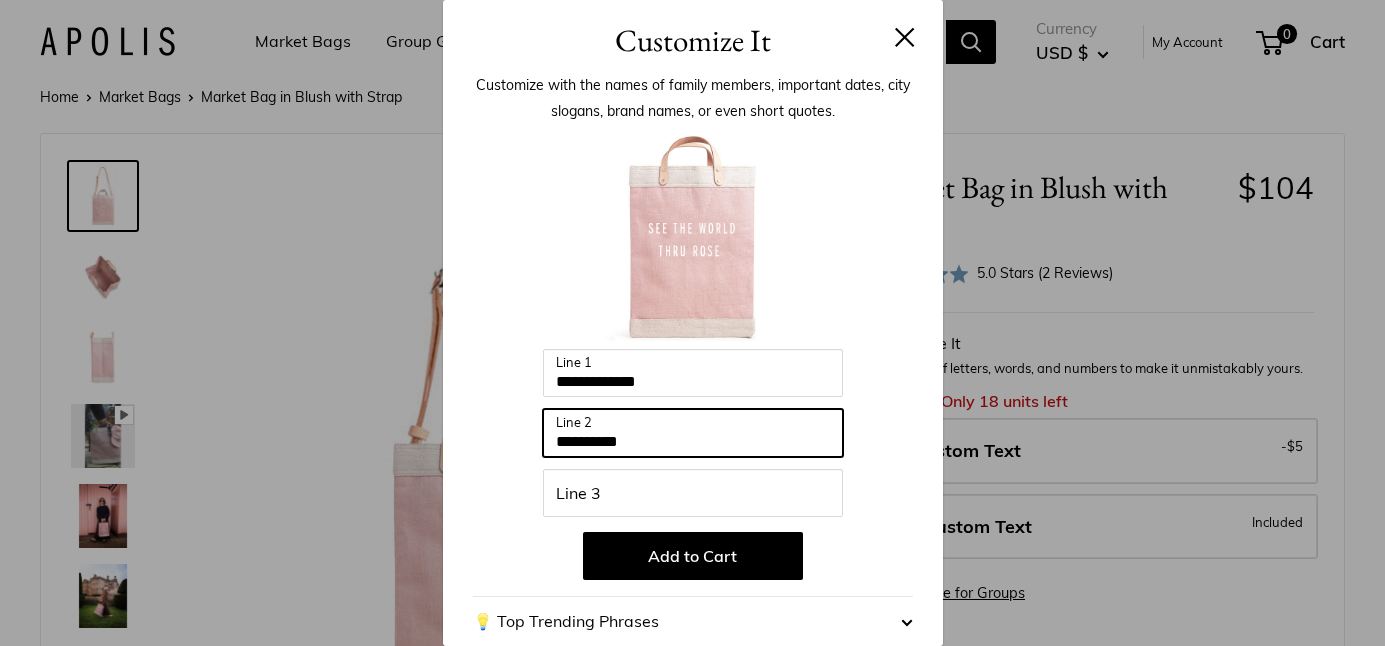 click on "*********" at bounding box center (693, 433) 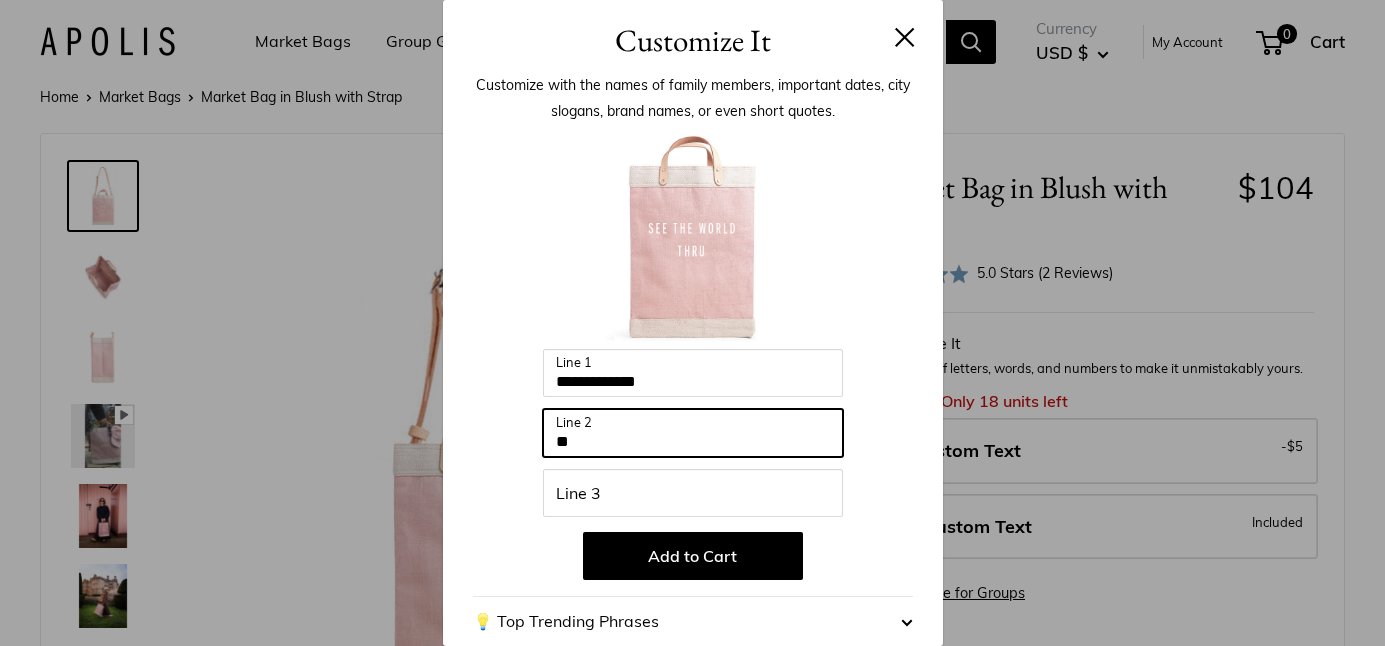 type on "*" 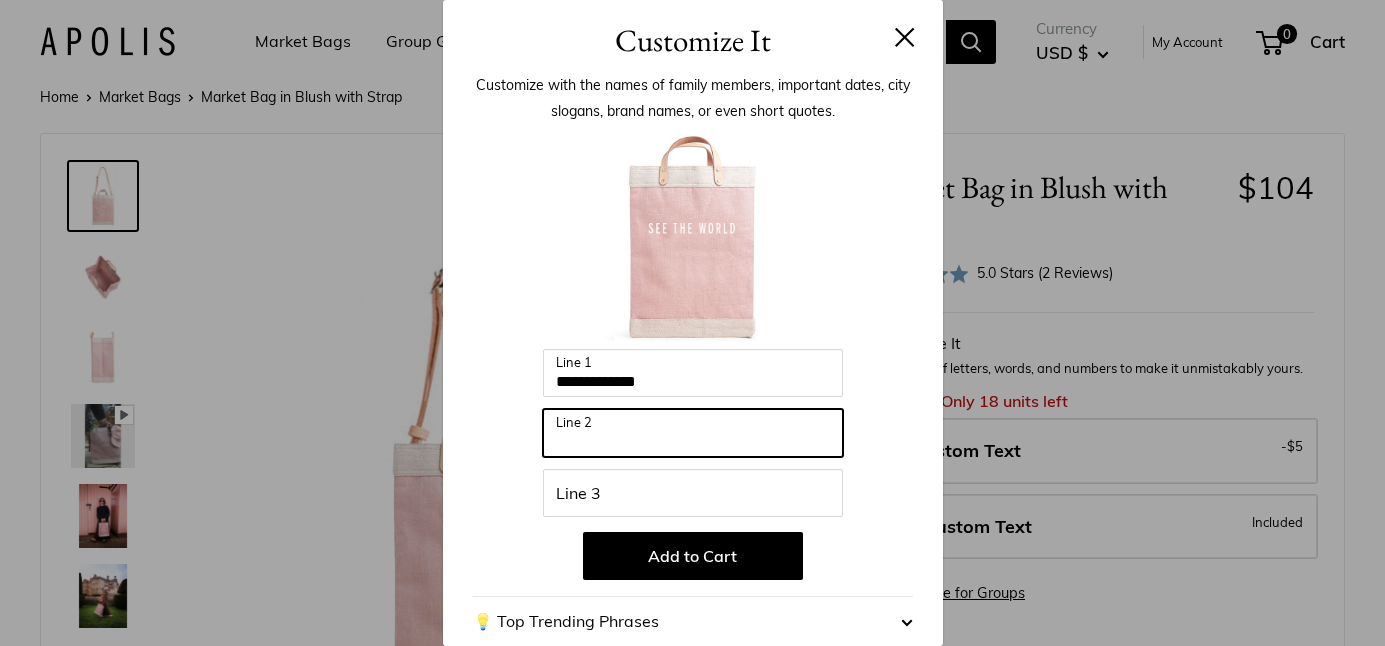 type 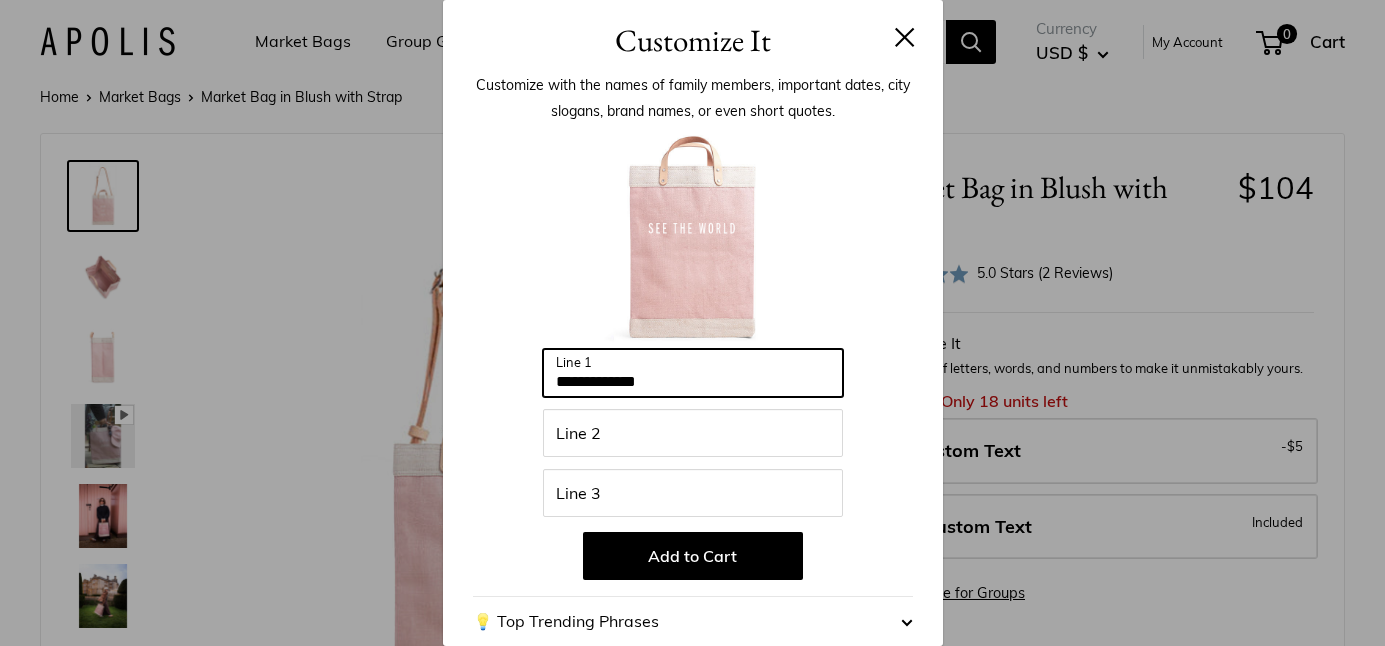 click on "**********" at bounding box center [693, 373] 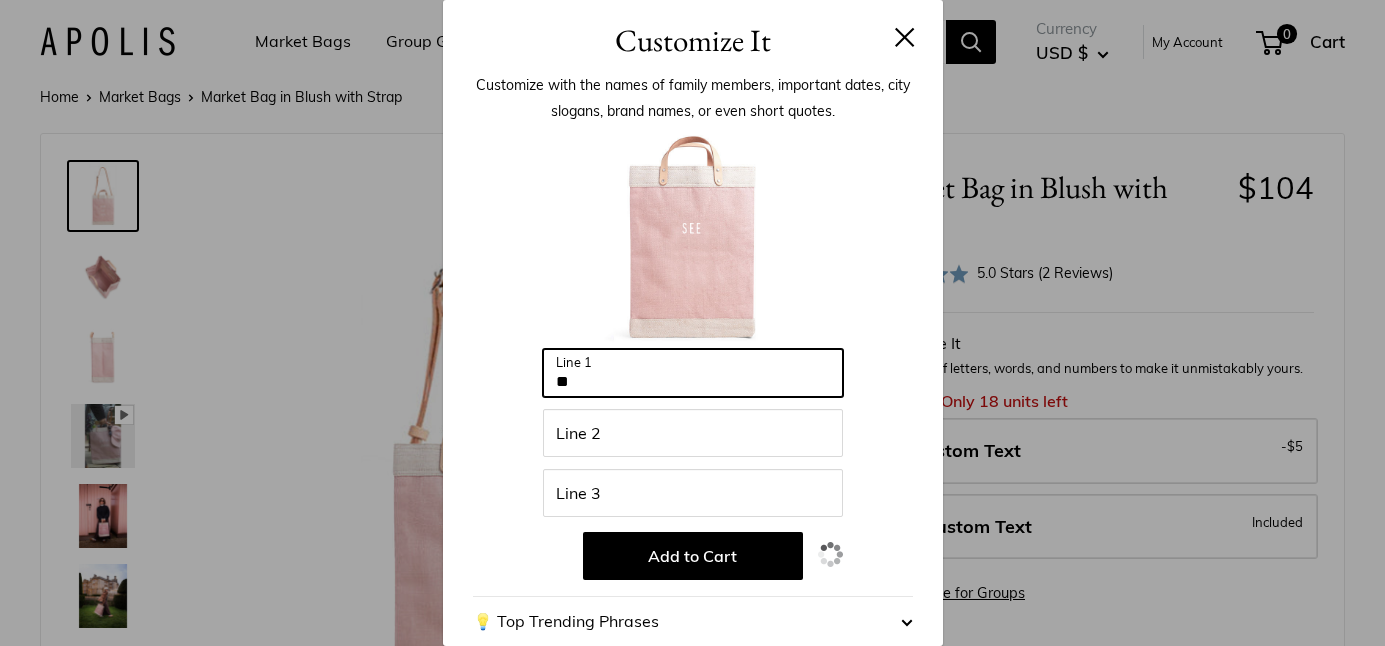 type on "*" 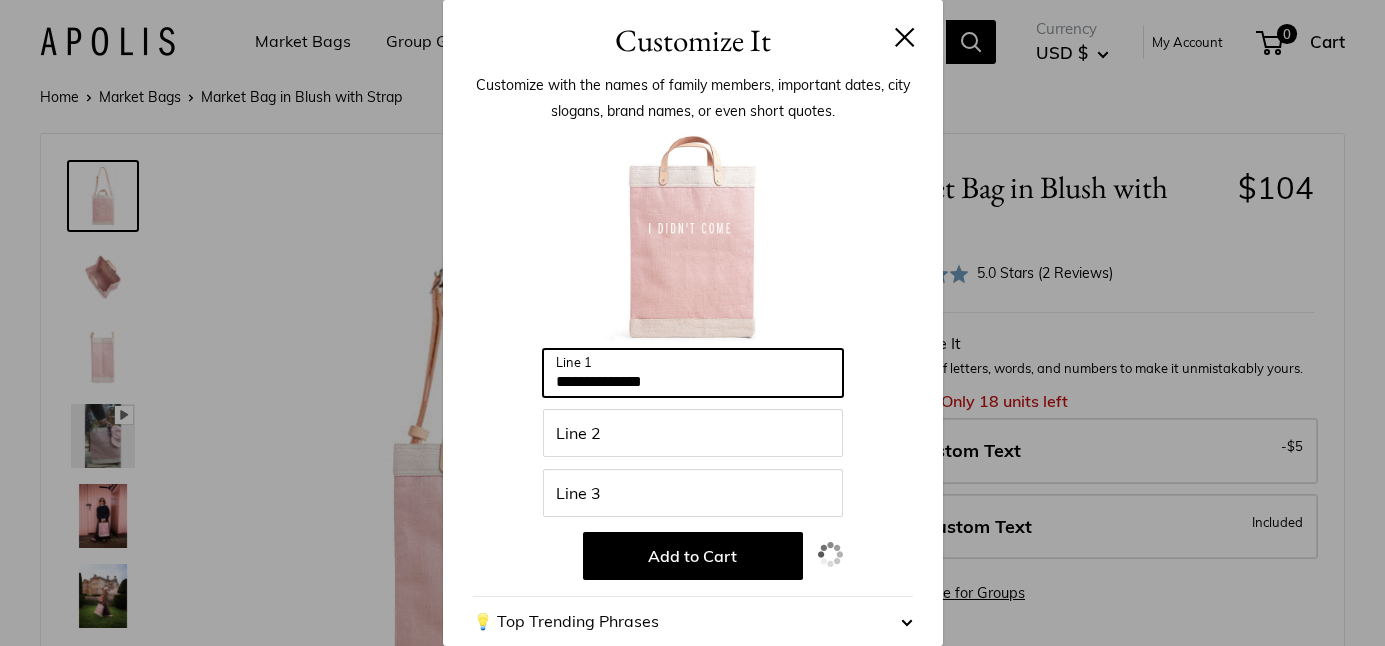 type on "**********" 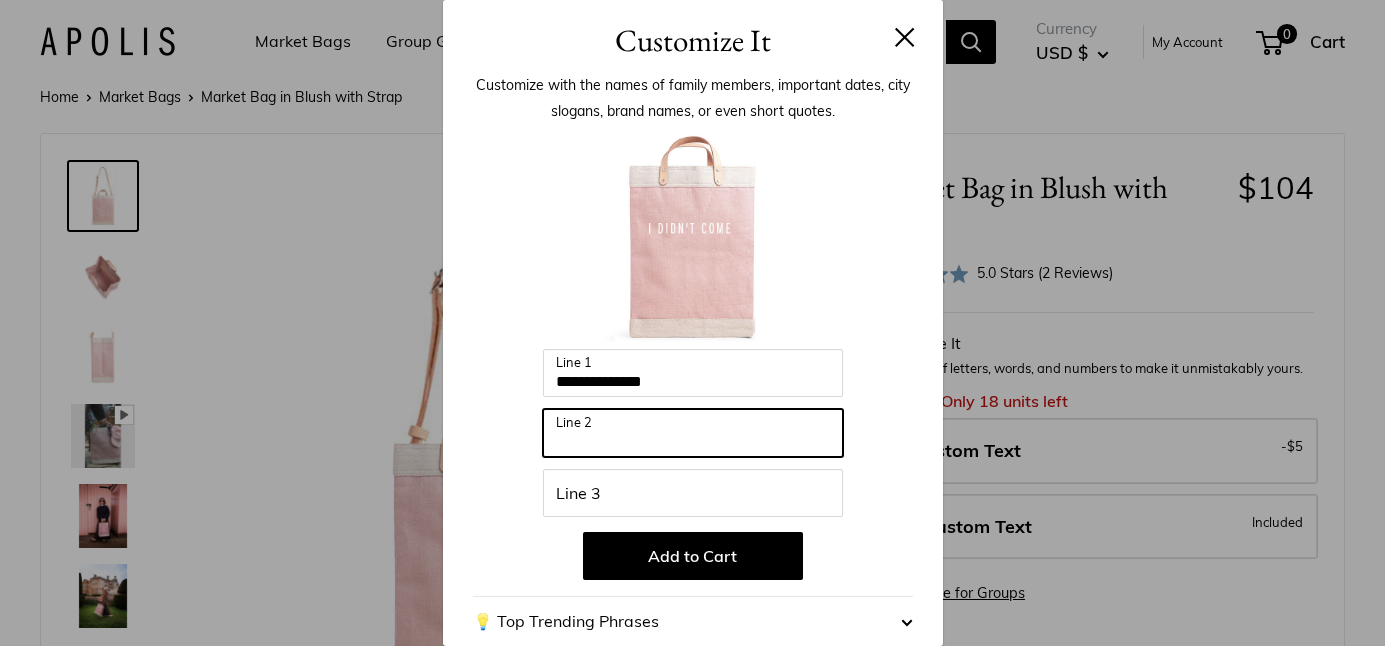 click on "Line 2" at bounding box center [693, 433] 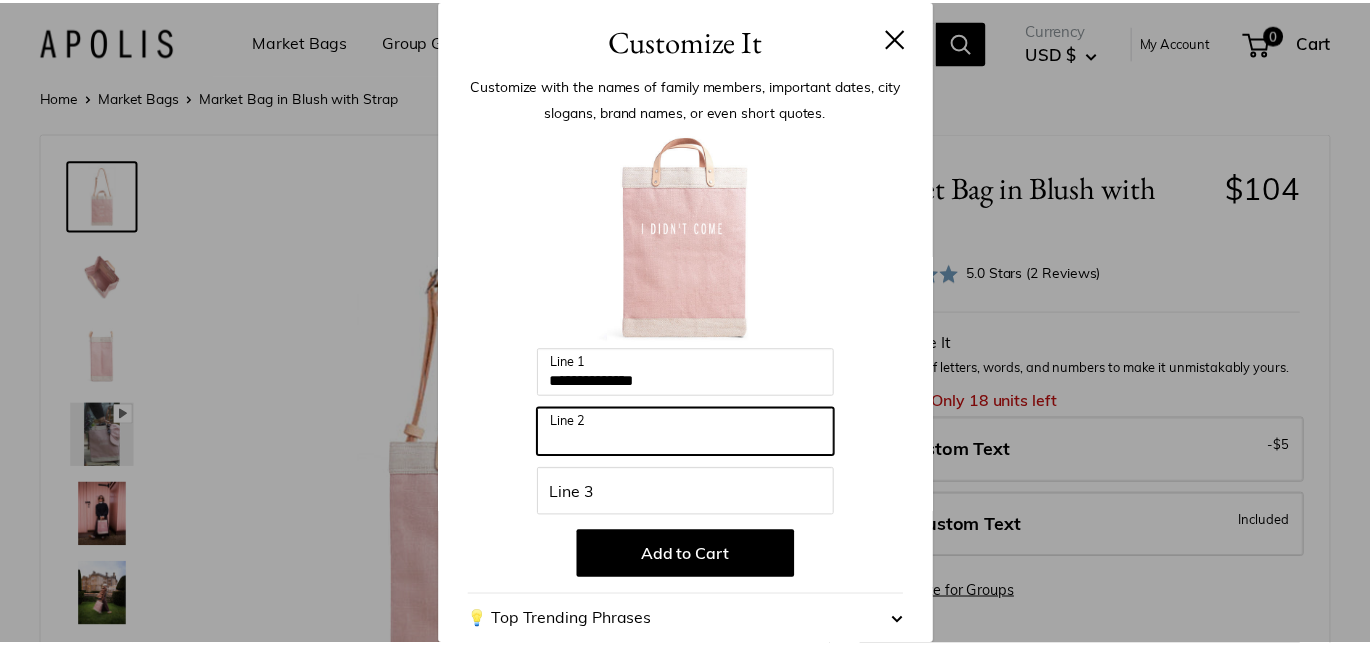 scroll, scrollTop: 4, scrollLeft: 0, axis: vertical 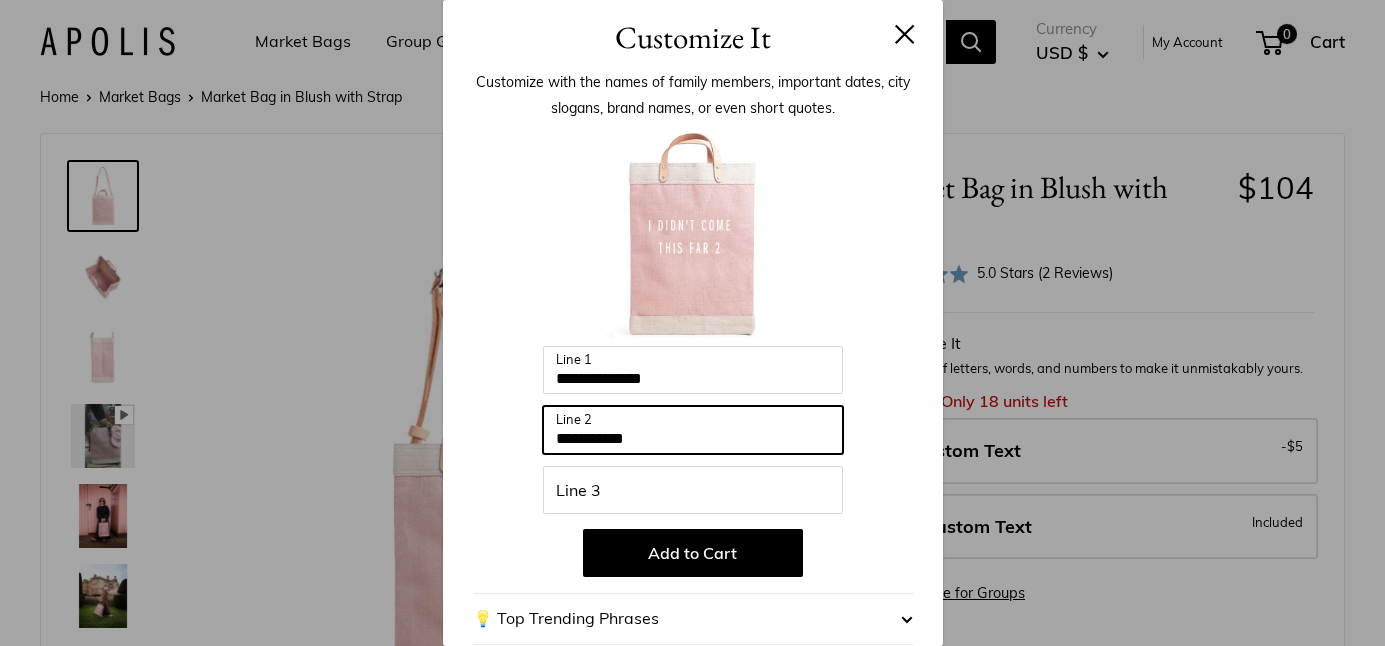 type on "**********" 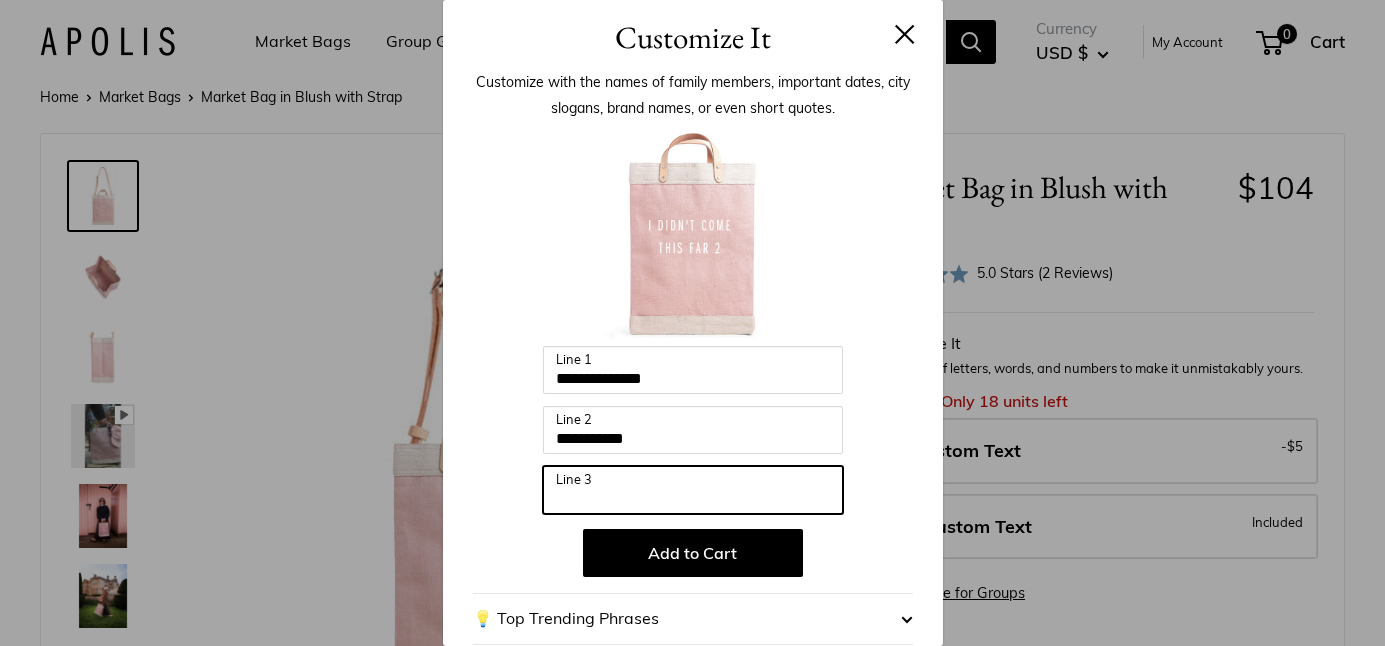 click on "Line 3" at bounding box center [693, 490] 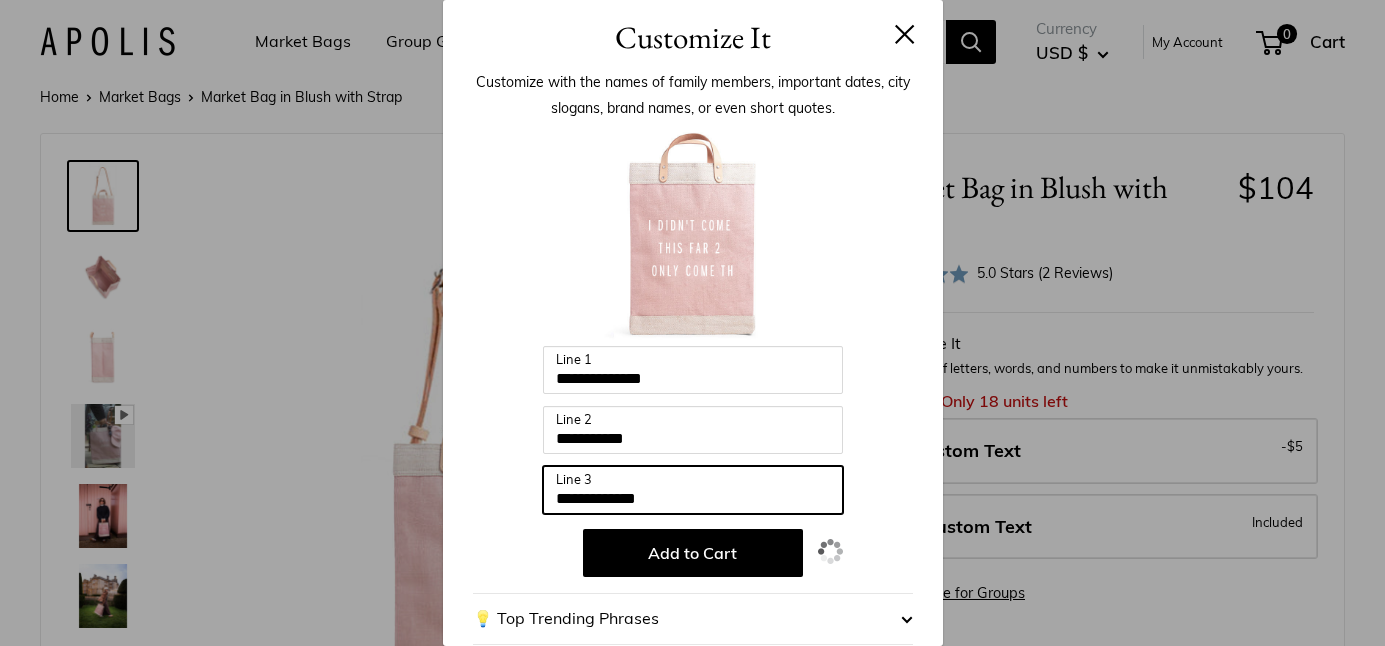 type on "**********" 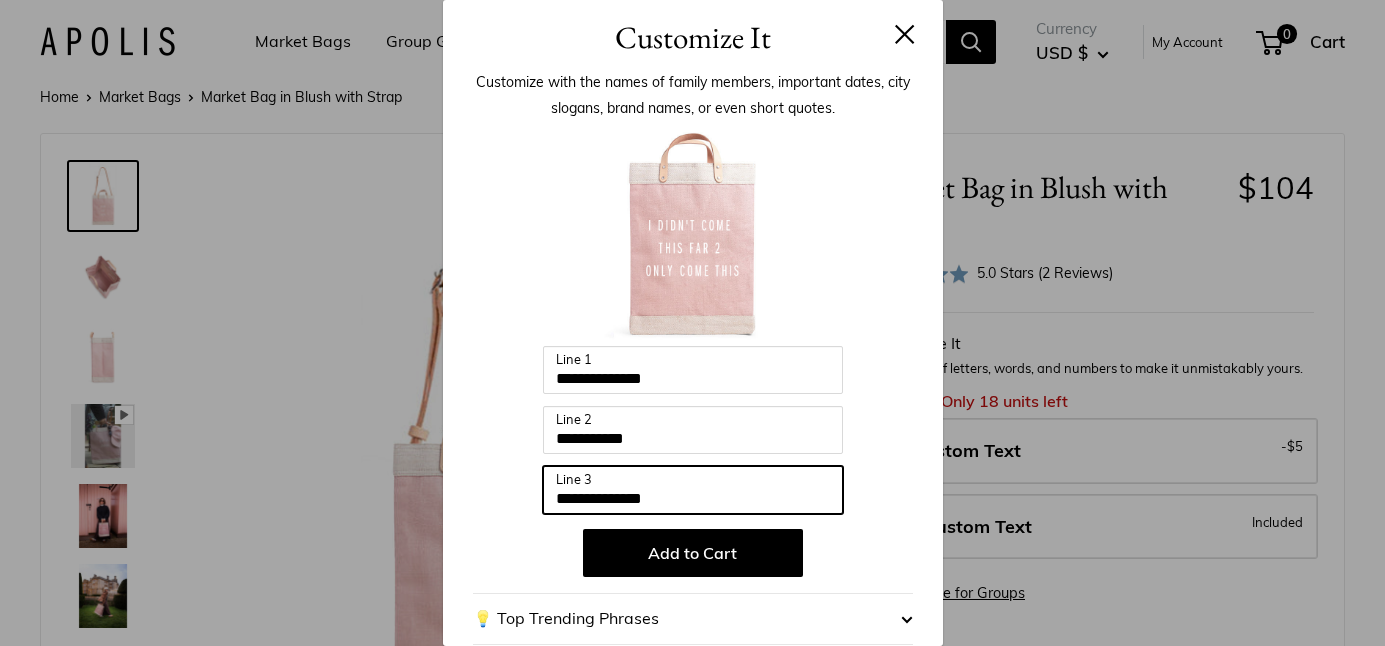 drag, startPoint x: 696, startPoint y: 503, endPoint x: 468, endPoint y: 488, distance: 228.49289 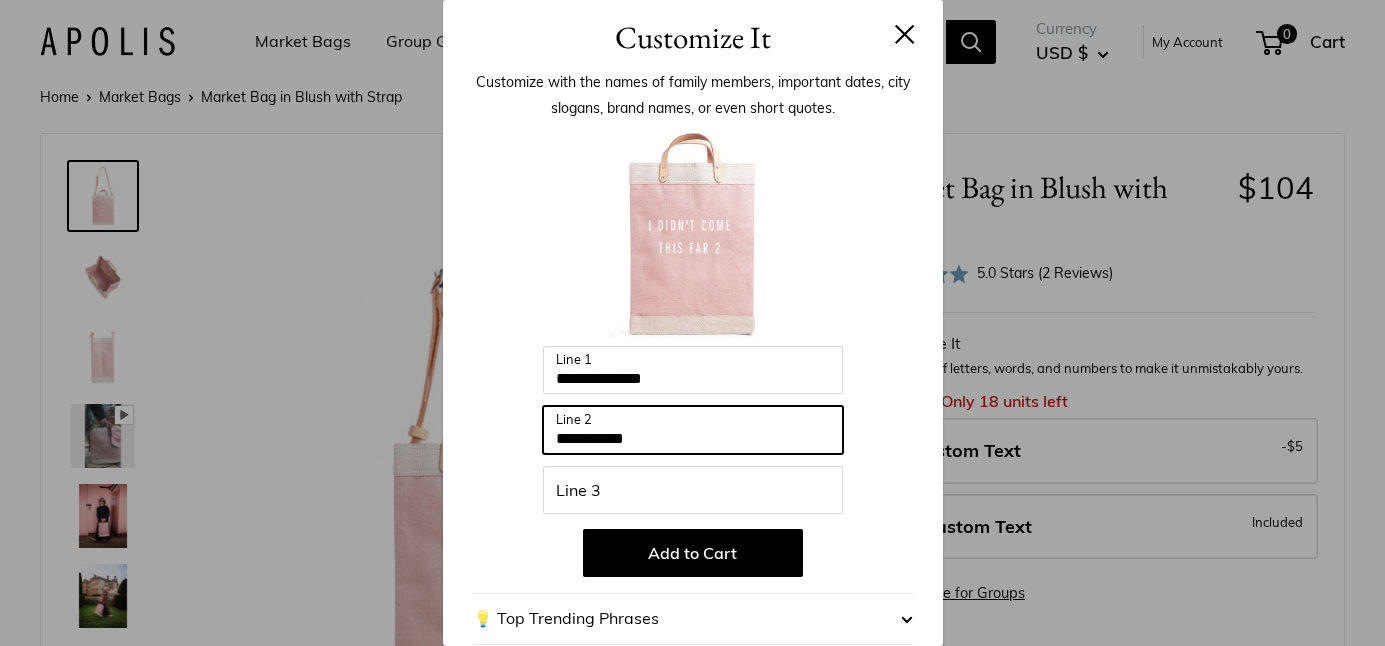 drag, startPoint x: 646, startPoint y: 437, endPoint x: 533, endPoint y: 440, distance: 113.03982 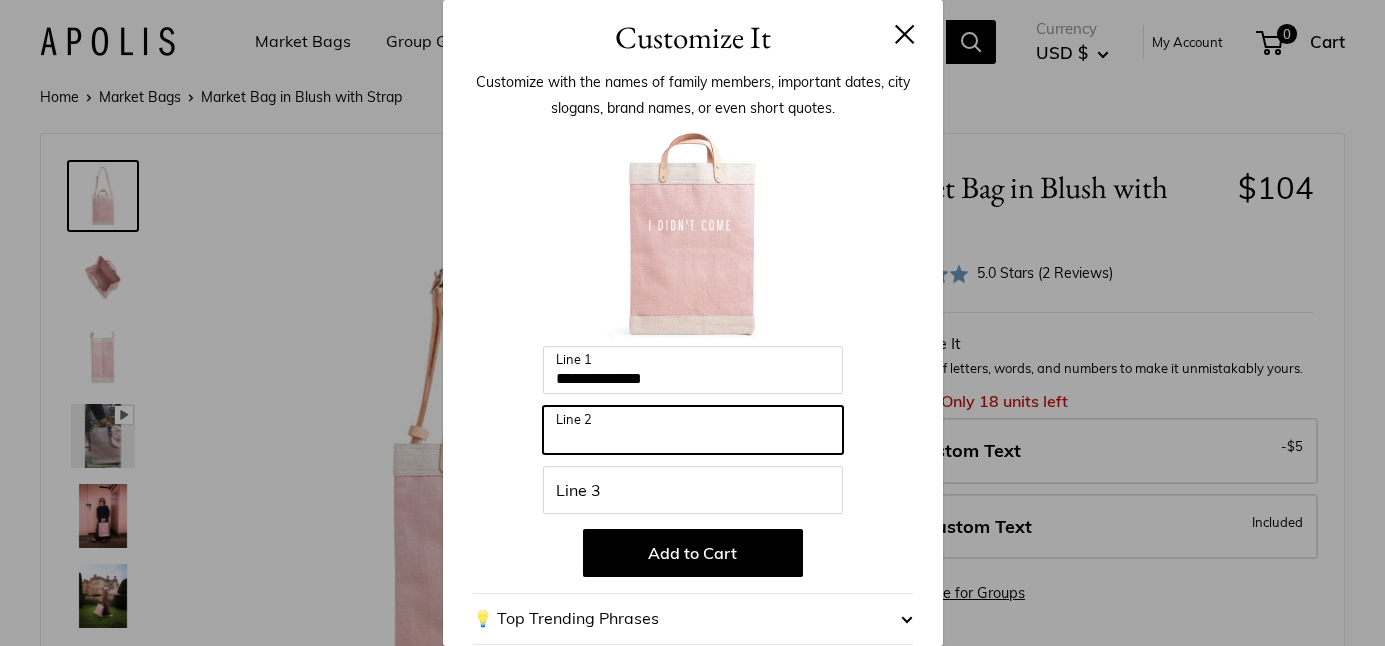 type 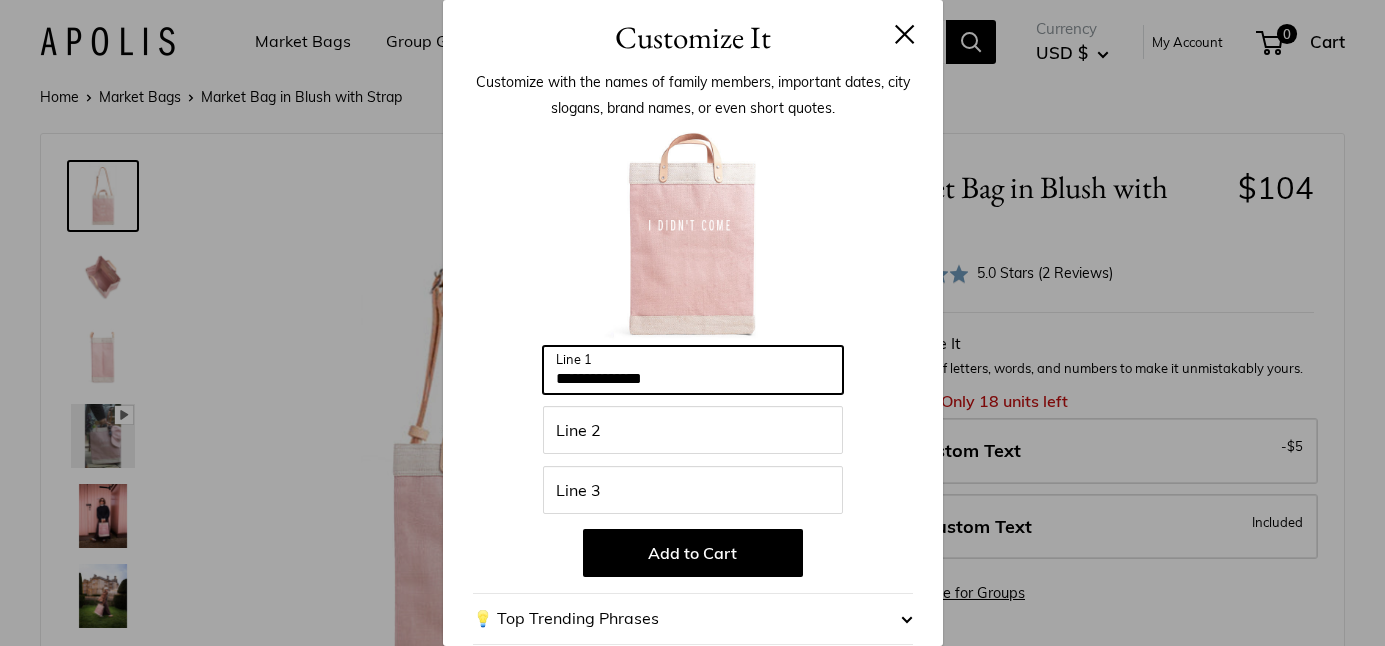 drag, startPoint x: 671, startPoint y: 379, endPoint x: 466, endPoint y: 376, distance: 205.02196 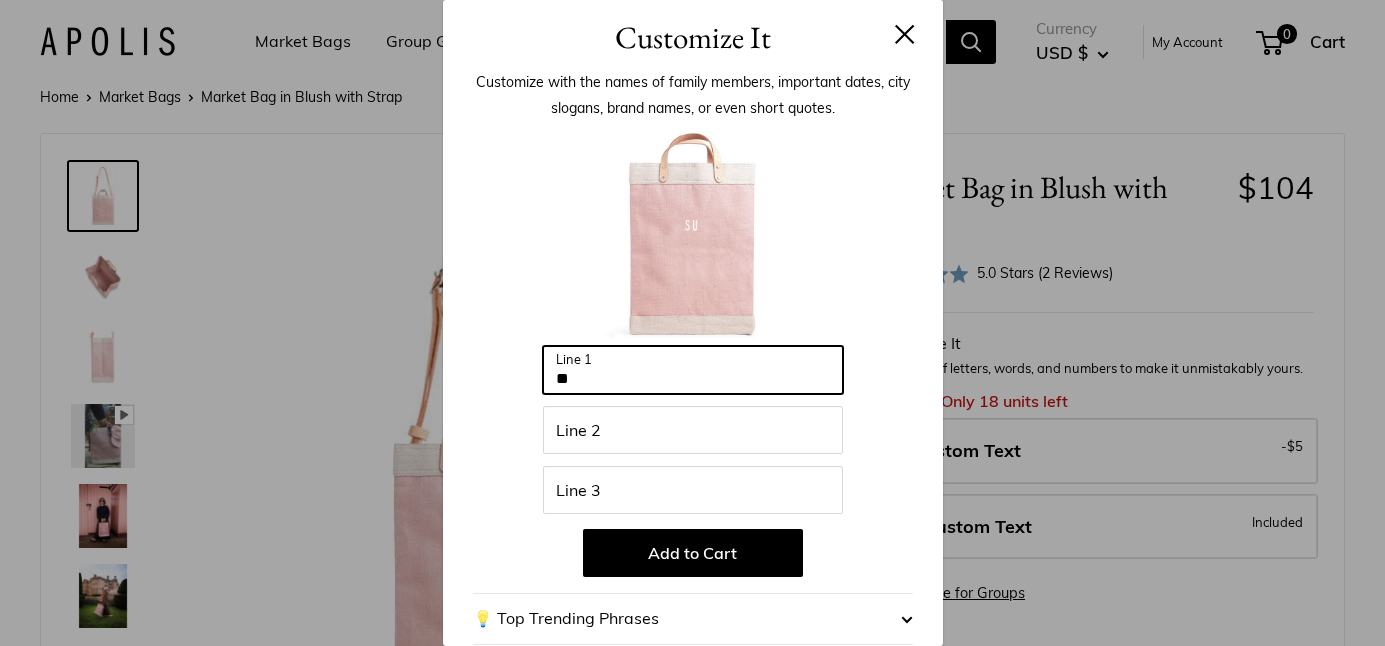 type on "*" 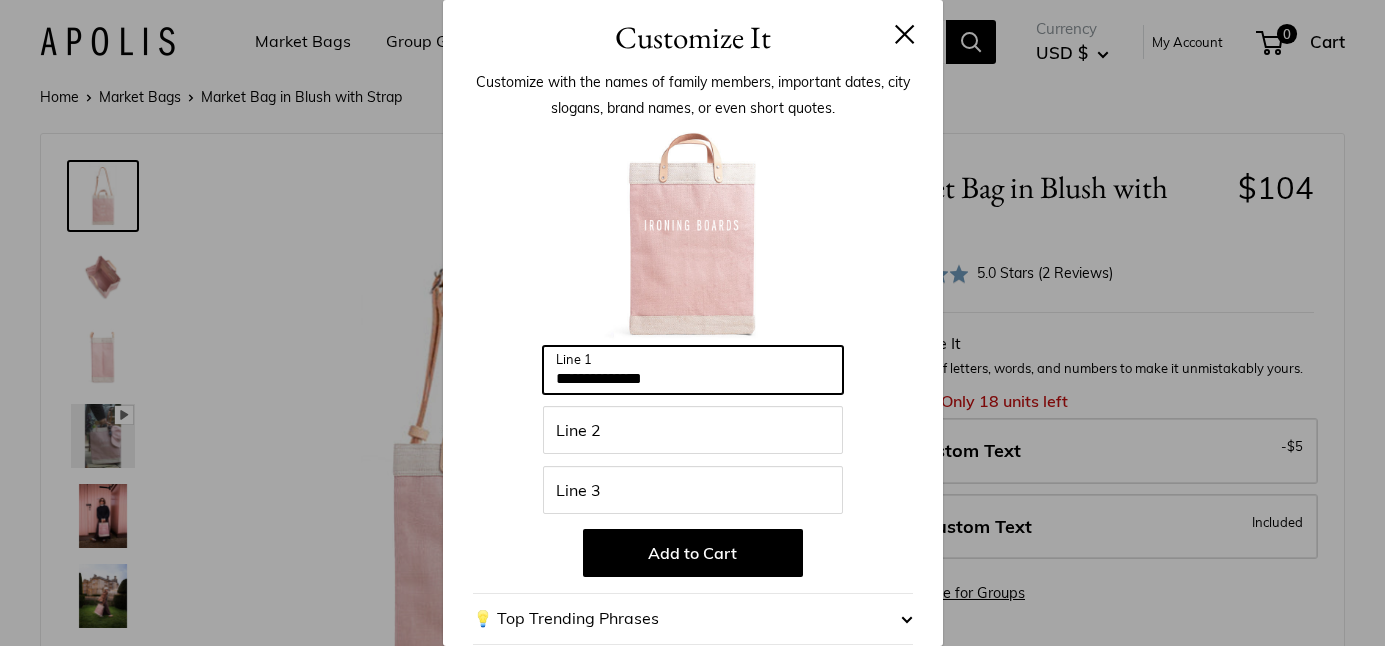type on "**********" 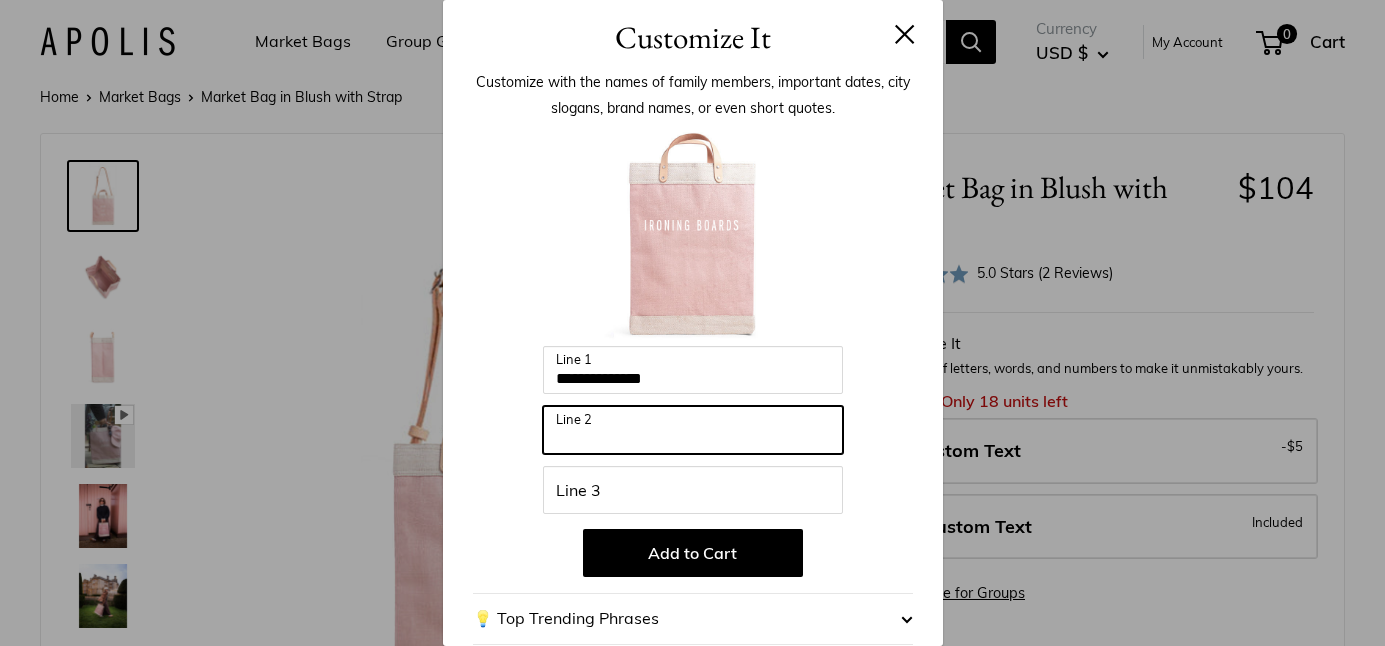 click on "Line 2" at bounding box center [693, 430] 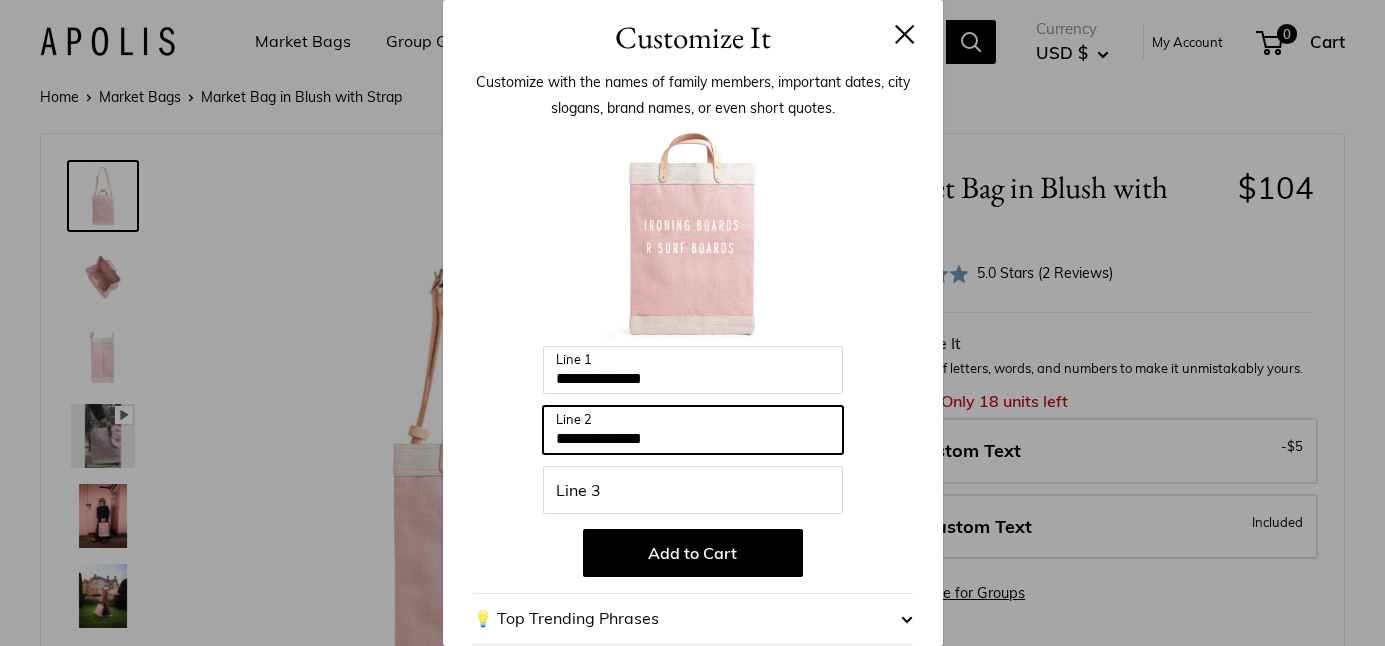 type on "**********" 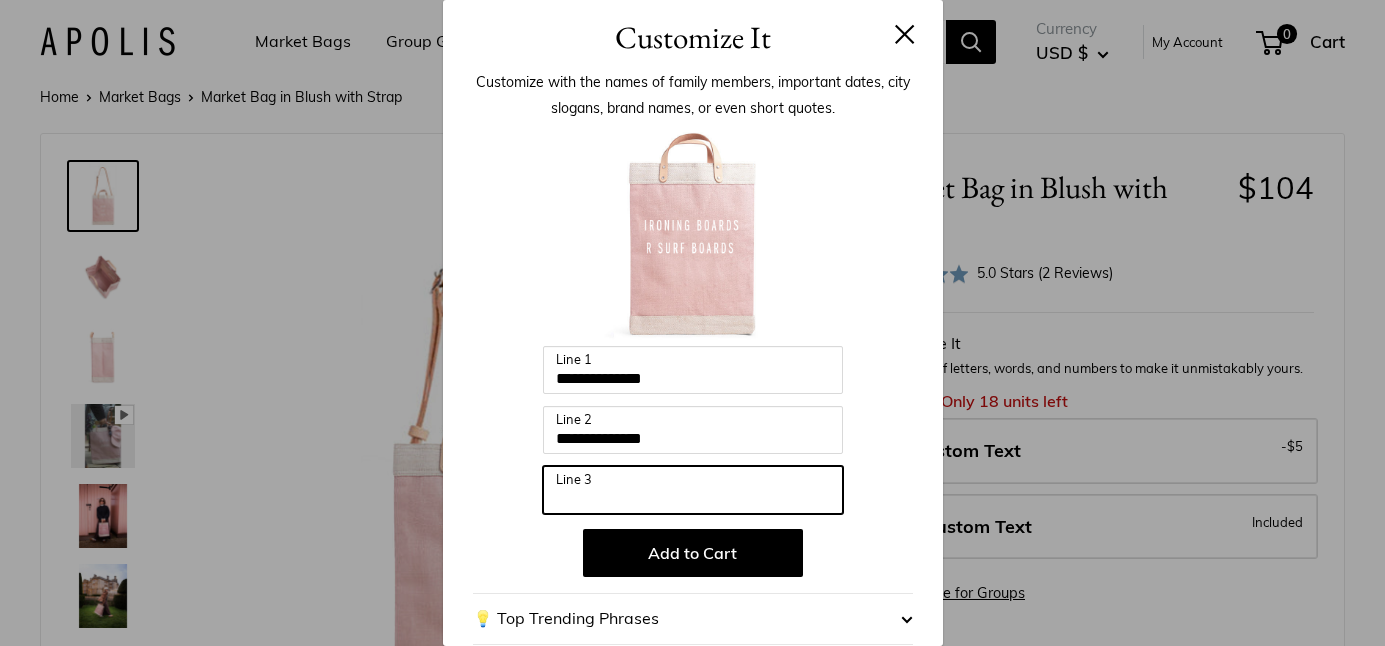 click on "Line 3" at bounding box center [693, 490] 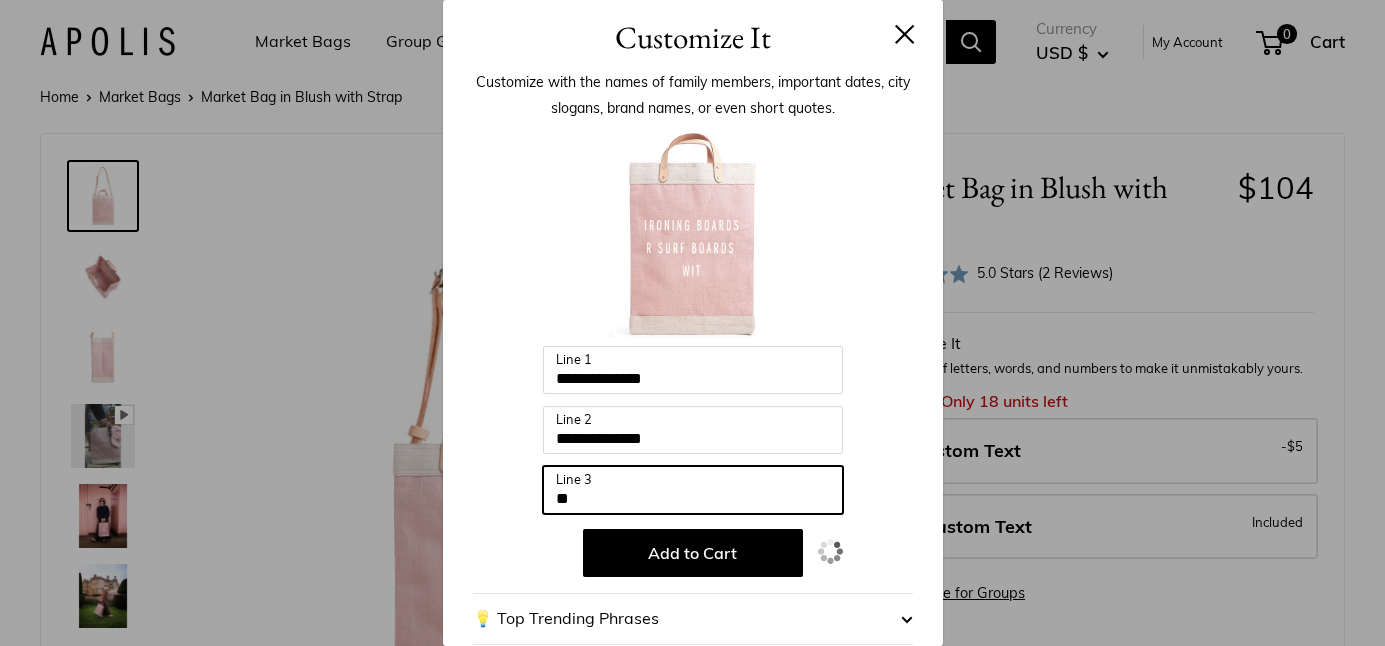 type on "*" 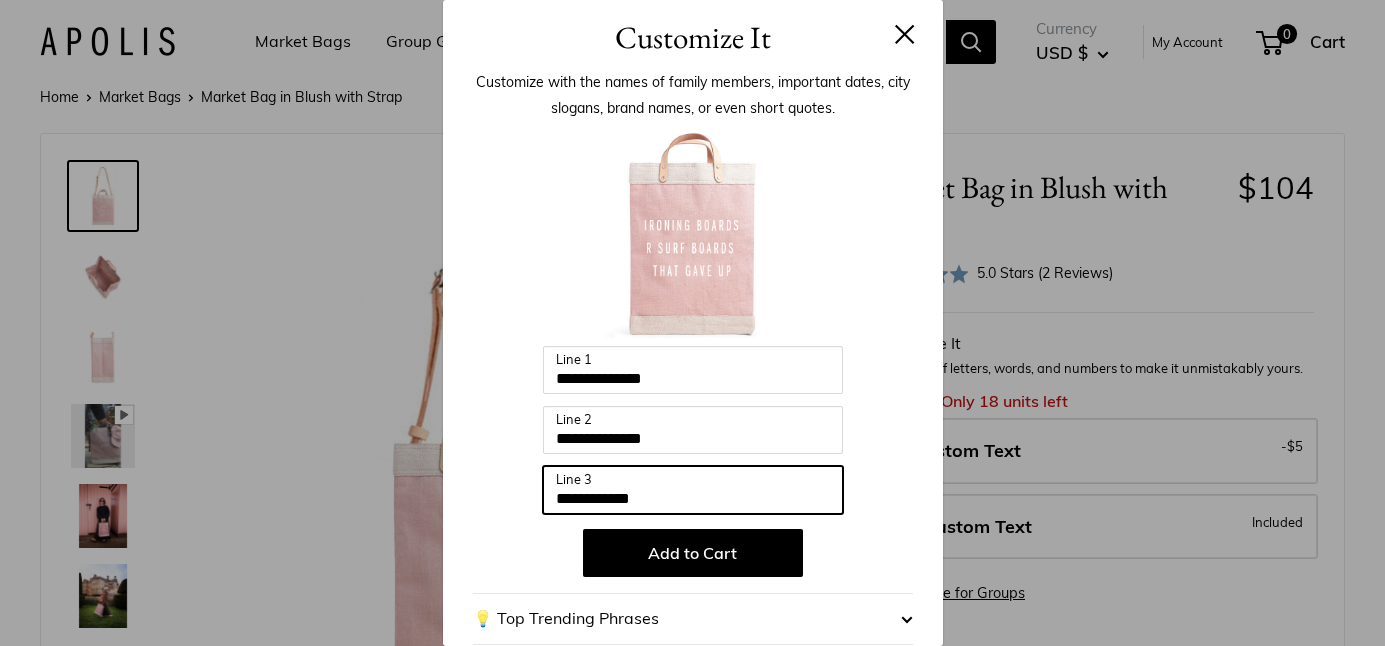 drag, startPoint x: 667, startPoint y: 499, endPoint x: 379, endPoint y: 513, distance: 288.3401 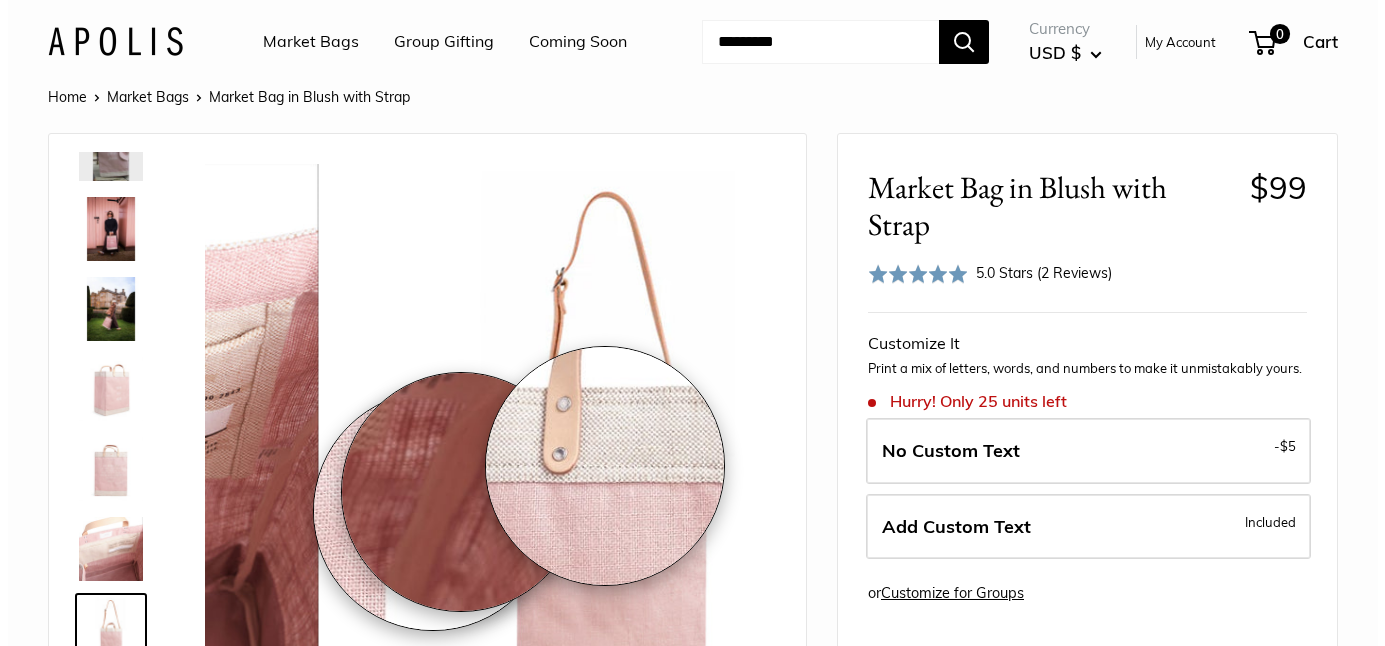 scroll, scrollTop: 288, scrollLeft: 0, axis: vertical 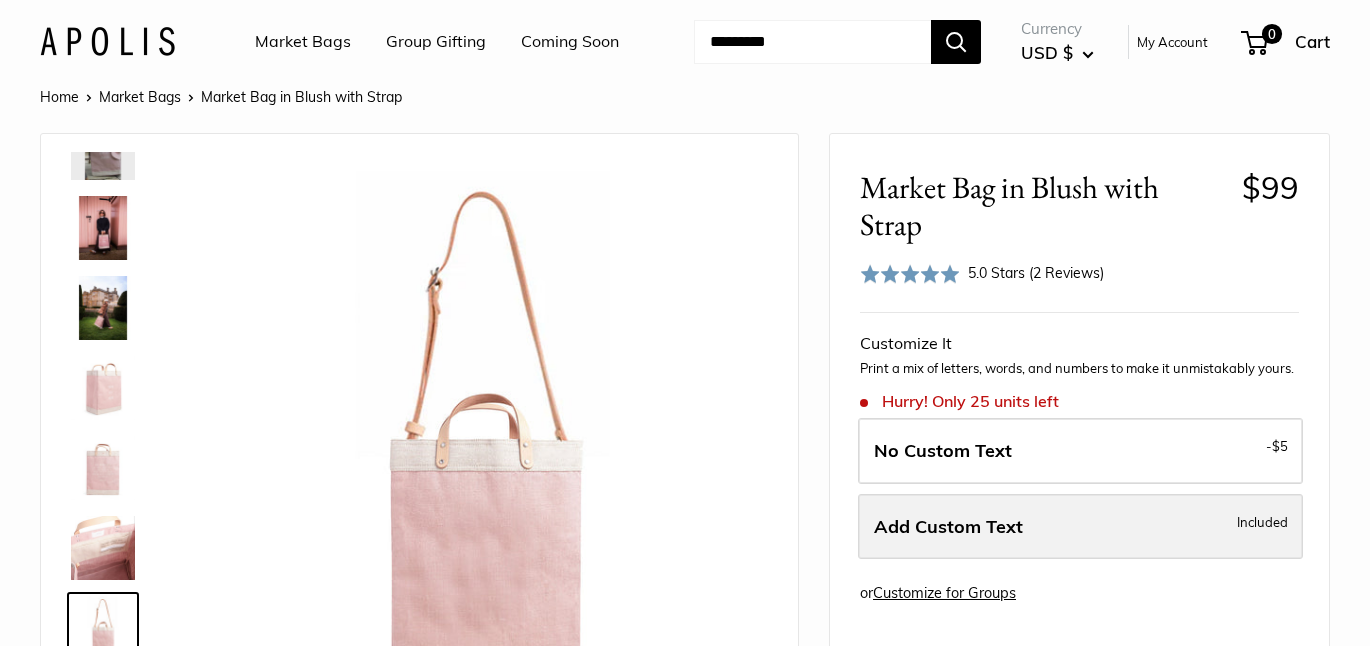 click on "Add Custom Text
Included" at bounding box center (1080, 527) 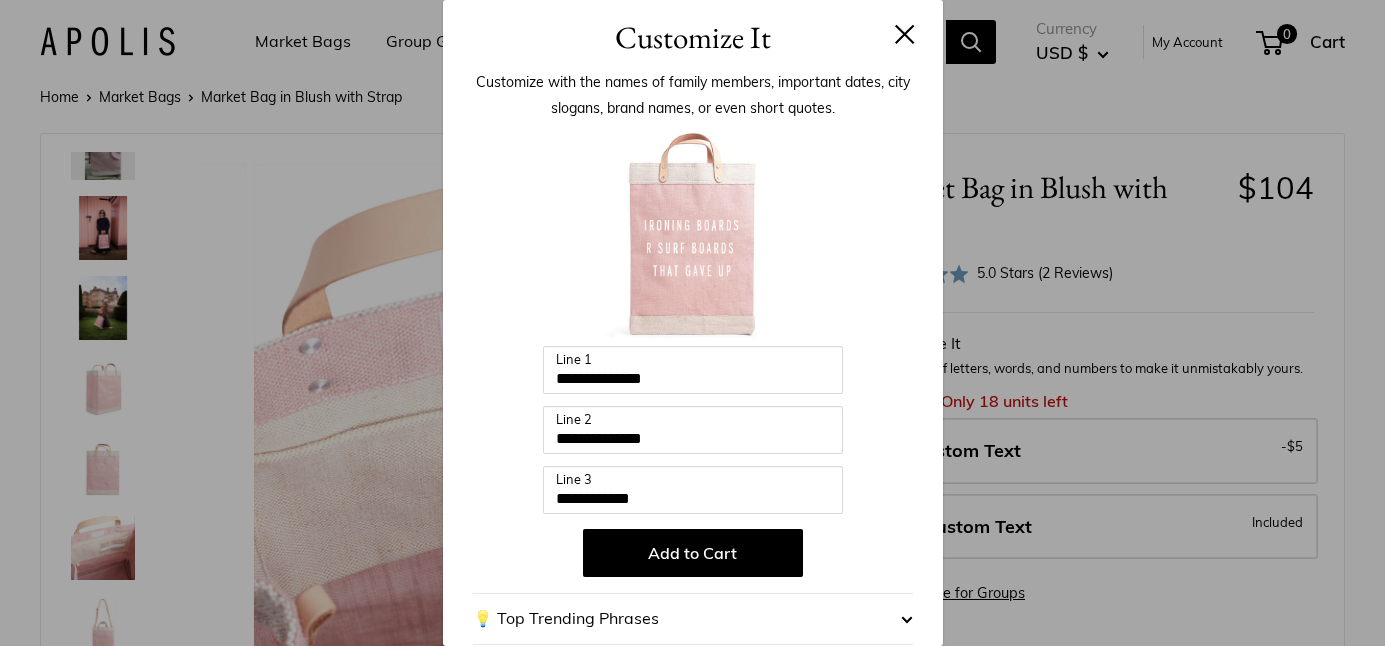 scroll, scrollTop: 0, scrollLeft: 0, axis: both 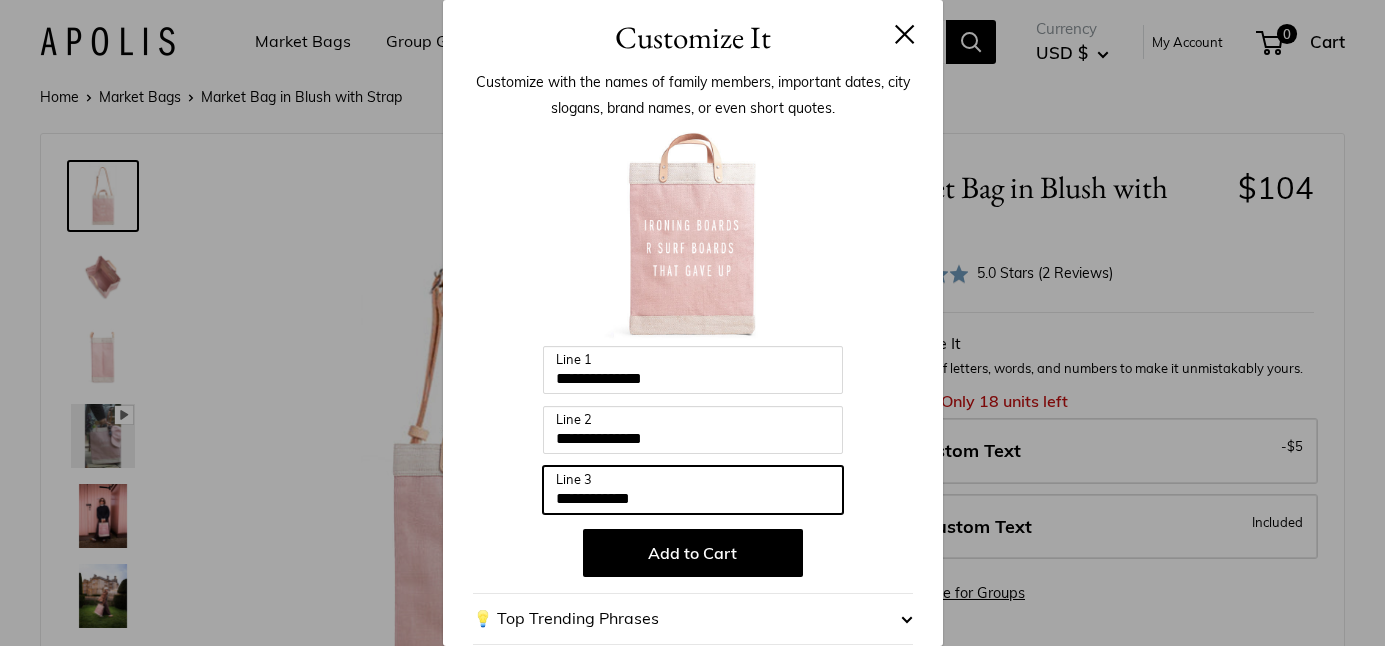 click on "**********" at bounding box center (693, 490) 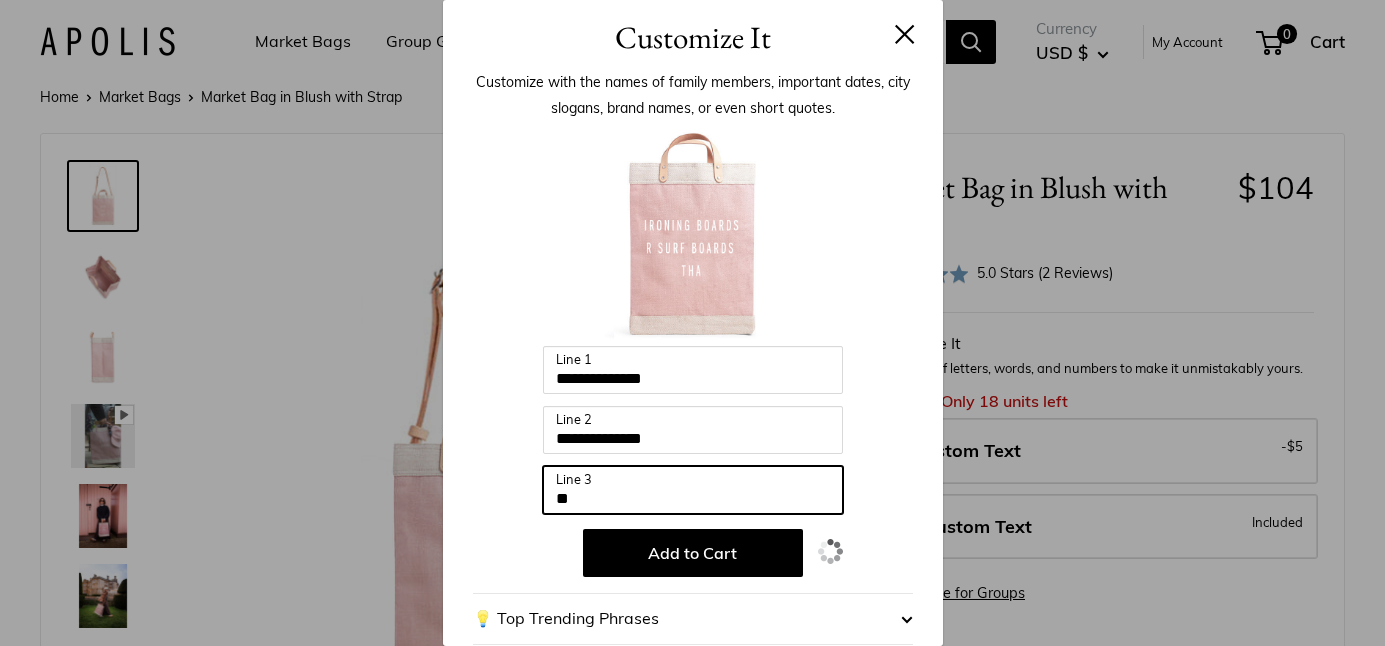 type on "*" 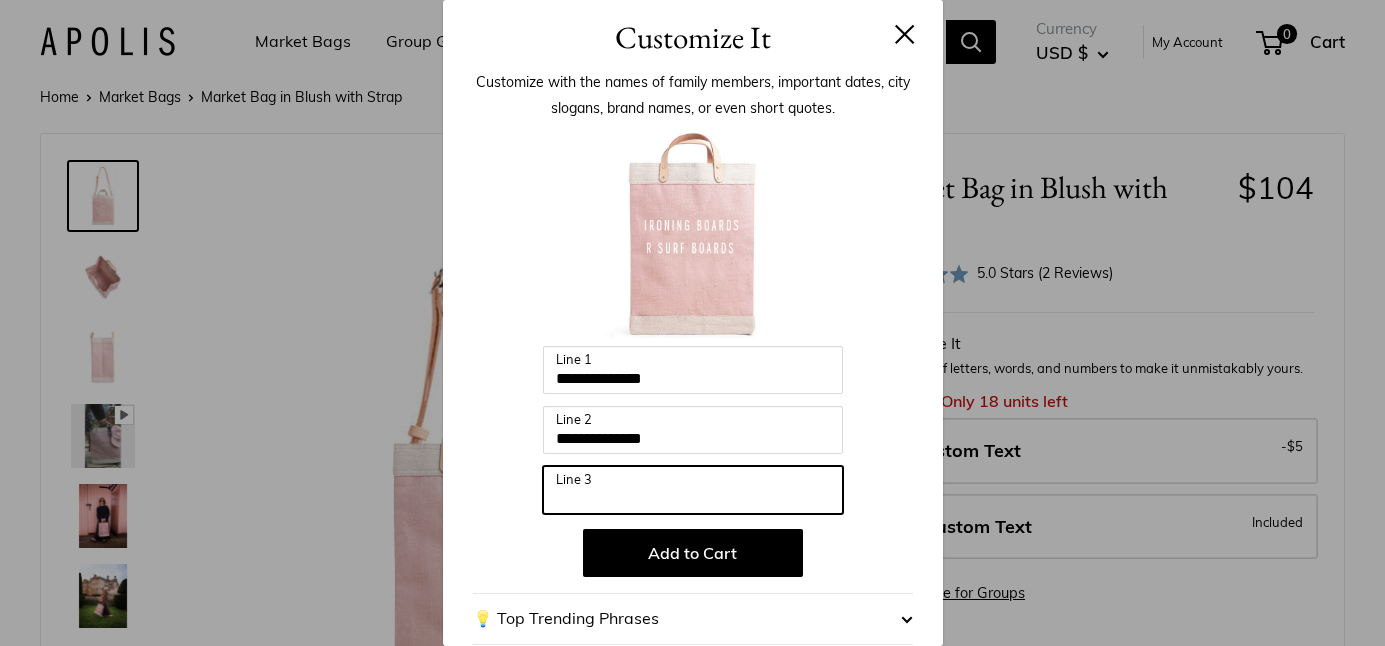type 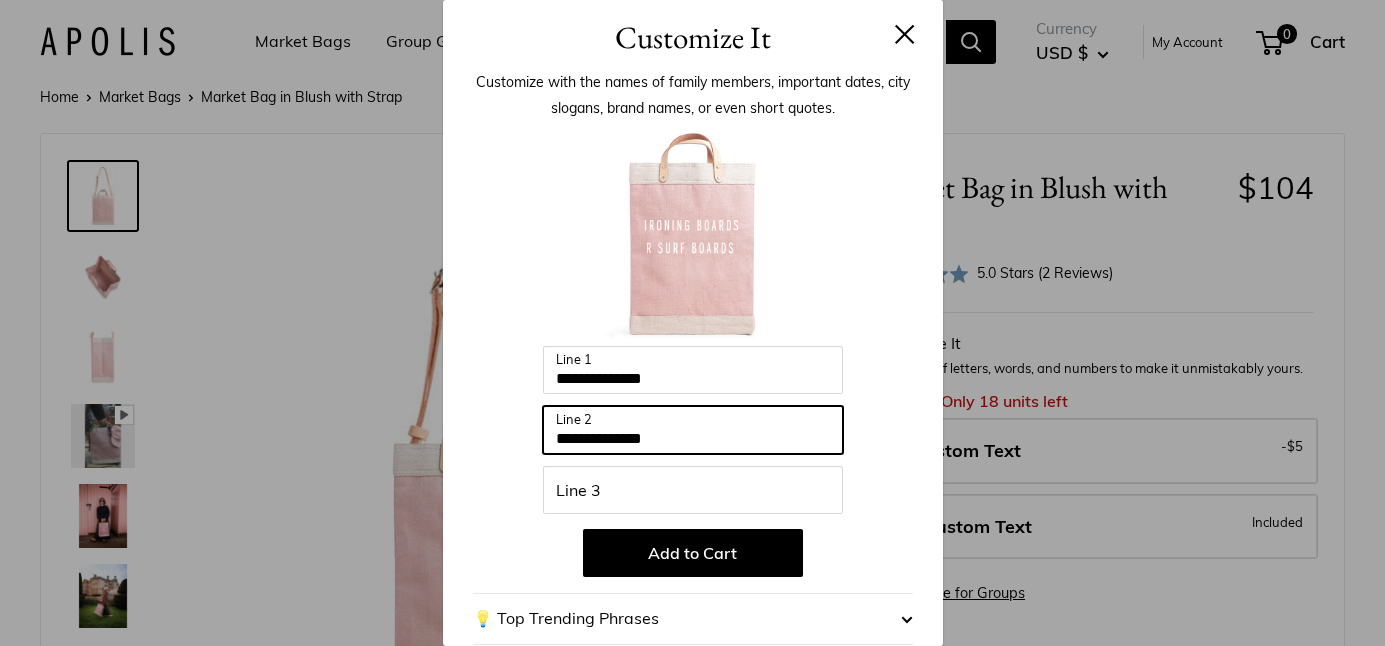 click on "**********" at bounding box center [693, 430] 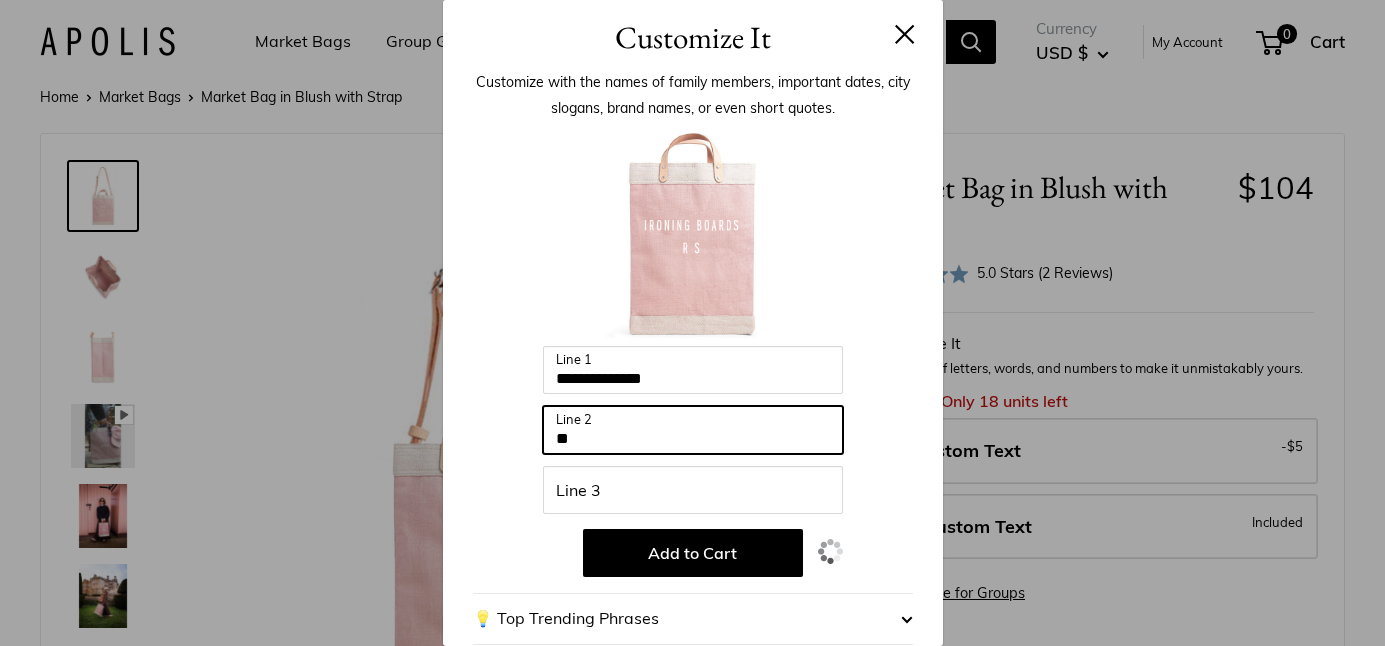 type on "*" 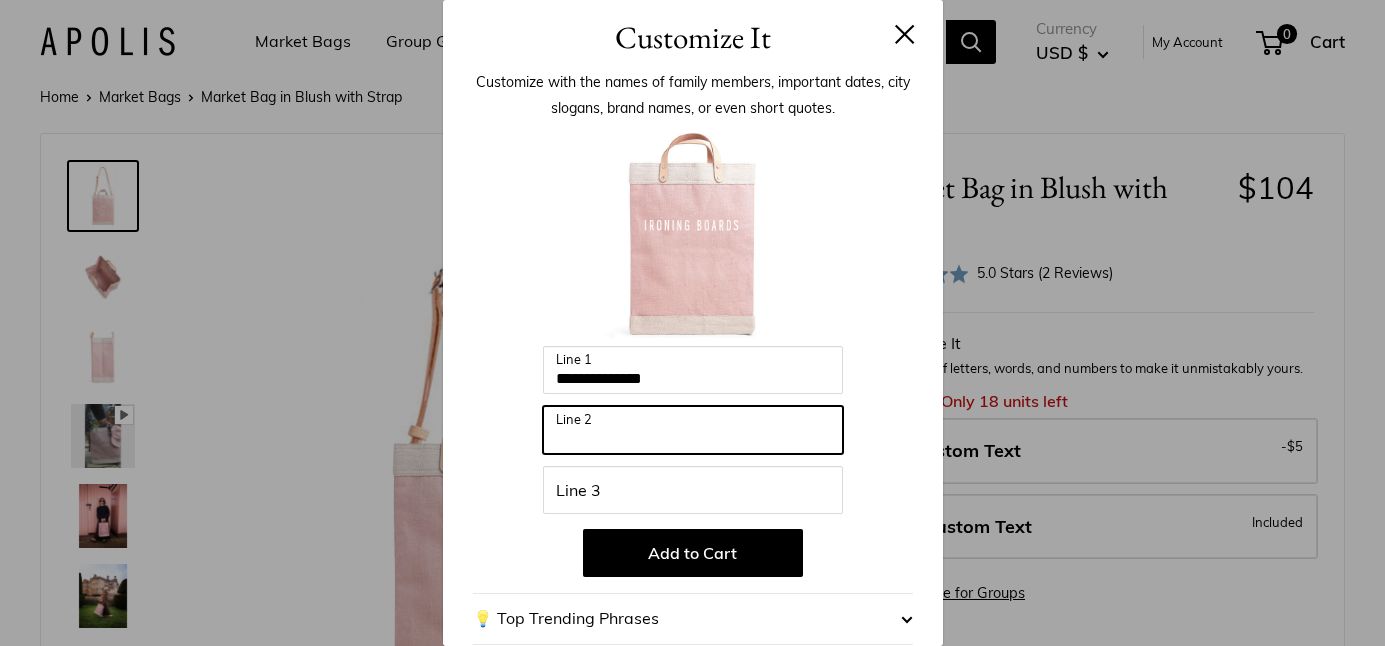 type 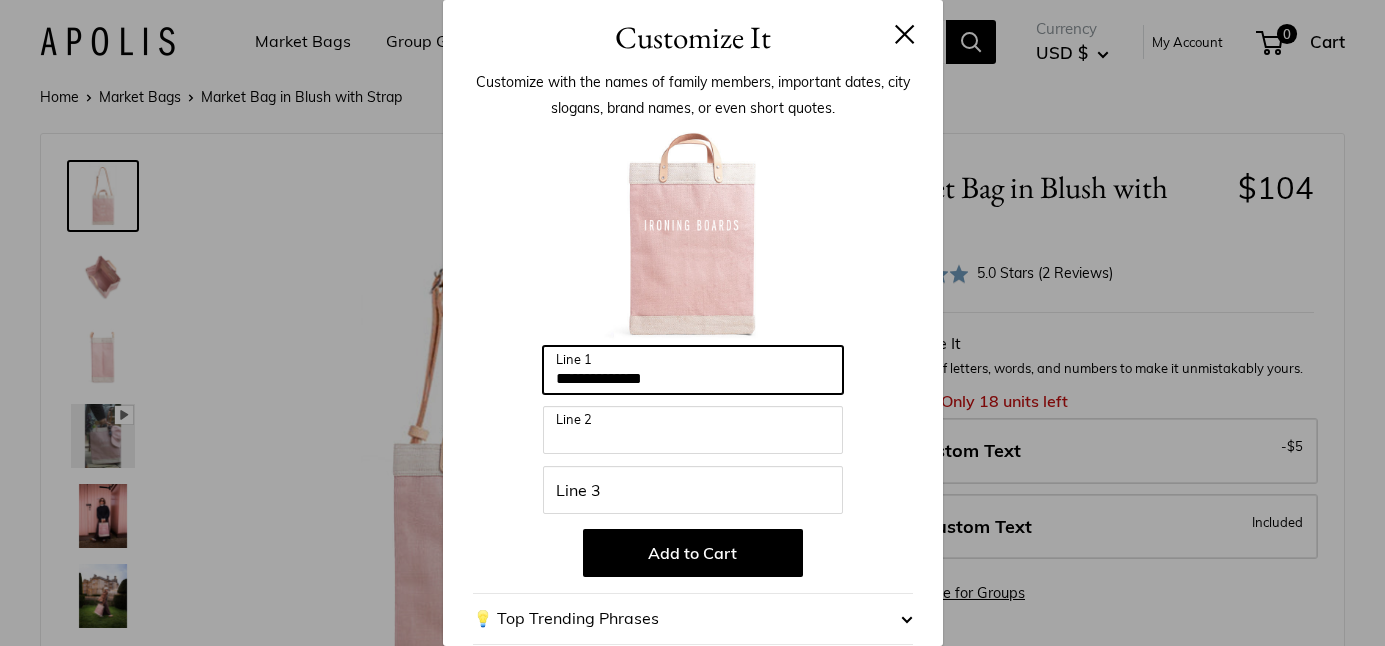 click on "**********" at bounding box center [693, 370] 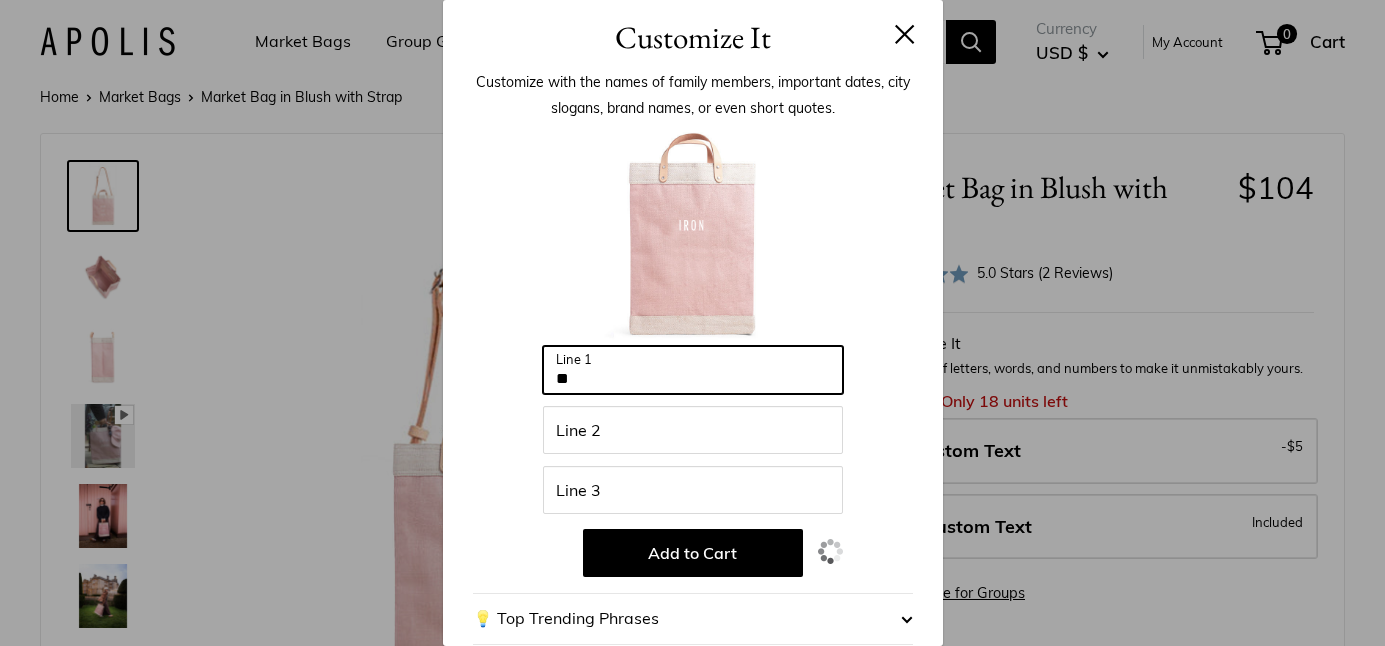 type on "*" 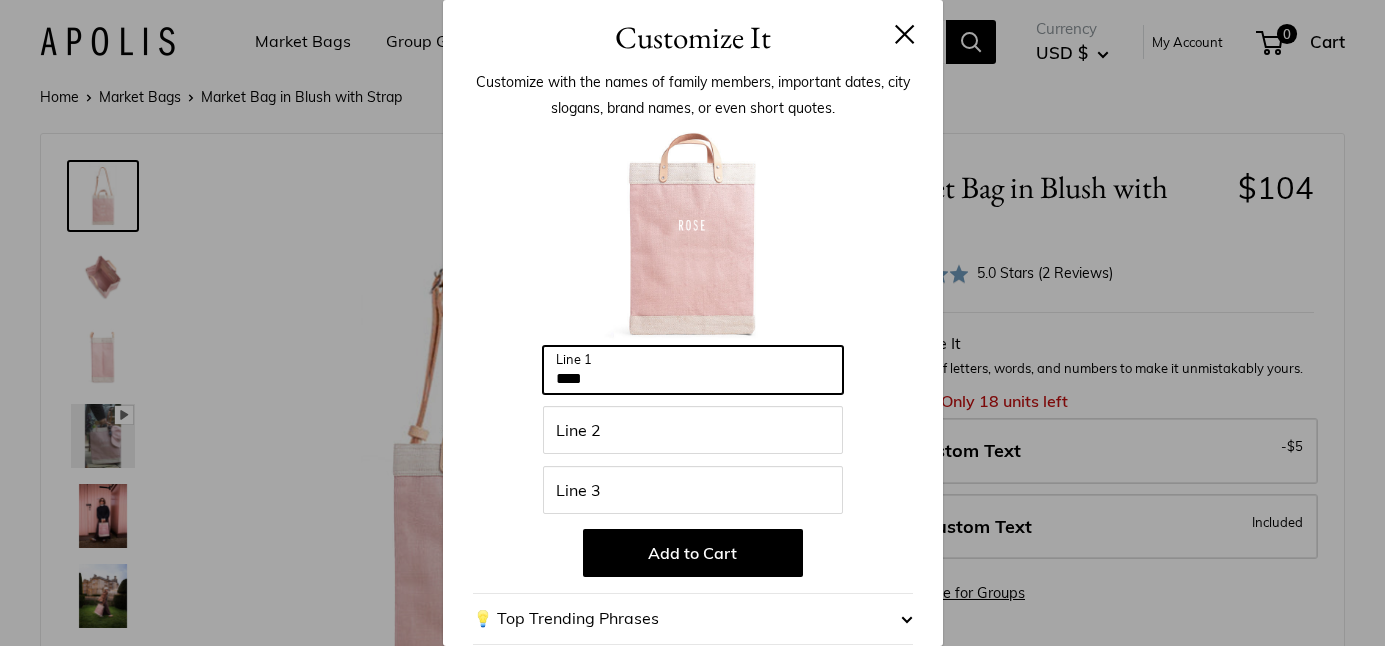 type on "****" 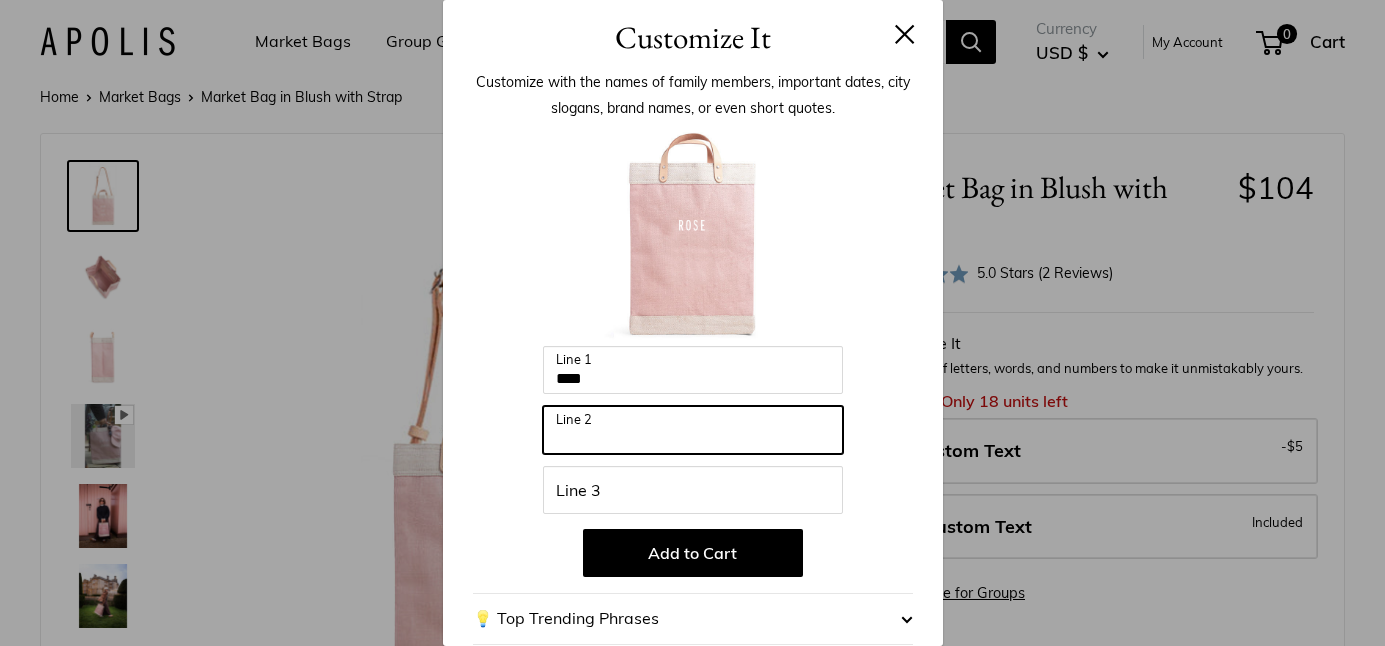 click on "Line 2" at bounding box center (693, 430) 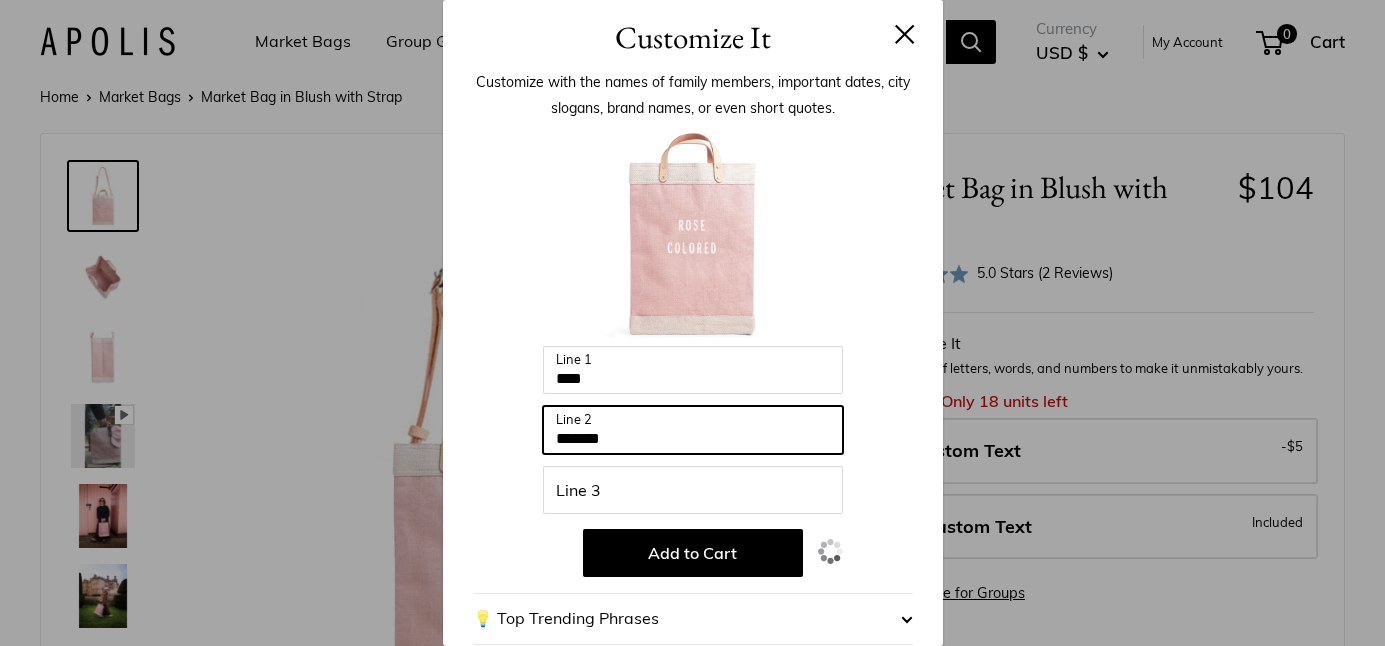type on "*******" 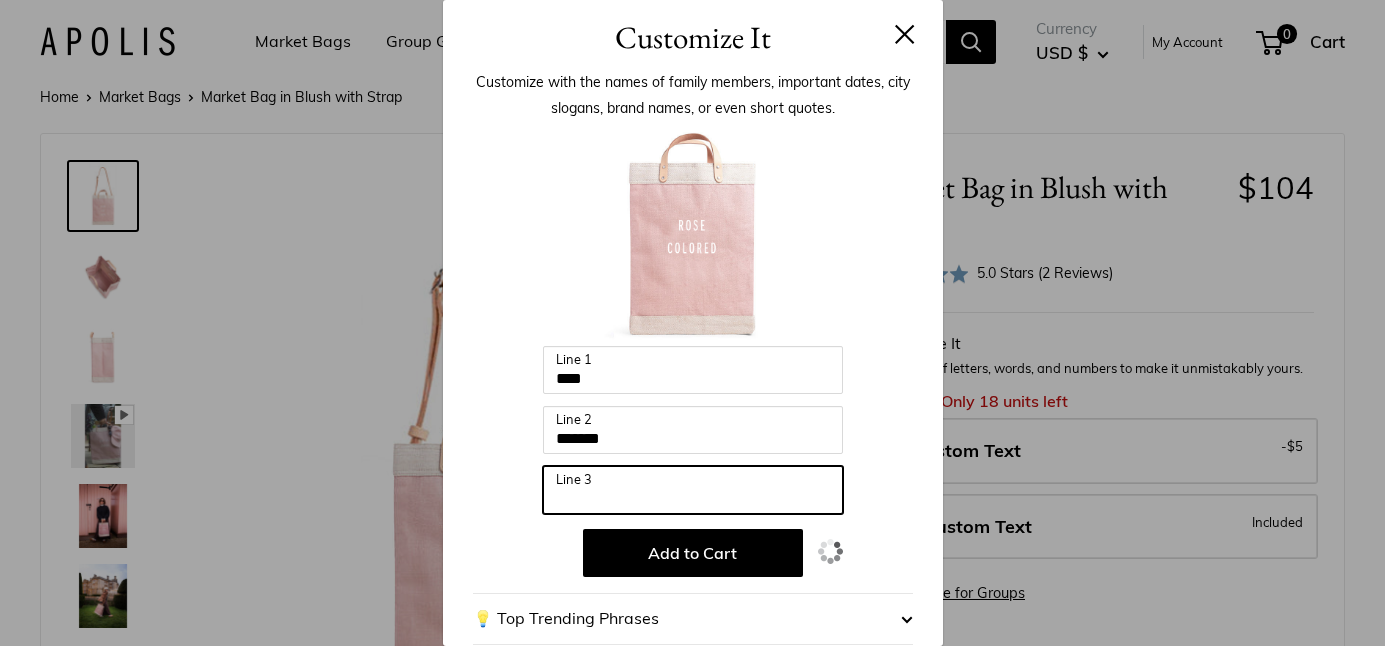 click on "Line 3" at bounding box center (693, 490) 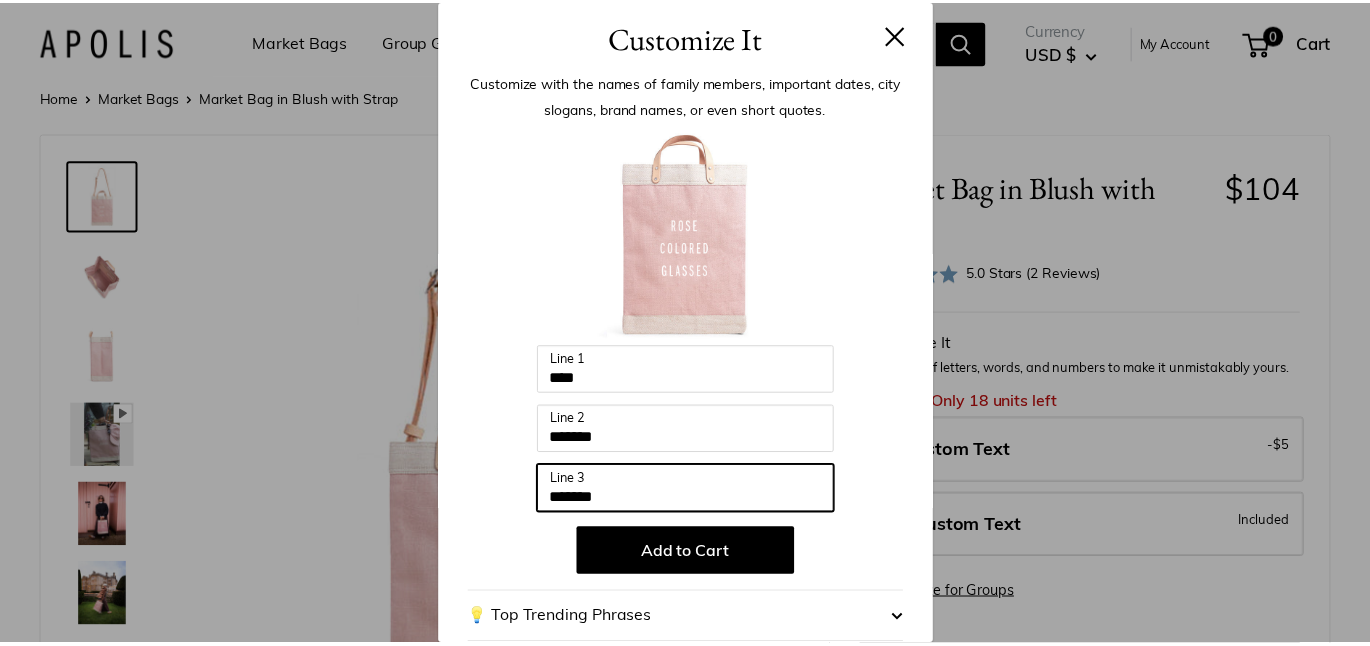 scroll, scrollTop: 10, scrollLeft: 0, axis: vertical 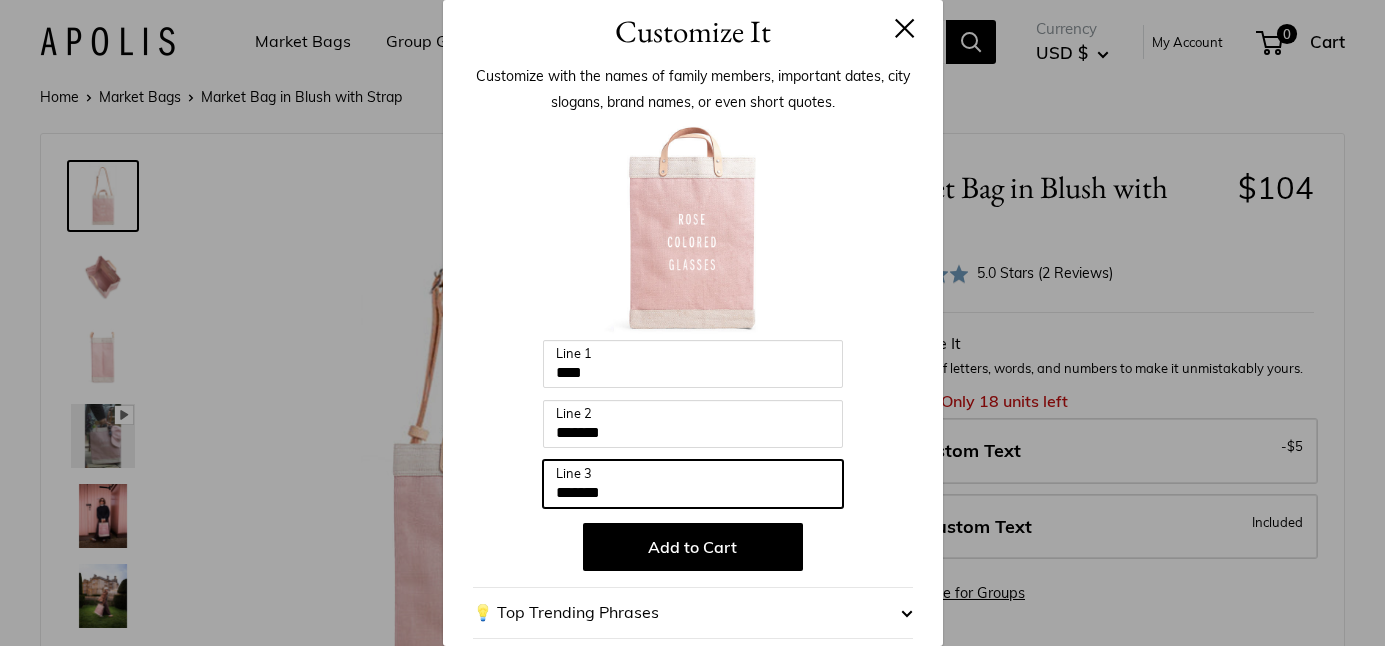 type on "*******" 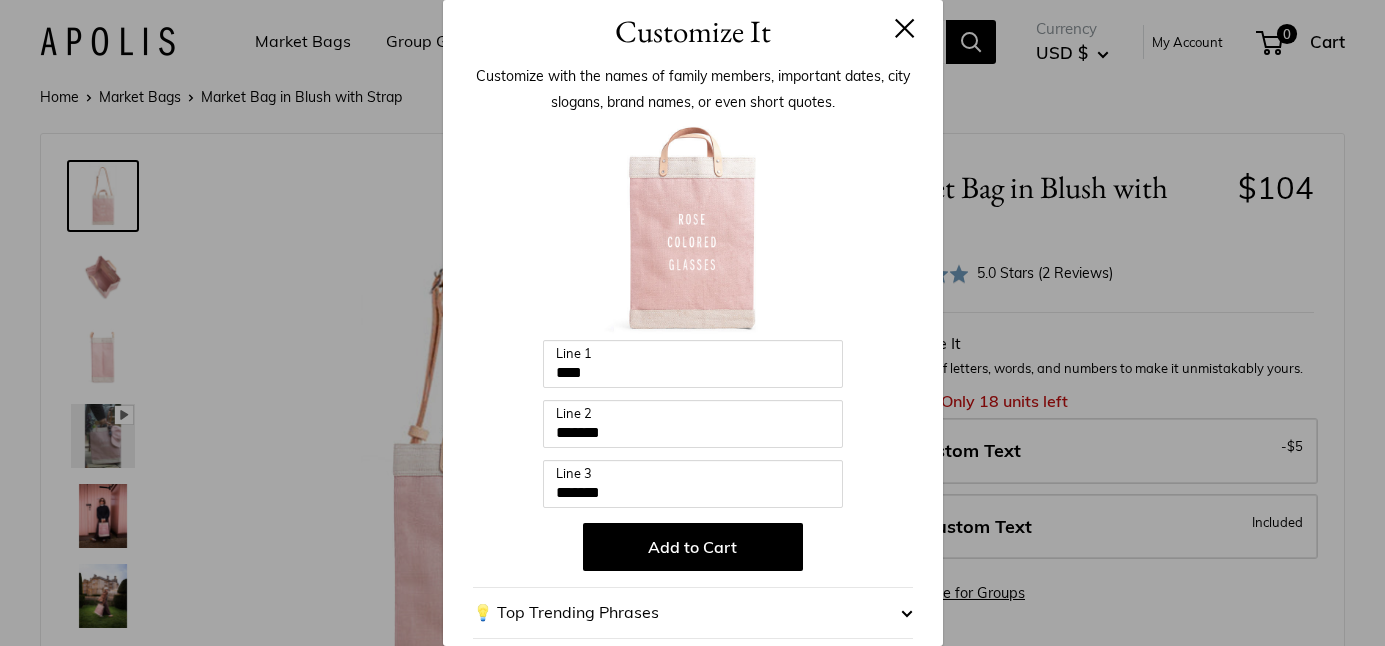 click at bounding box center [905, 28] 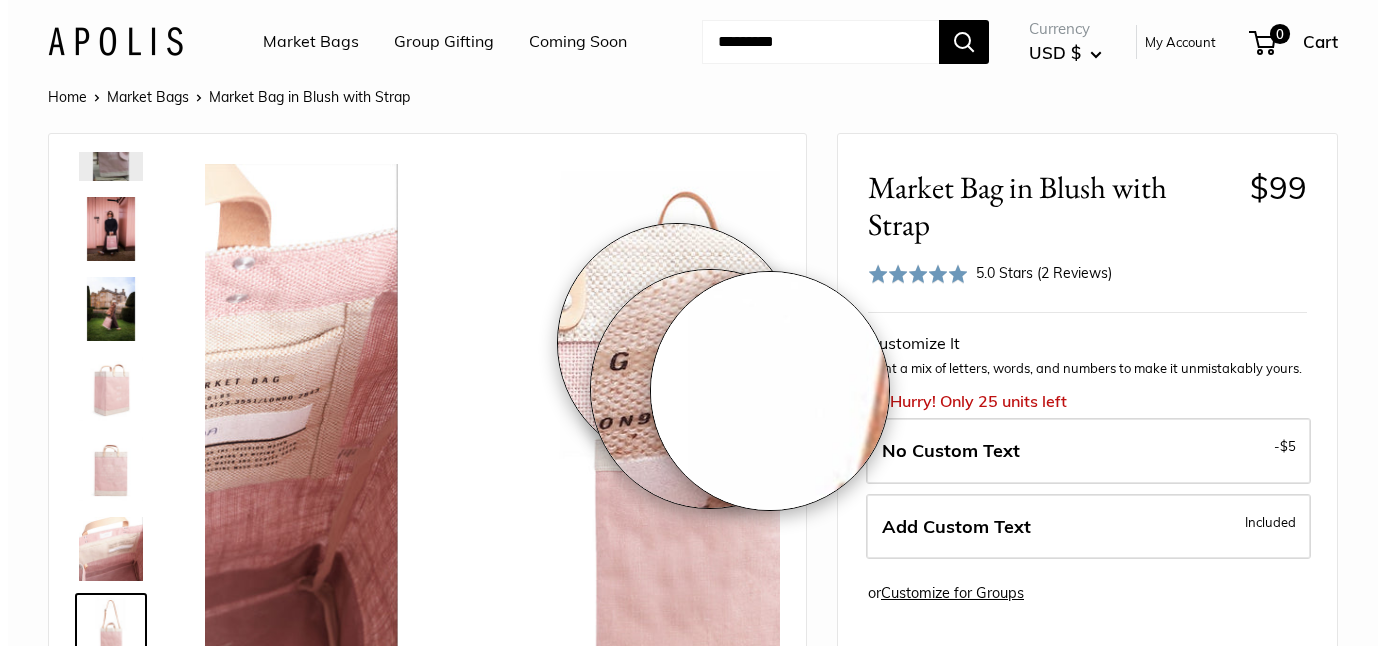 scroll, scrollTop: 288, scrollLeft: 0, axis: vertical 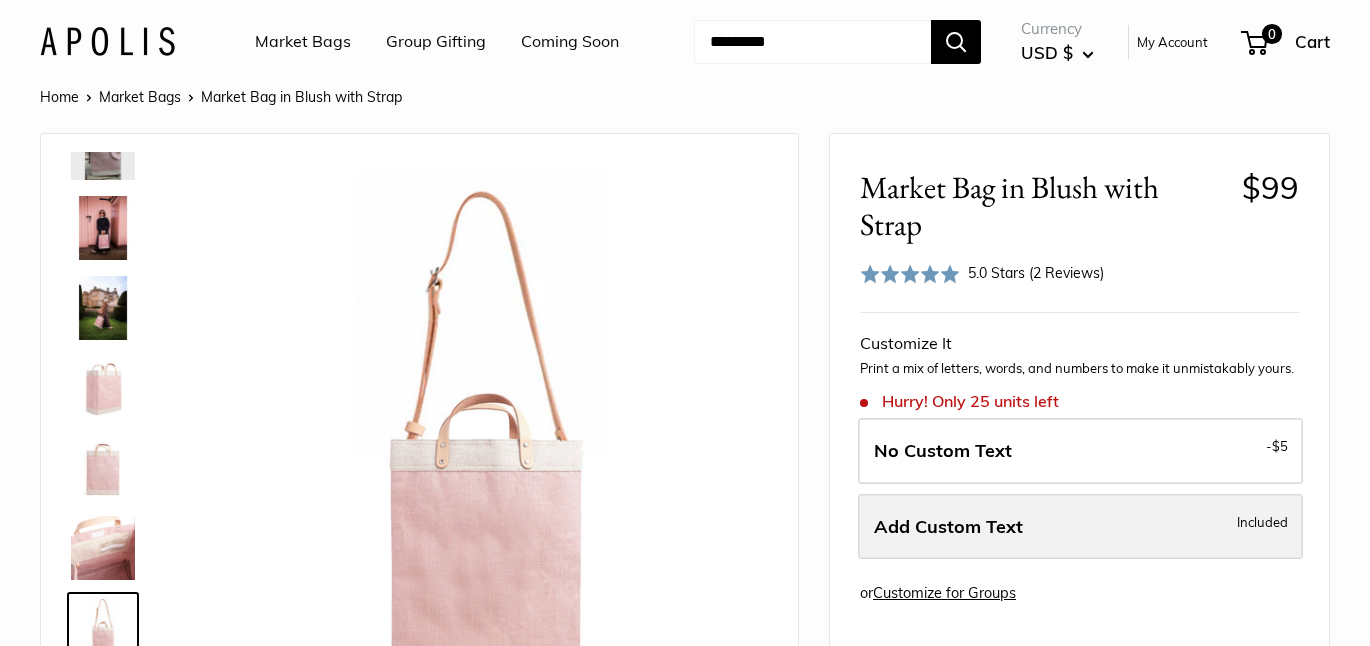 click on "Add Custom Text
Included" at bounding box center [1080, 527] 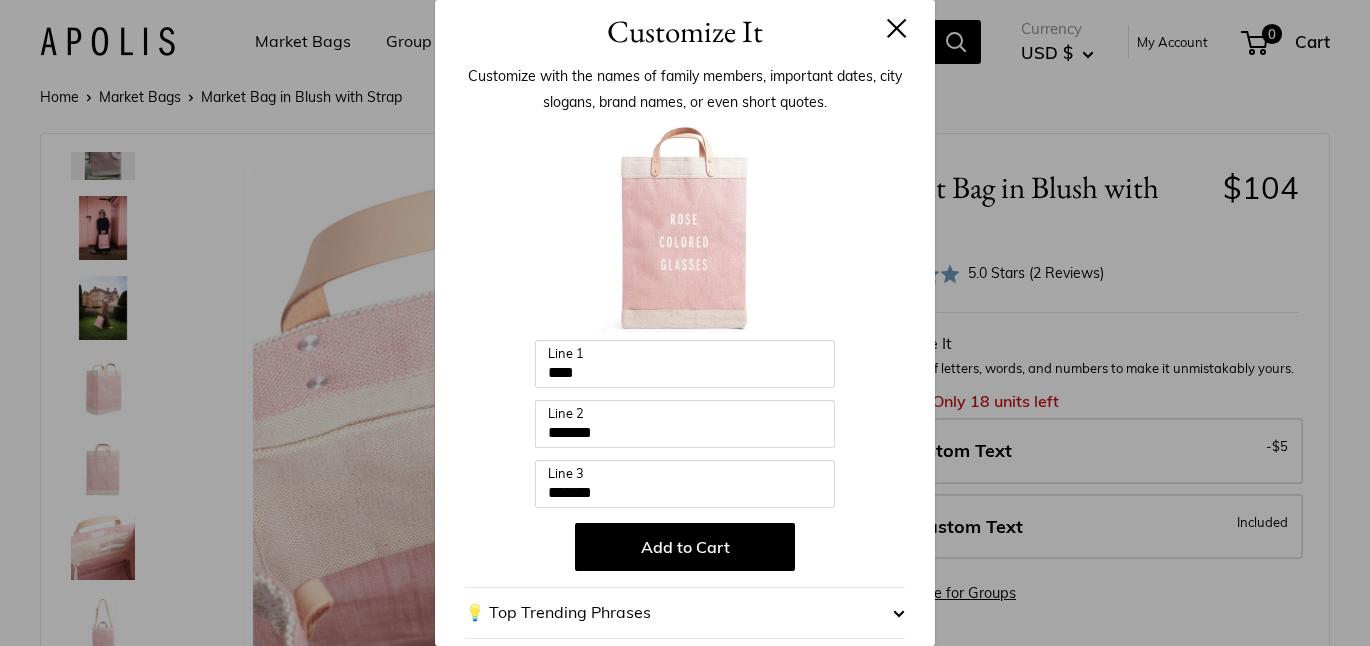 scroll, scrollTop: 0, scrollLeft: 0, axis: both 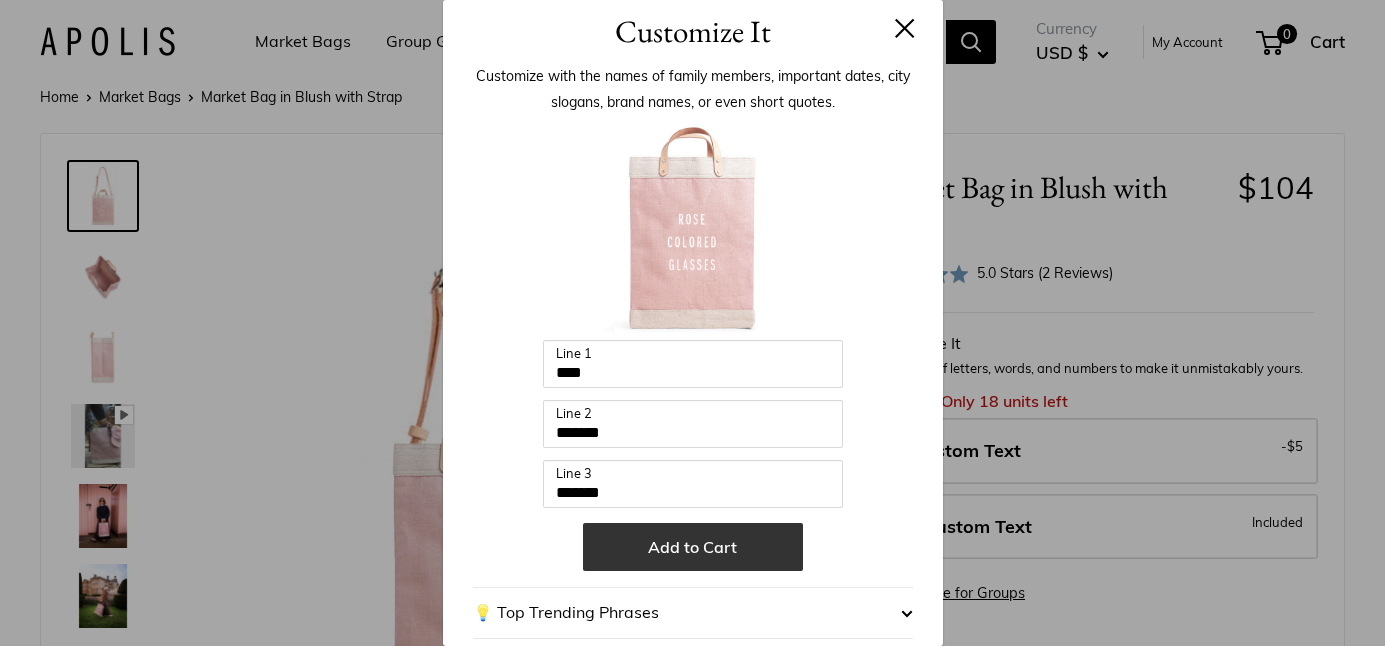 click on "Add to Cart" at bounding box center (693, 547) 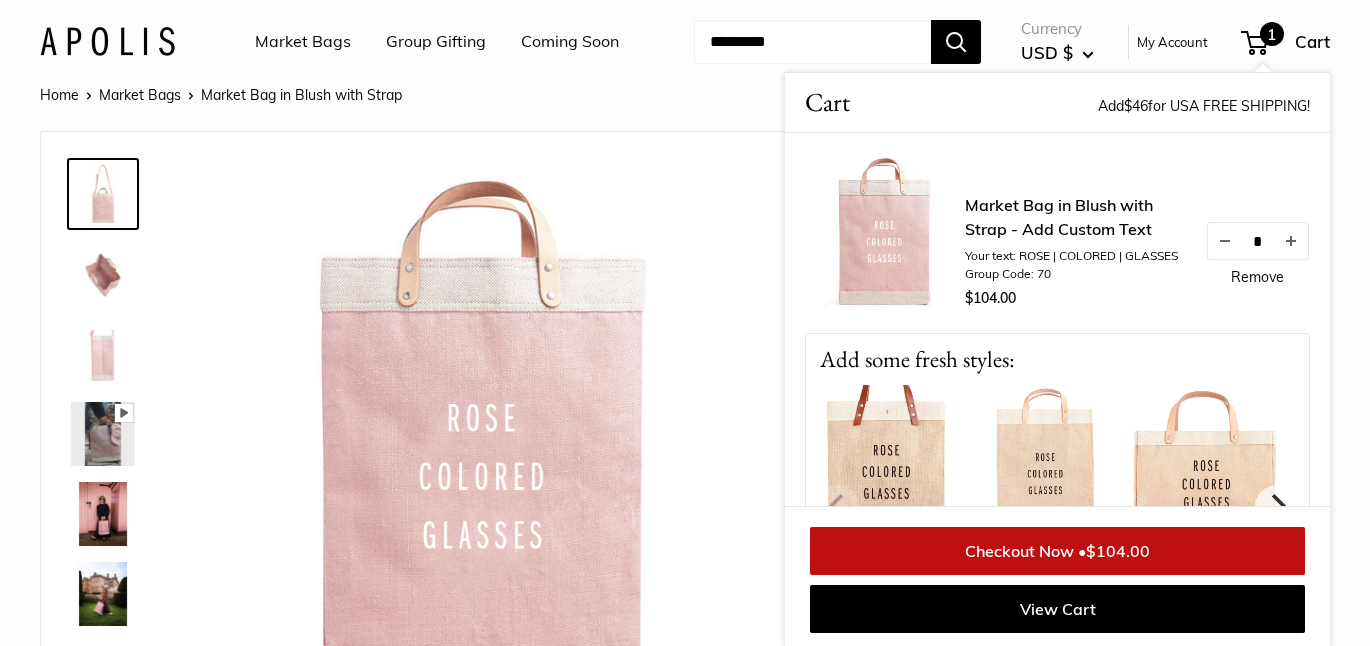 click at bounding box center (484, 445) 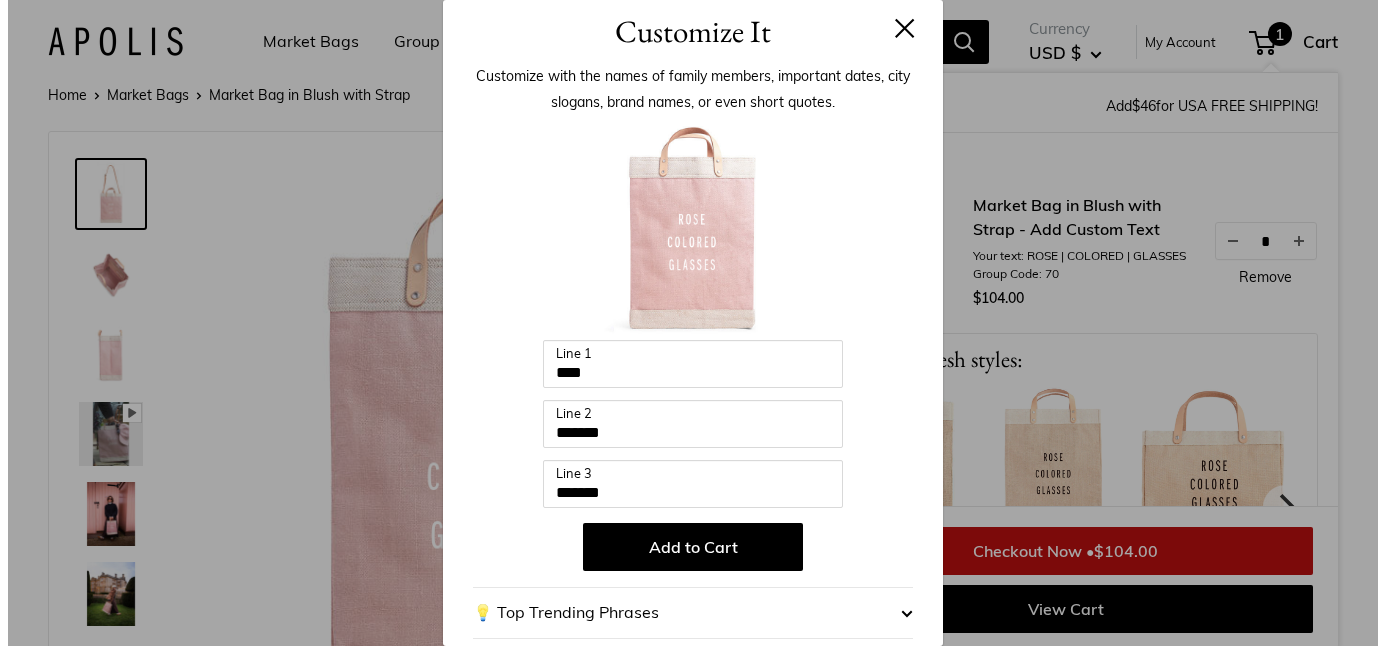 scroll, scrollTop: 4, scrollLeft: 0, axis: vertical 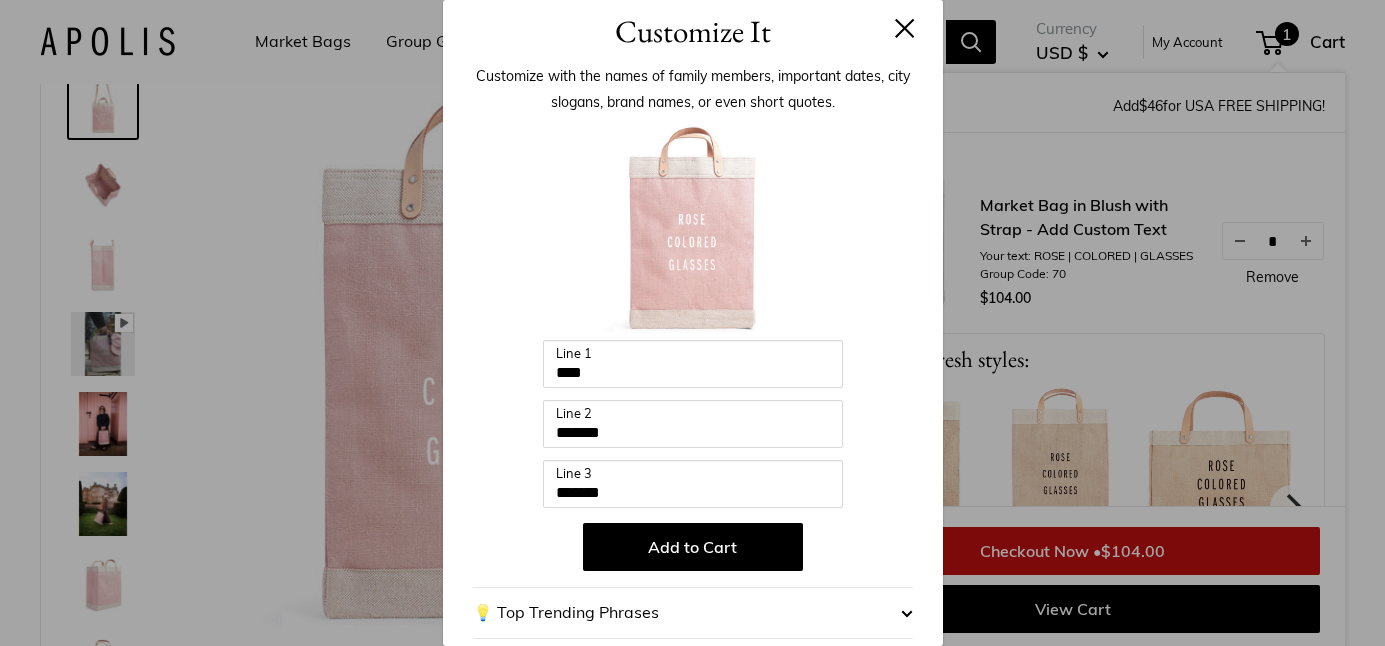 click at bounding box center [905, 28] 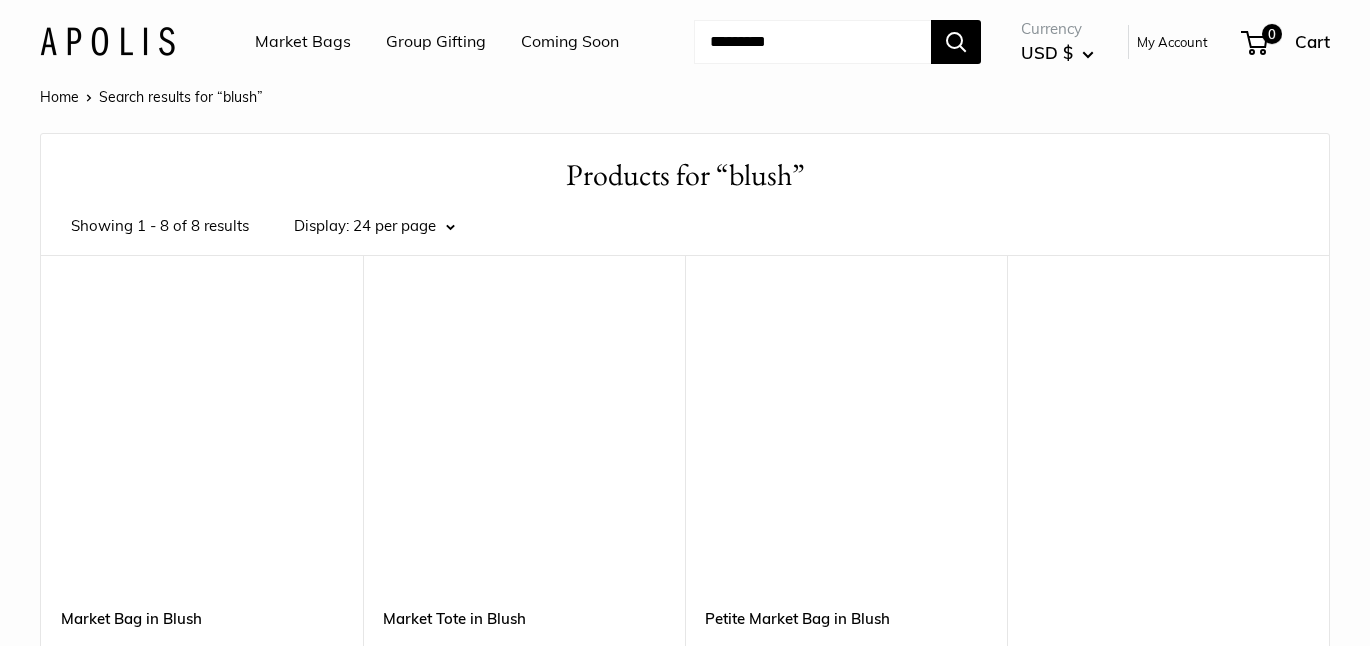 scroll, scrollTop: 829, scrollLeft: 0, axis: vertical 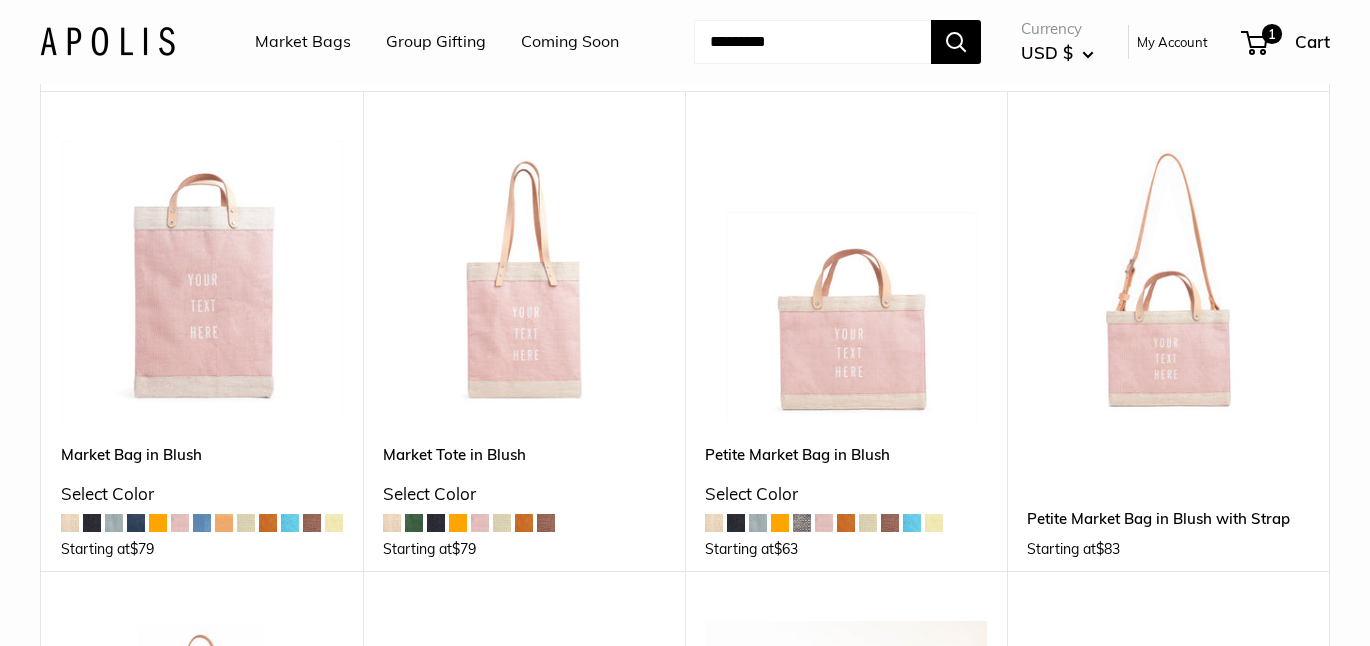 click at bounding box center (0, 0) 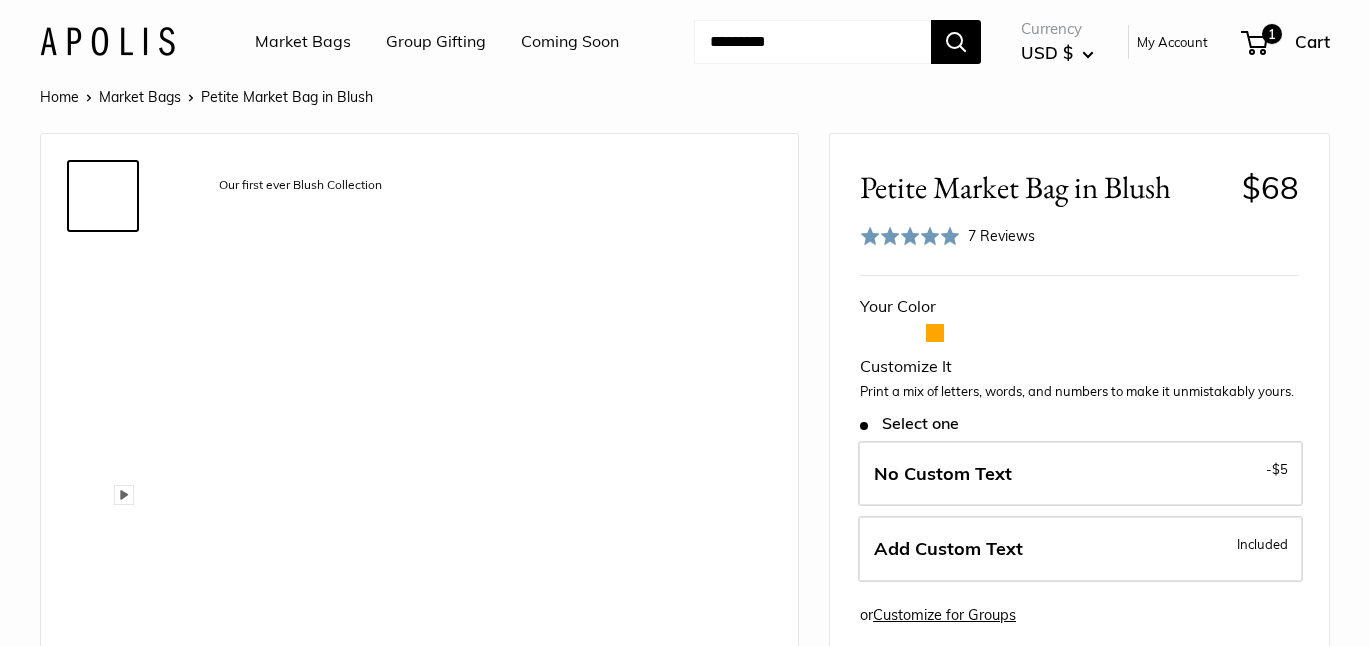 scroll, scrollTop: 0, scrollLeft: 0, axis: both 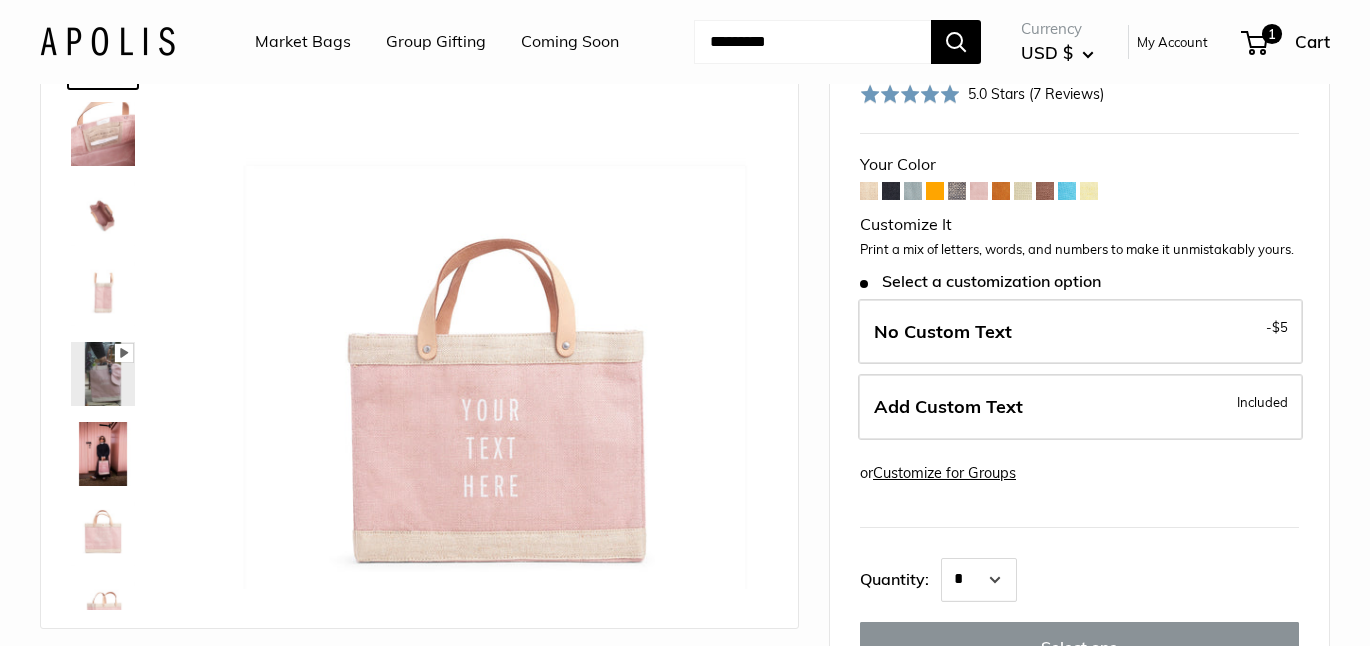 click at bounding box center [103, 534] 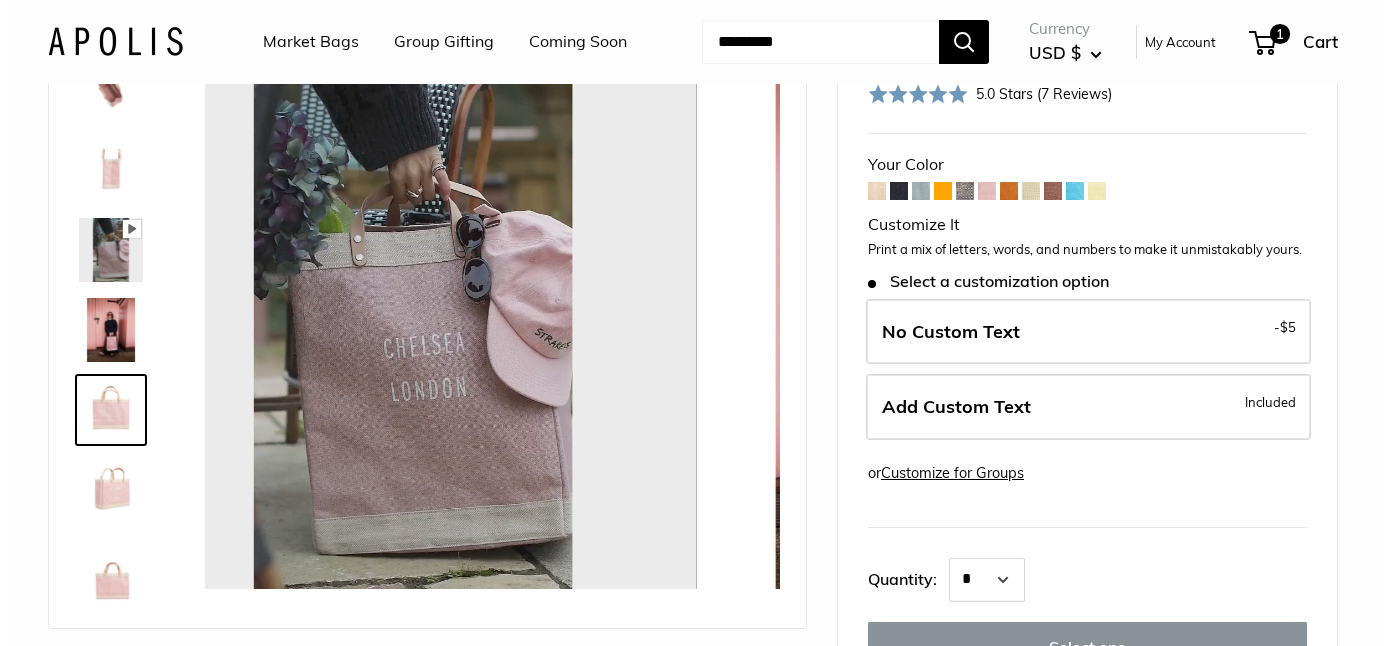 scroll, scrollTop: 128, scrollLeft: 0, axis: vertical 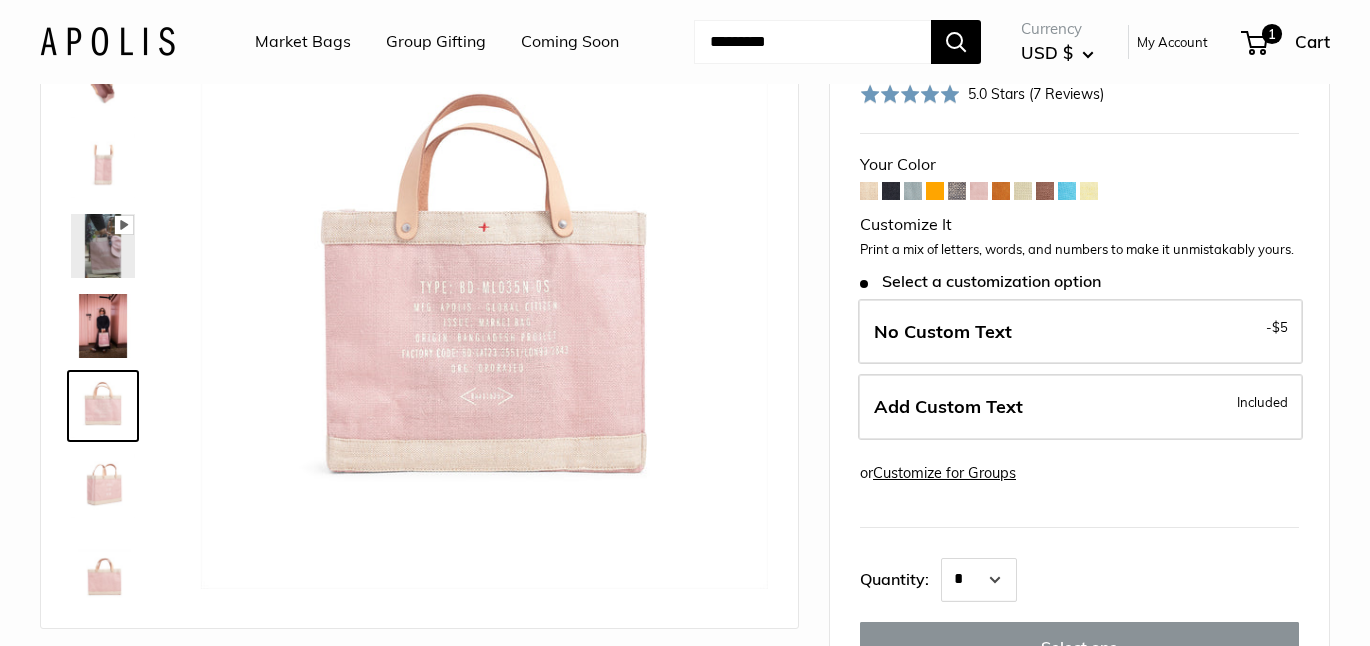 click at bounding box center [103, 566] 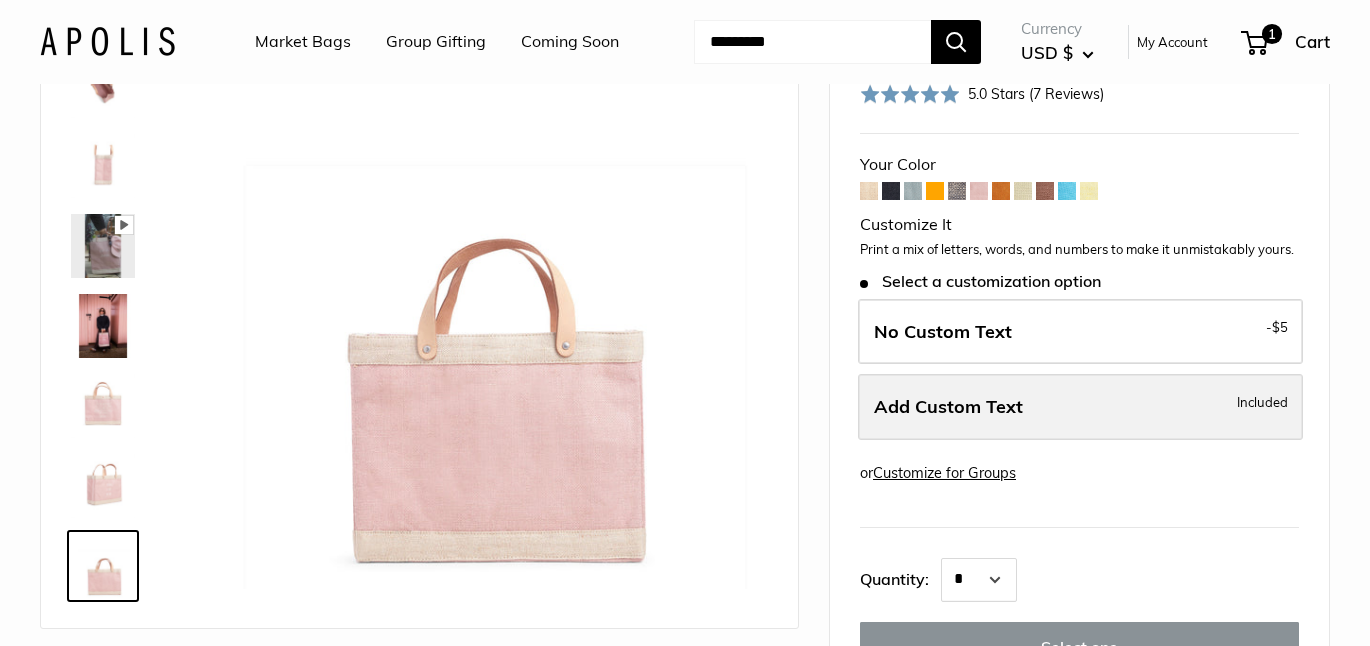 click on "Add Custom Text" at bounding box center [948, 406] 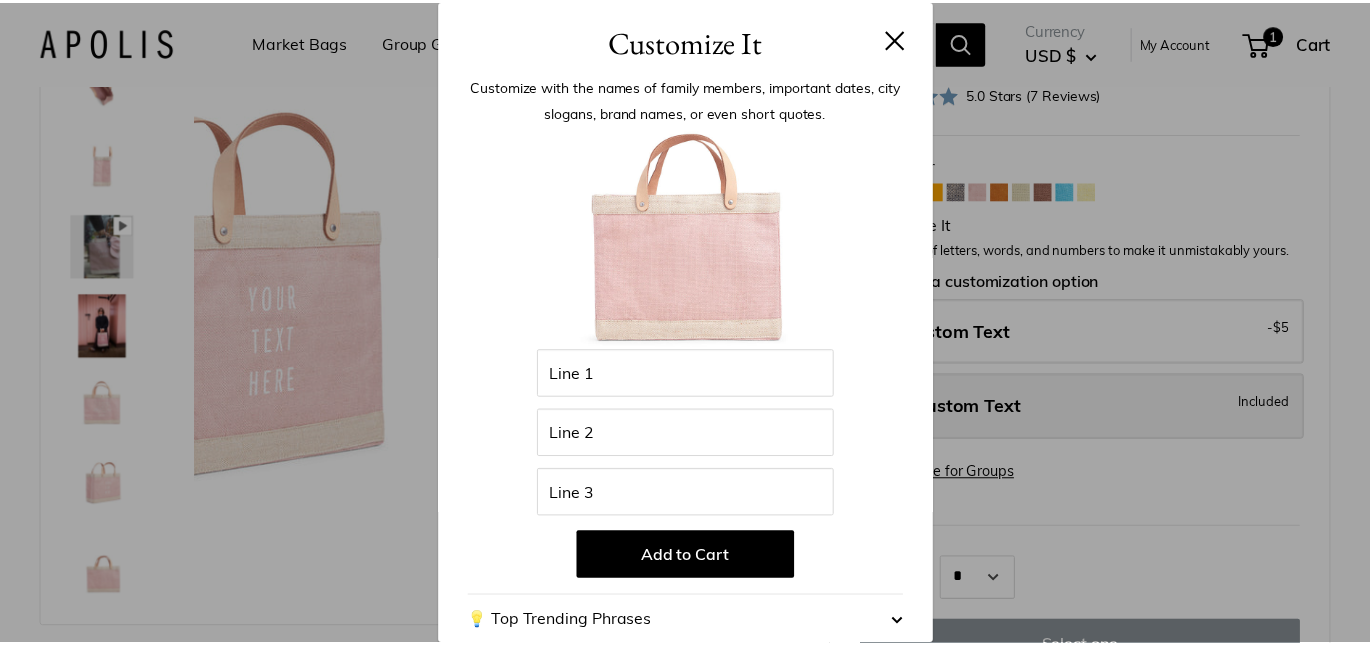 scroll, scrollTop: 0, scrollLeft: 0, axis: both 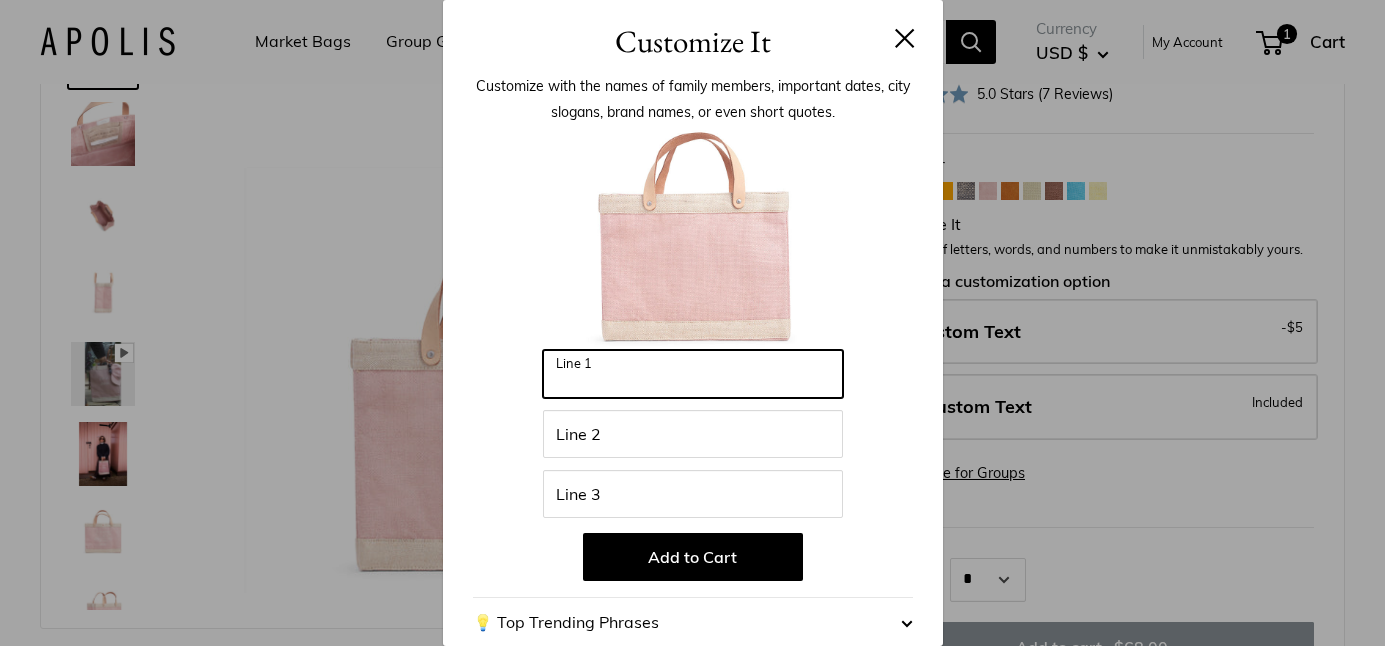 click on "Line 1" at bounding box center (693, 374) 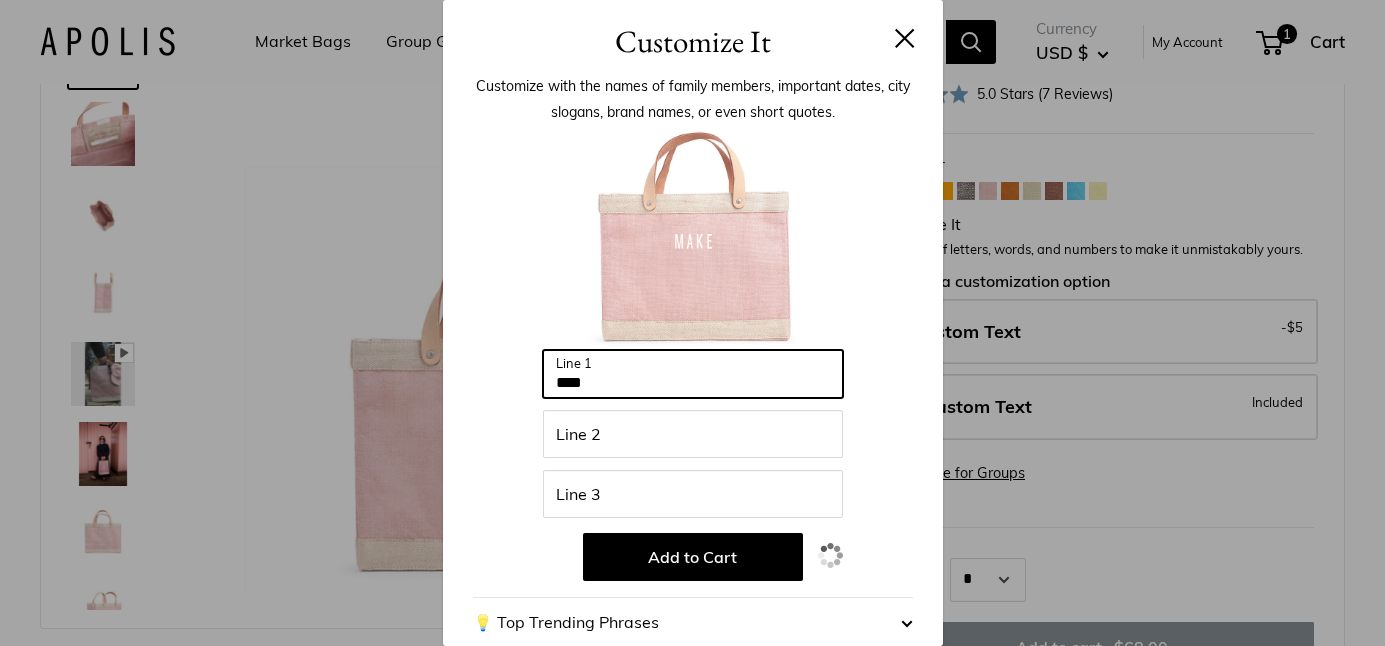type on "****" 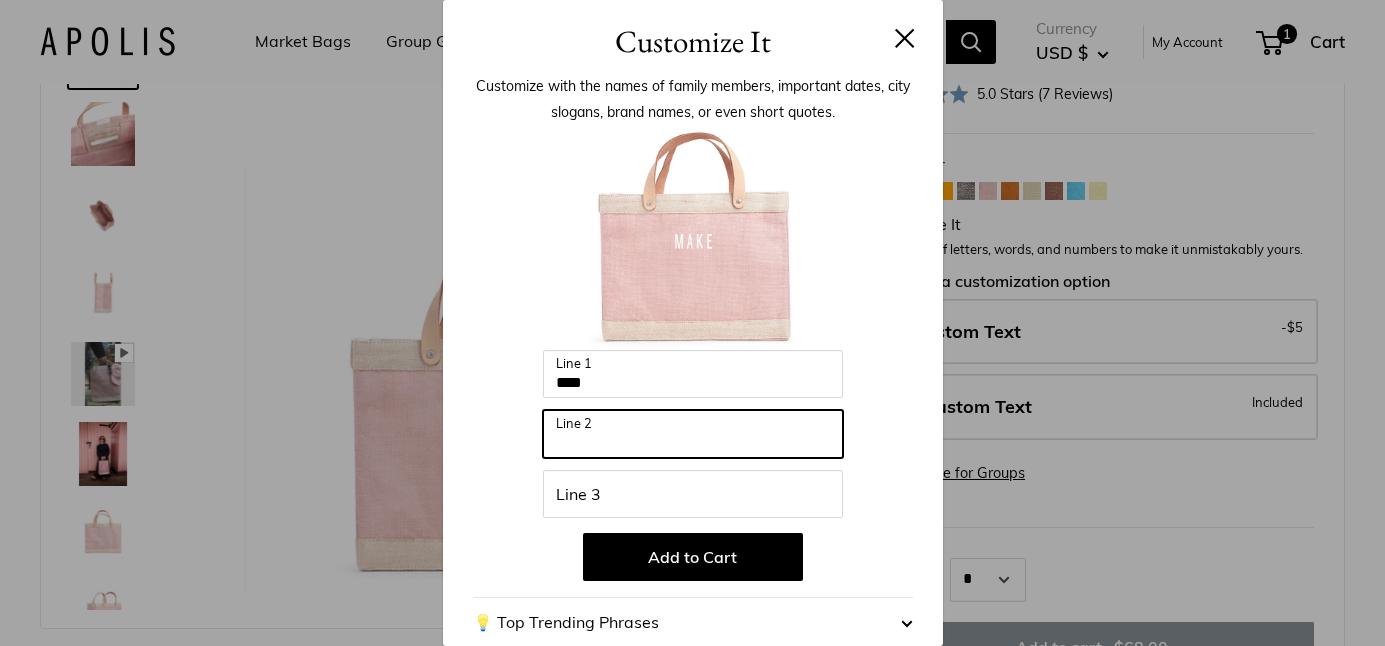 click on "Line 2" at bounding box center (693, 434) 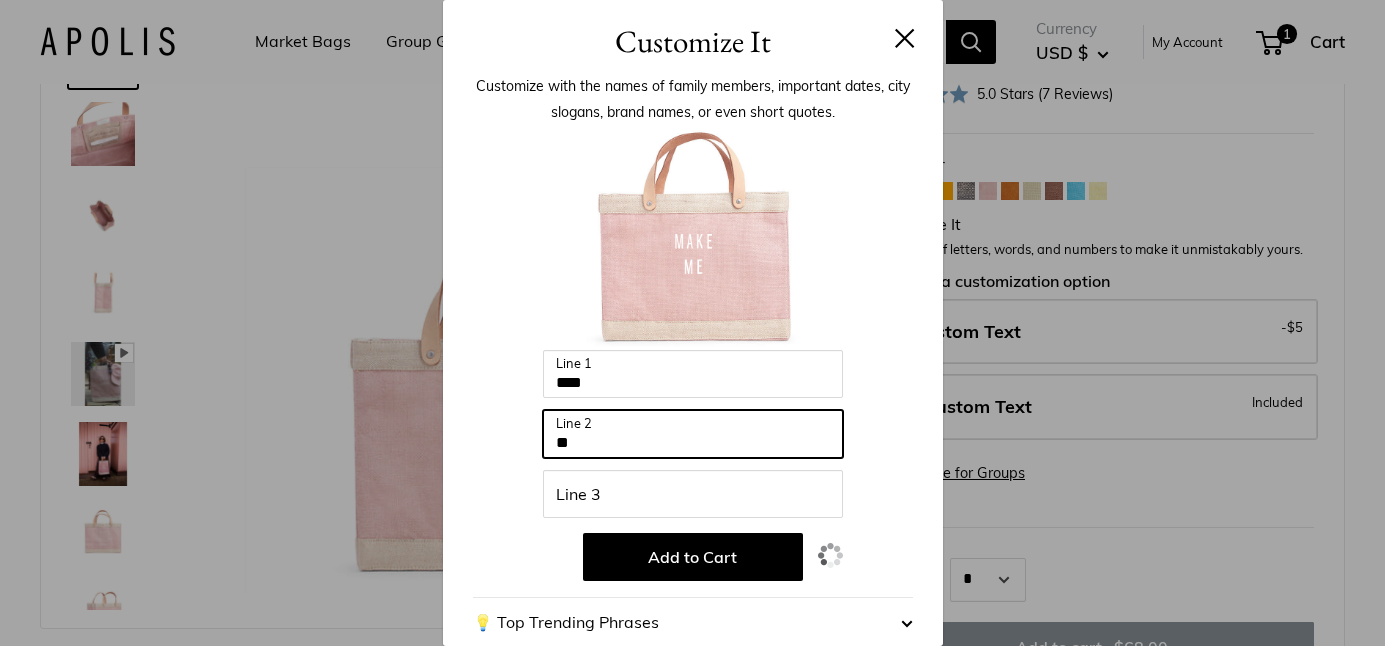 type on "**" 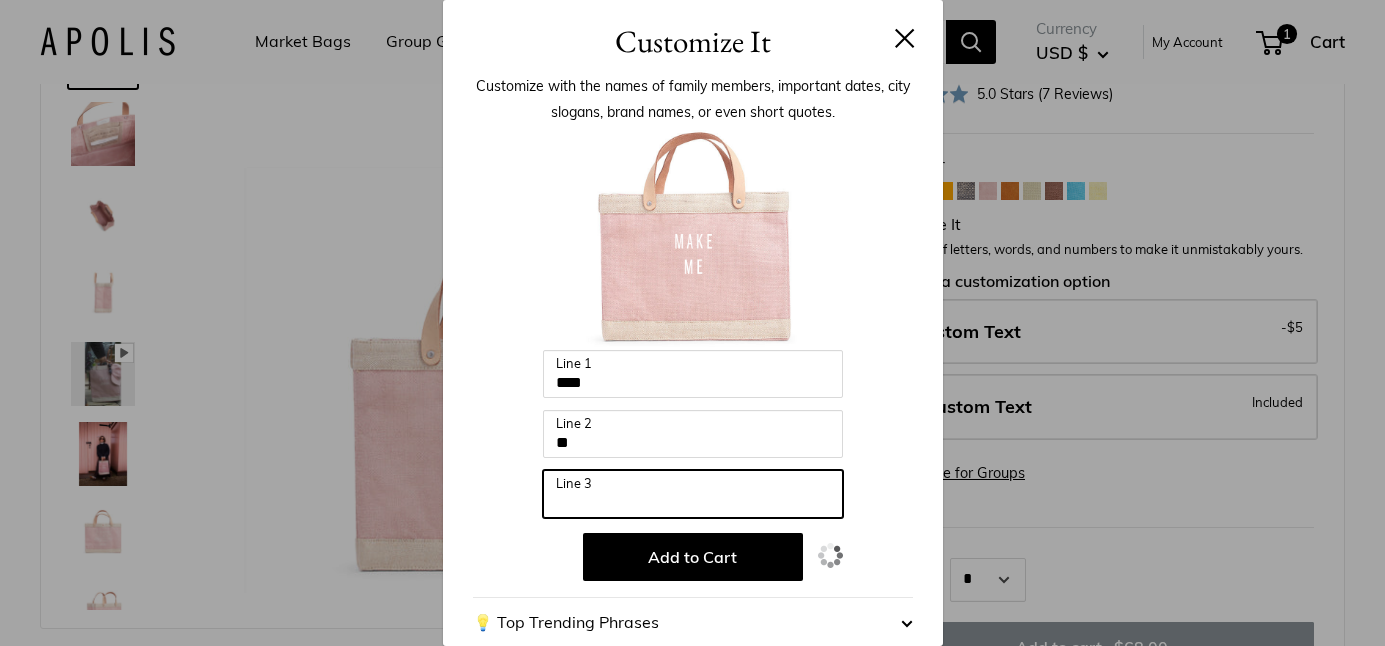 click on "Line 3" at bounding box center (693, 494) 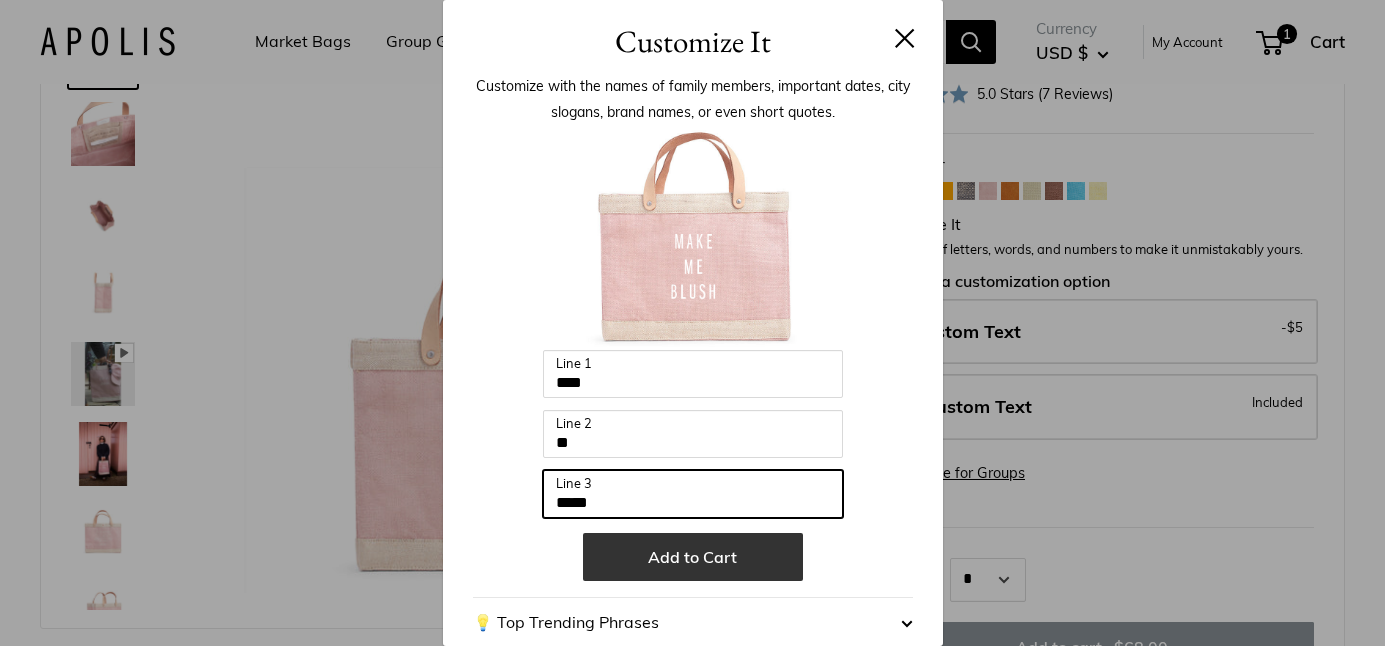 type on "*****" 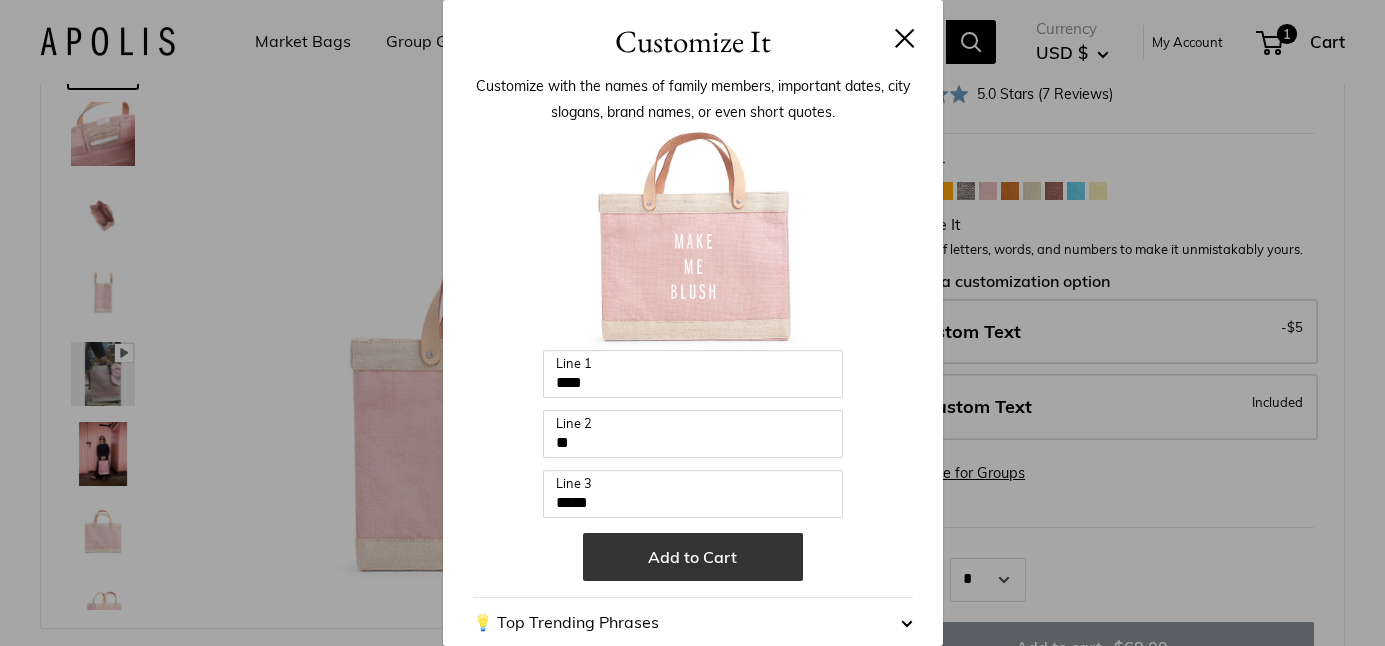 click on "Add to Cart" at bounding box center (693, 557) 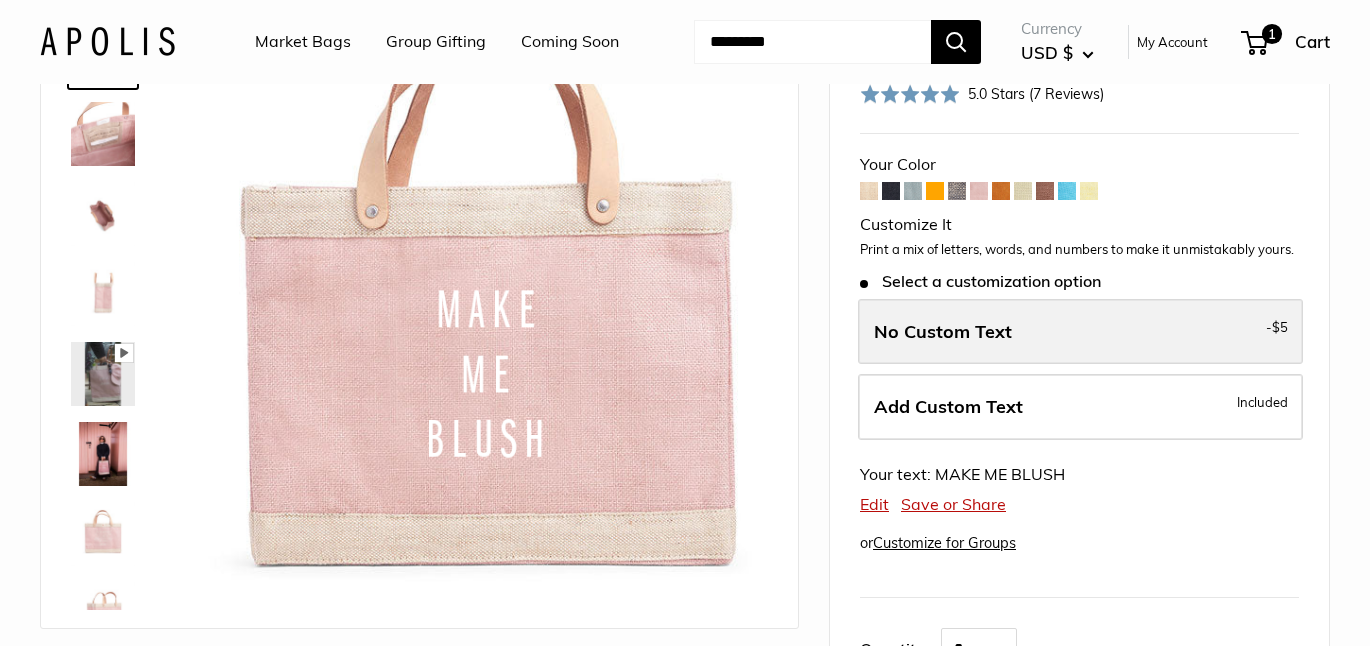 click on "No Custom Text" at bounding box center [943, 331] 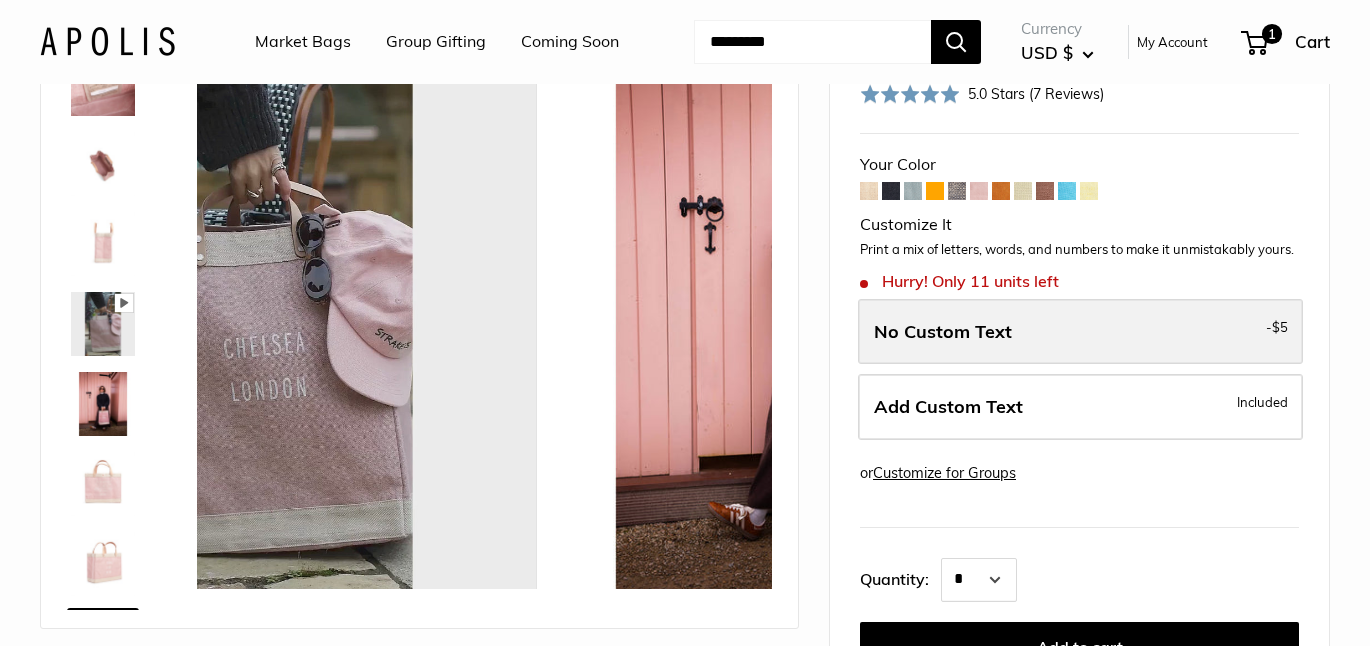 scroll, scrollTop: 128, scrollLeft: 0, axis: vertical 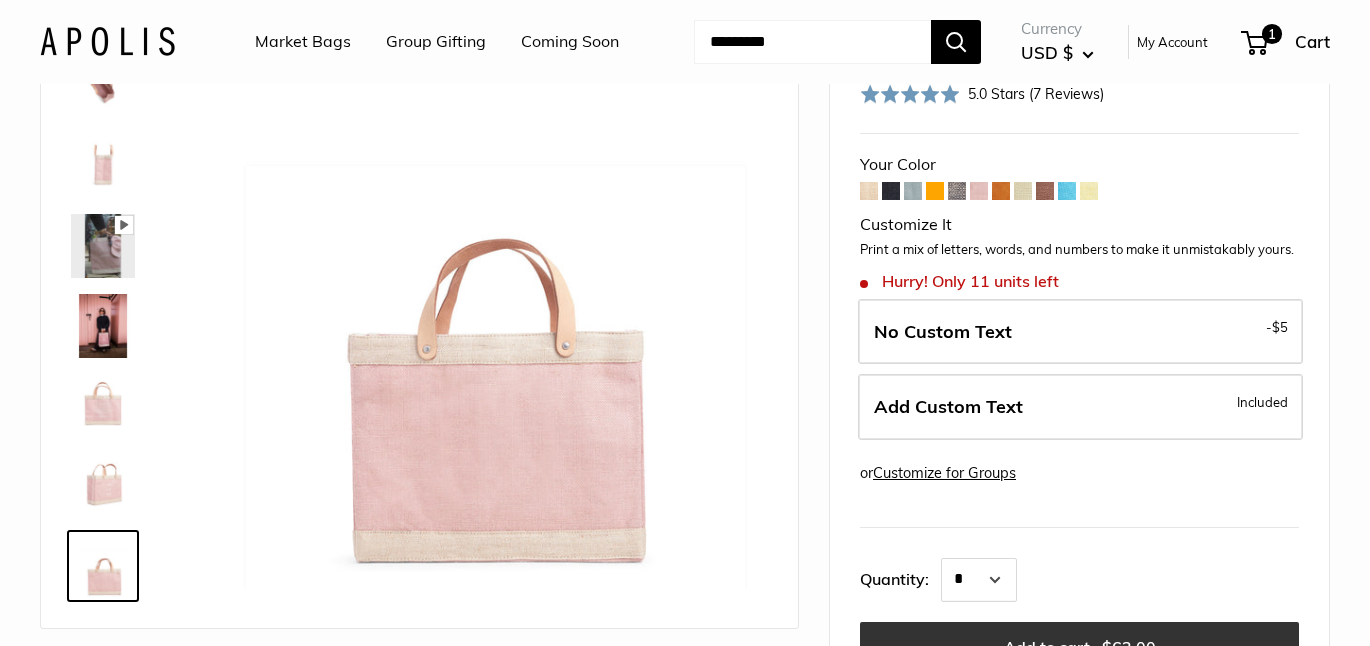 click on "Add to cart •  $63.00" at bounding box center (1079, 647) 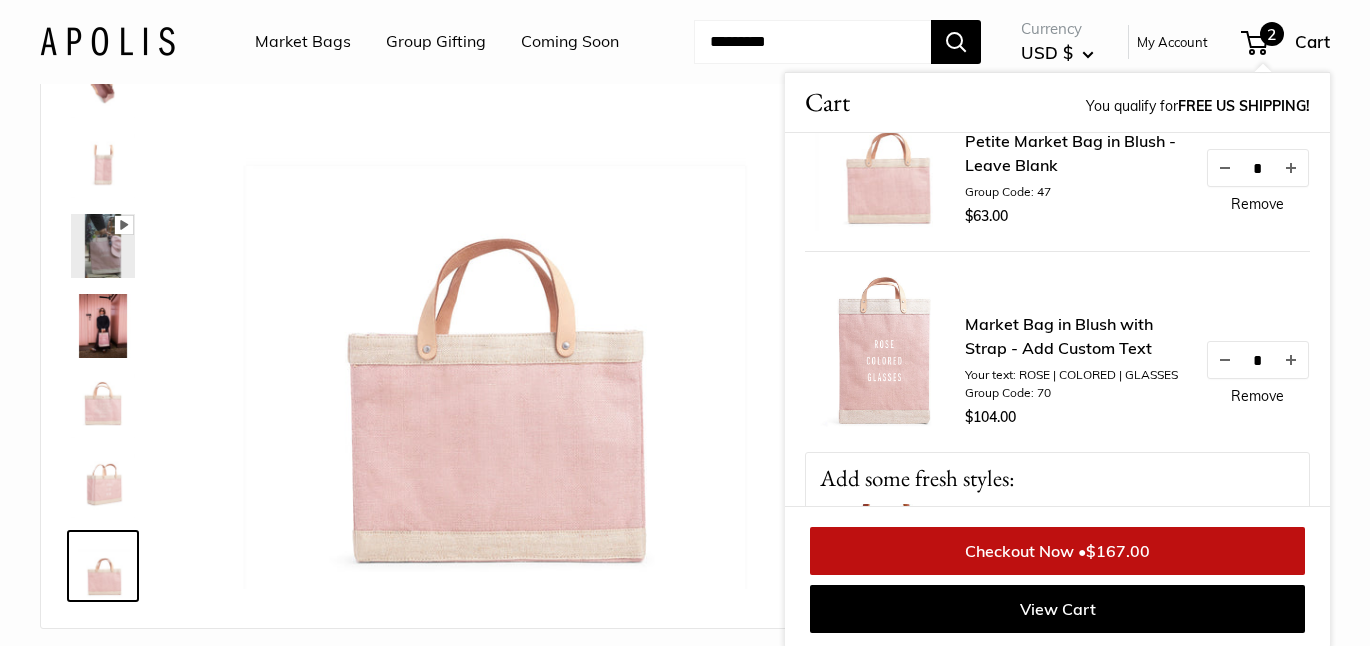 scroll, scrollTop: 86, scrollLeft: 0, axis: vertical 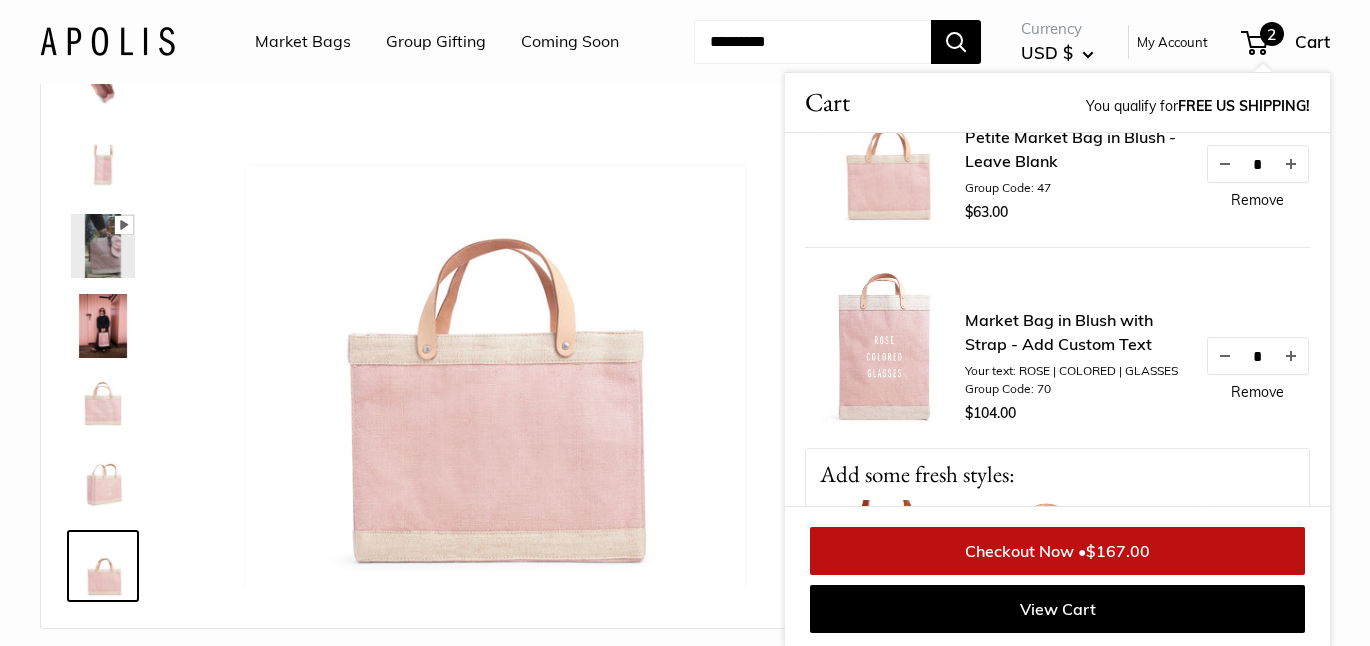 click on "Market Bag in Blush with Strap - Add Custom Text" at bounding box center [1075, 332] 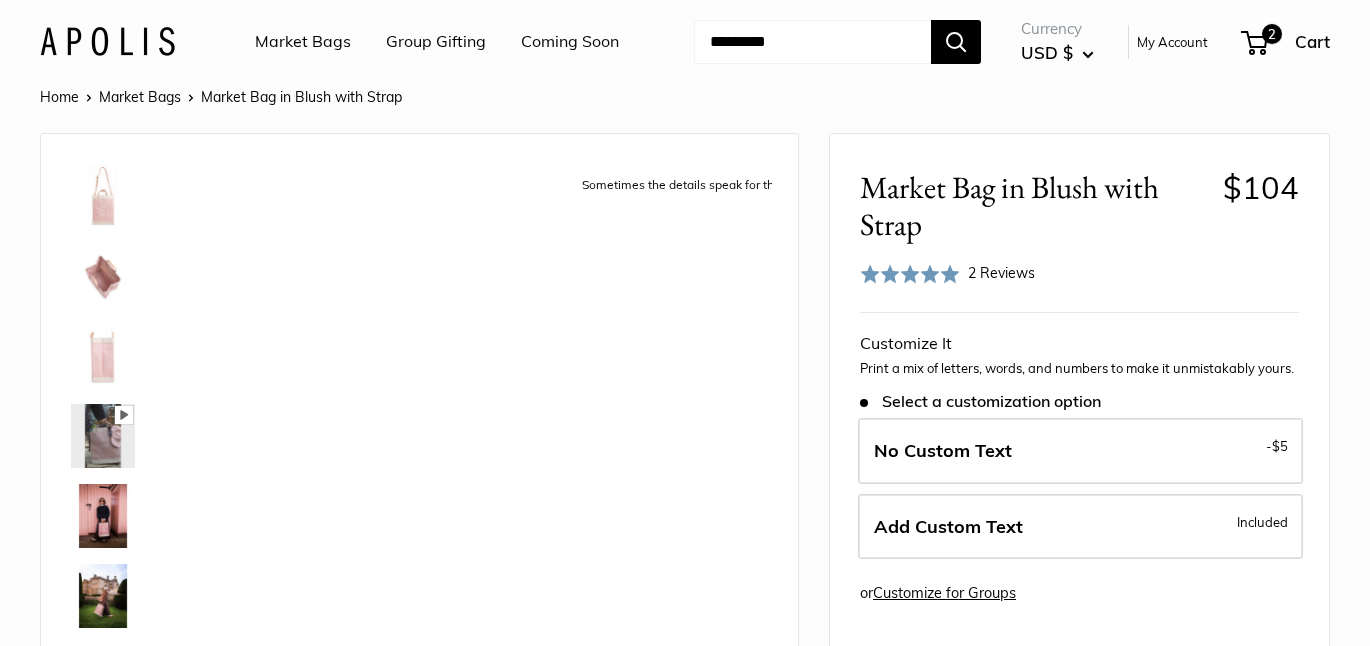 scroll, scrollTop: 0, scrollLeft: 0, axis: both 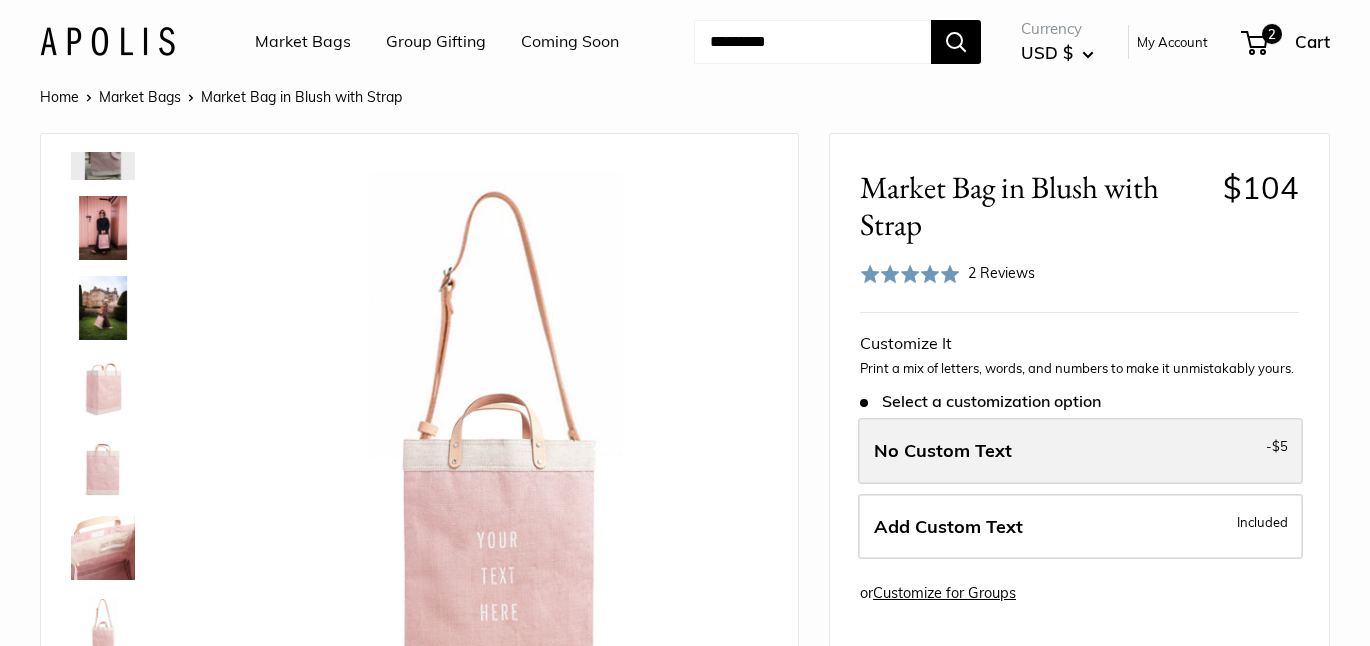 click on "No Custom Text" at bounding box center [943, 450] 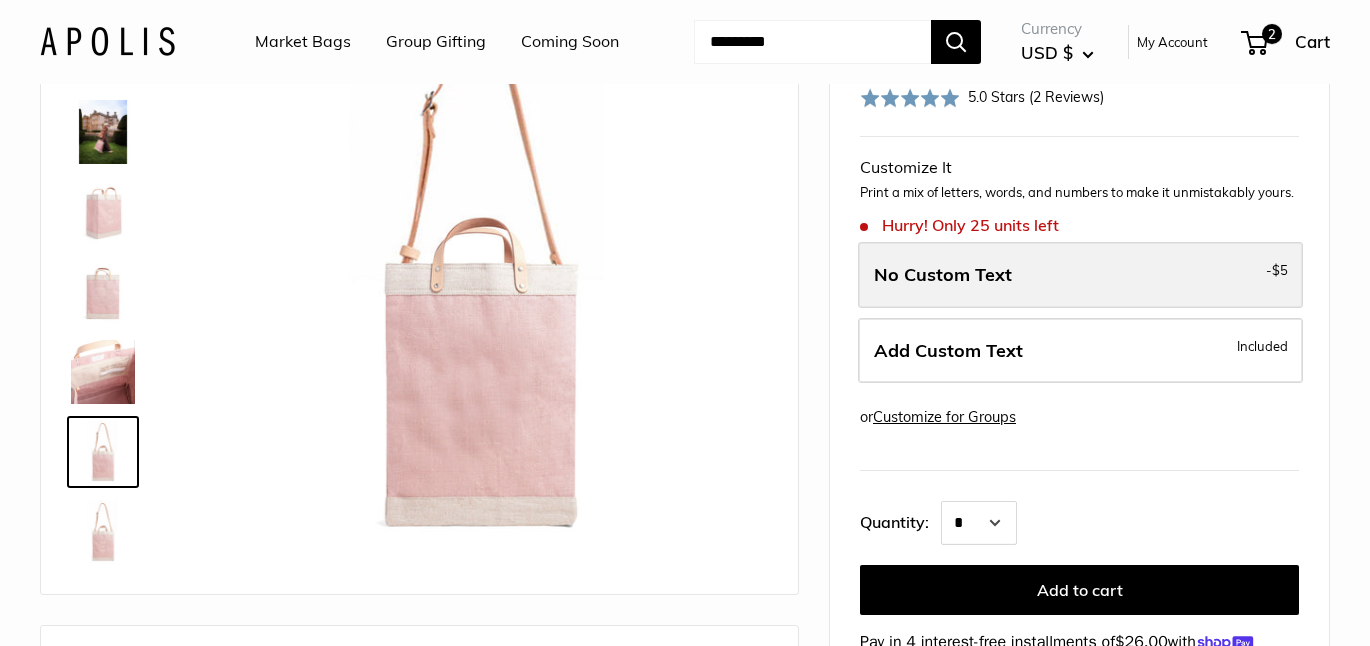 scroll, scrollTop: 185, scrollLeft: 0, axis: vertical 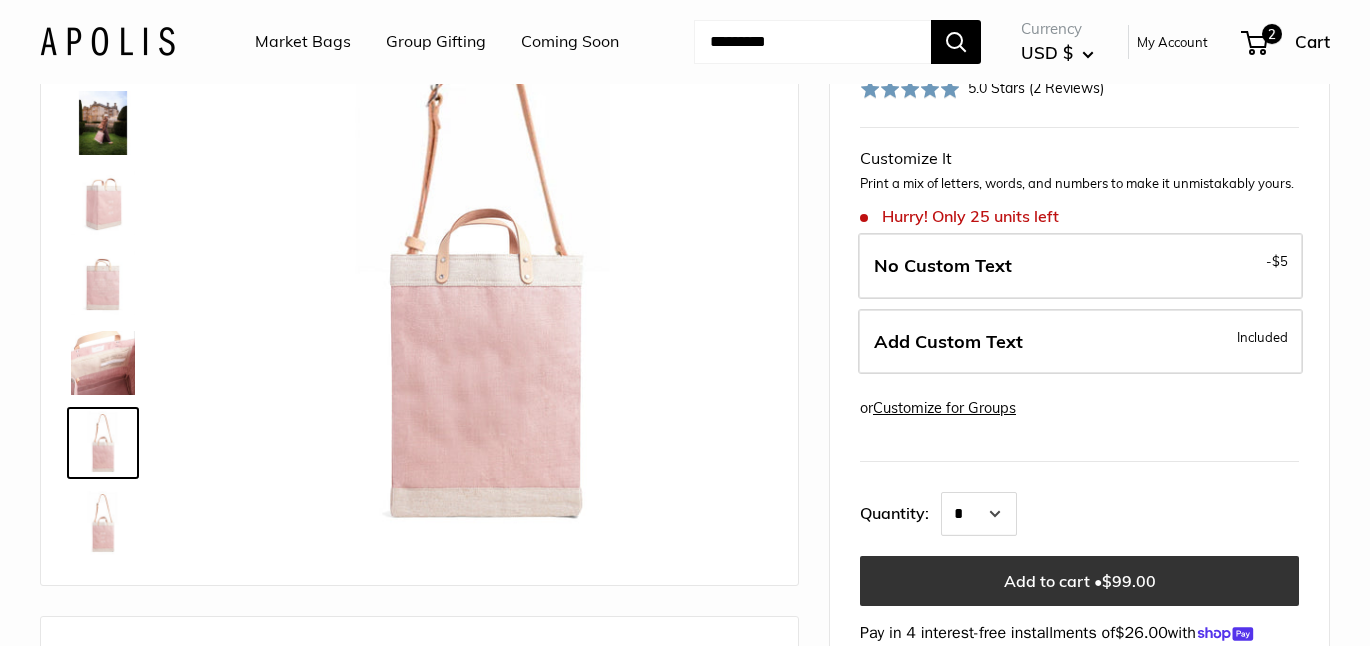 click on "Add to cart •  $99.00" at bounding box center (1079, 581) 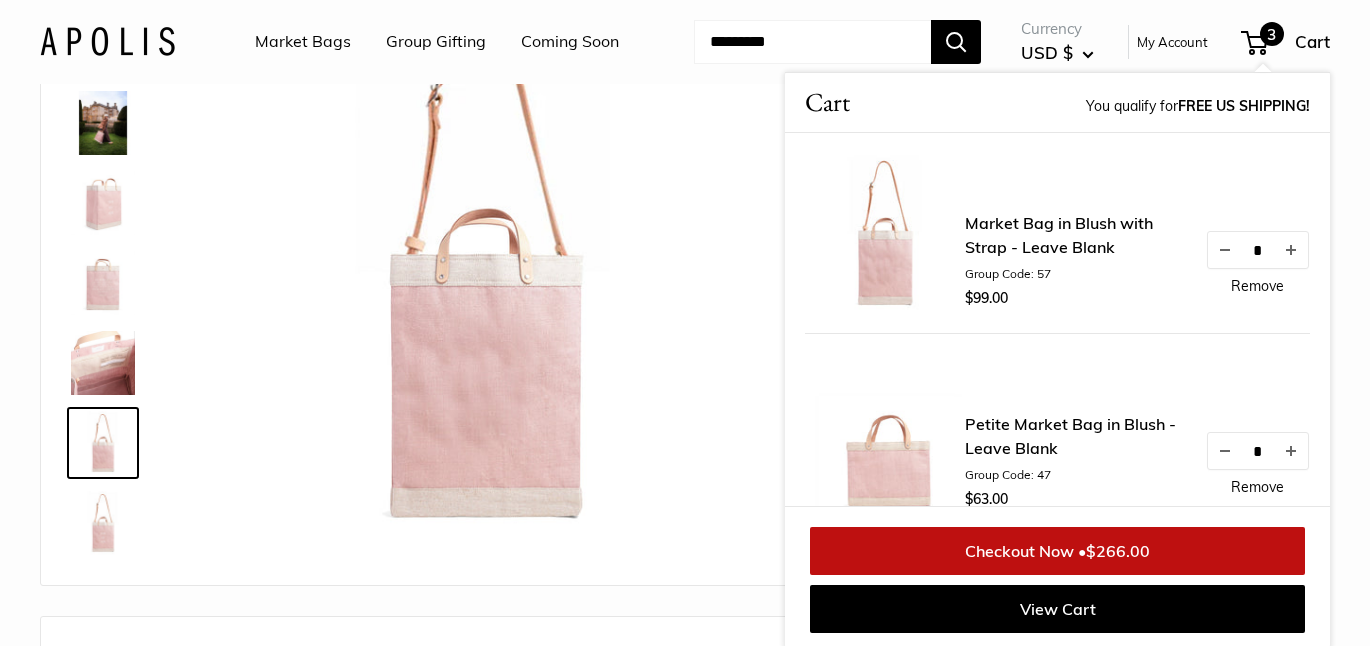scroll, scrollTop: 187, scrollLeft: 0, axis: vertical 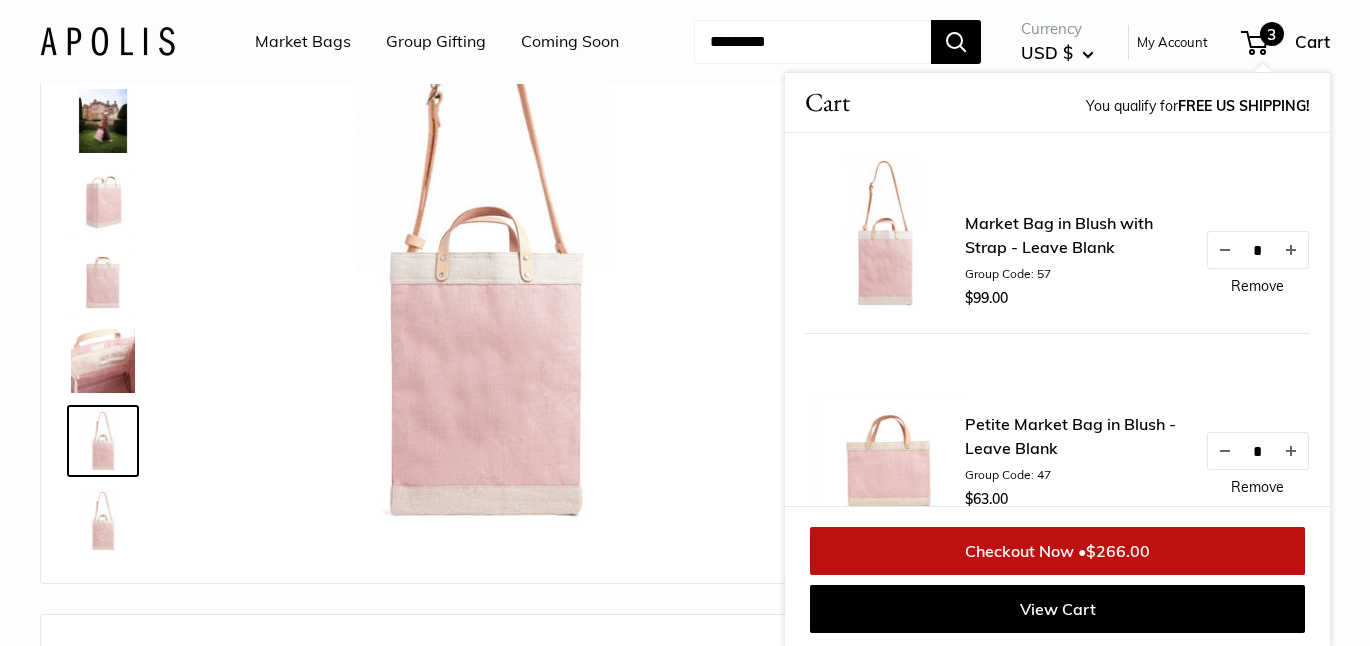click at bounding box center (103, 441) 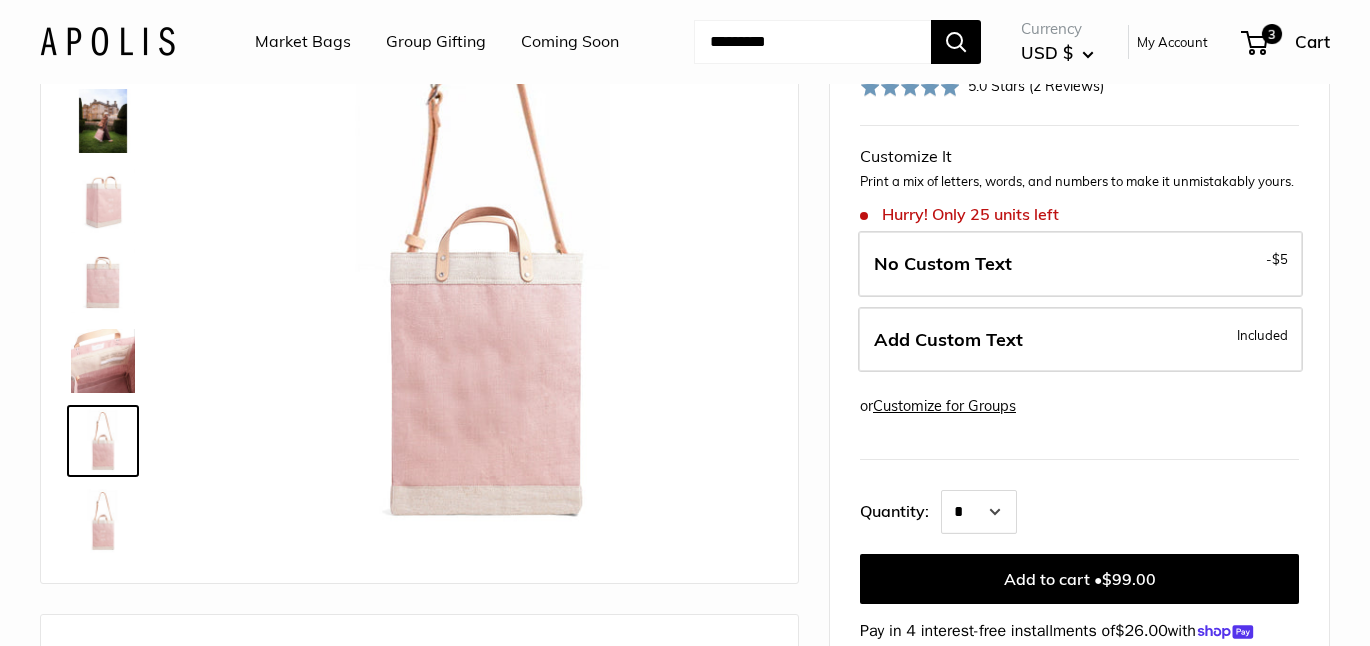 click at bounding box center (103, 361) 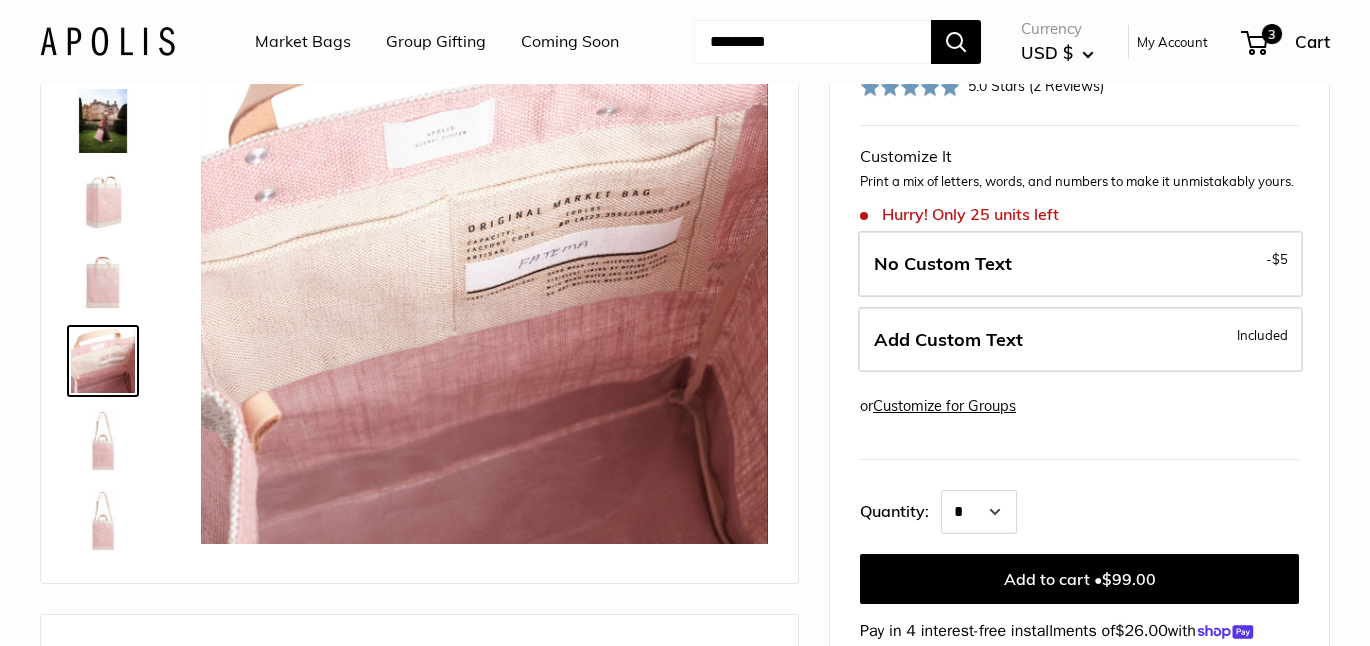 click at bounding box center [103, 281] 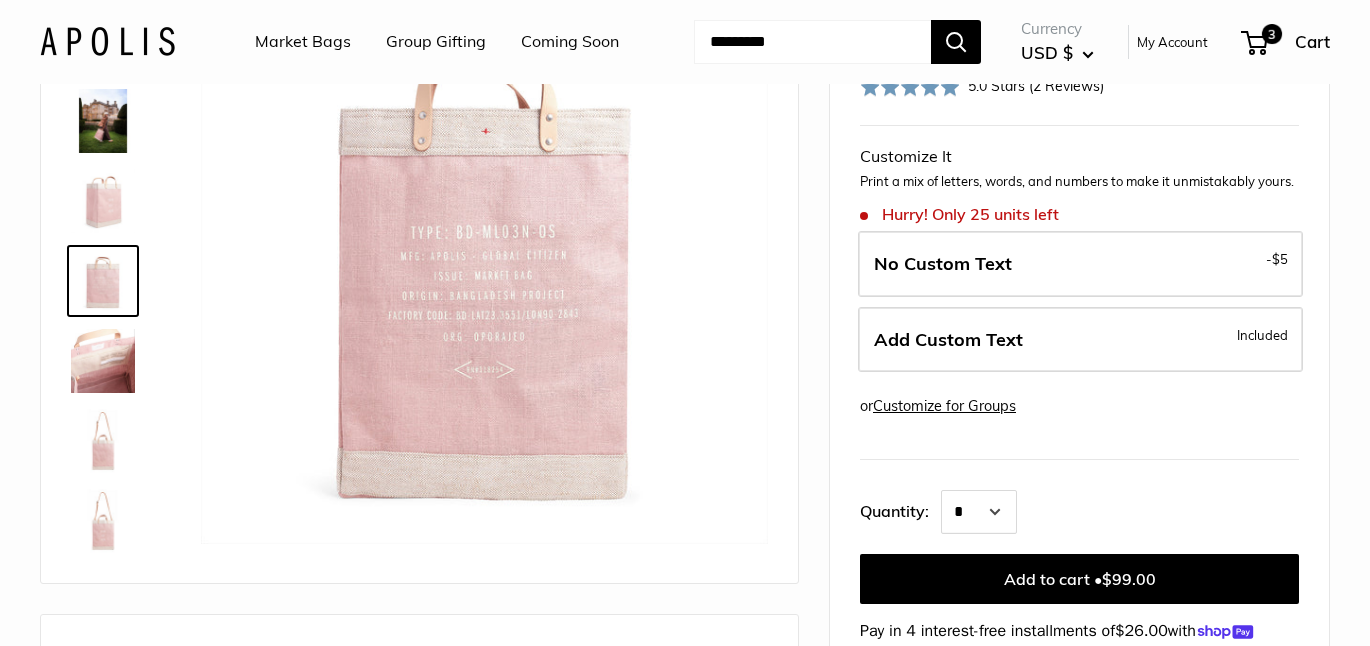 click at bounding box center (103, 441) 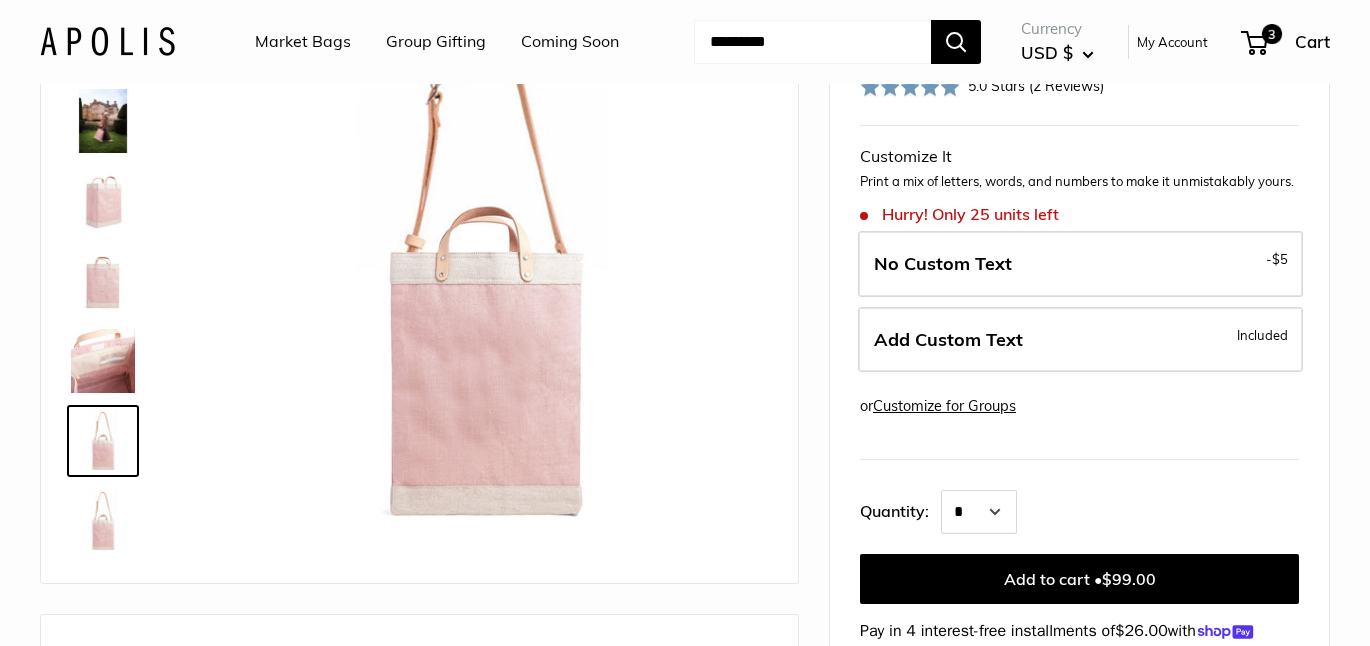 click at bounding box center [103, 521] 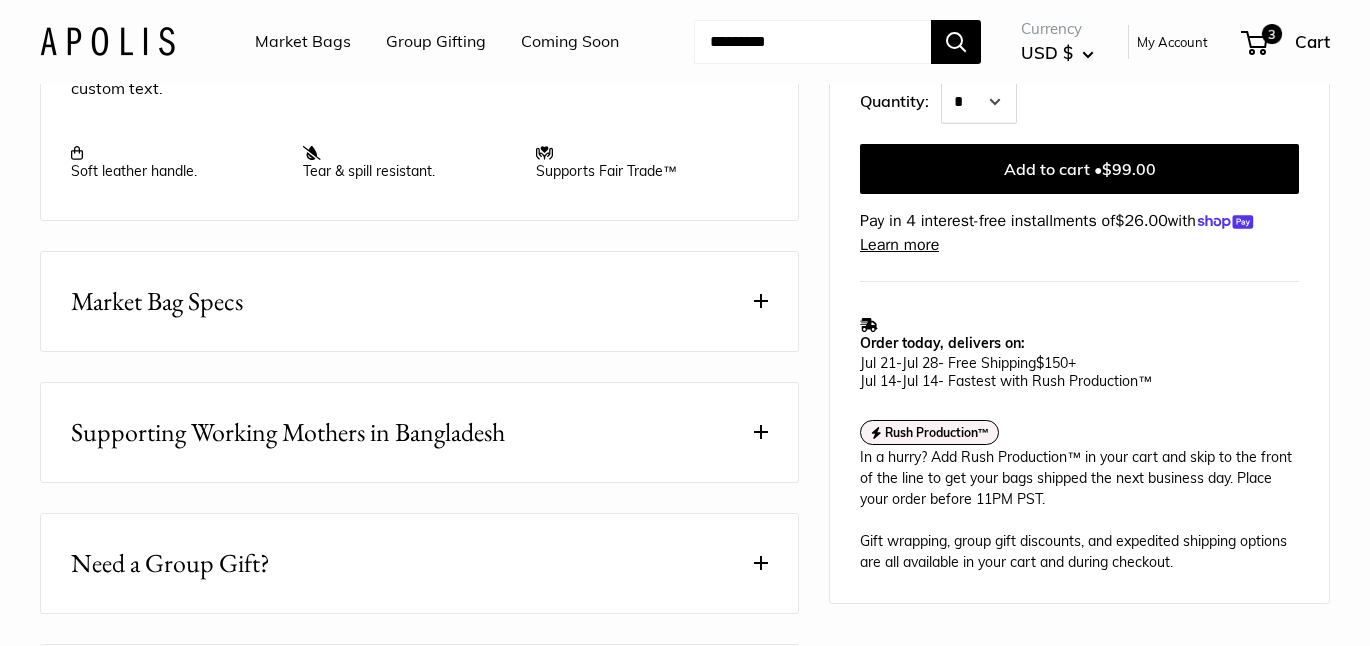 scroll, scrollTop: 924, scrollLeft: 0, axis: vertical 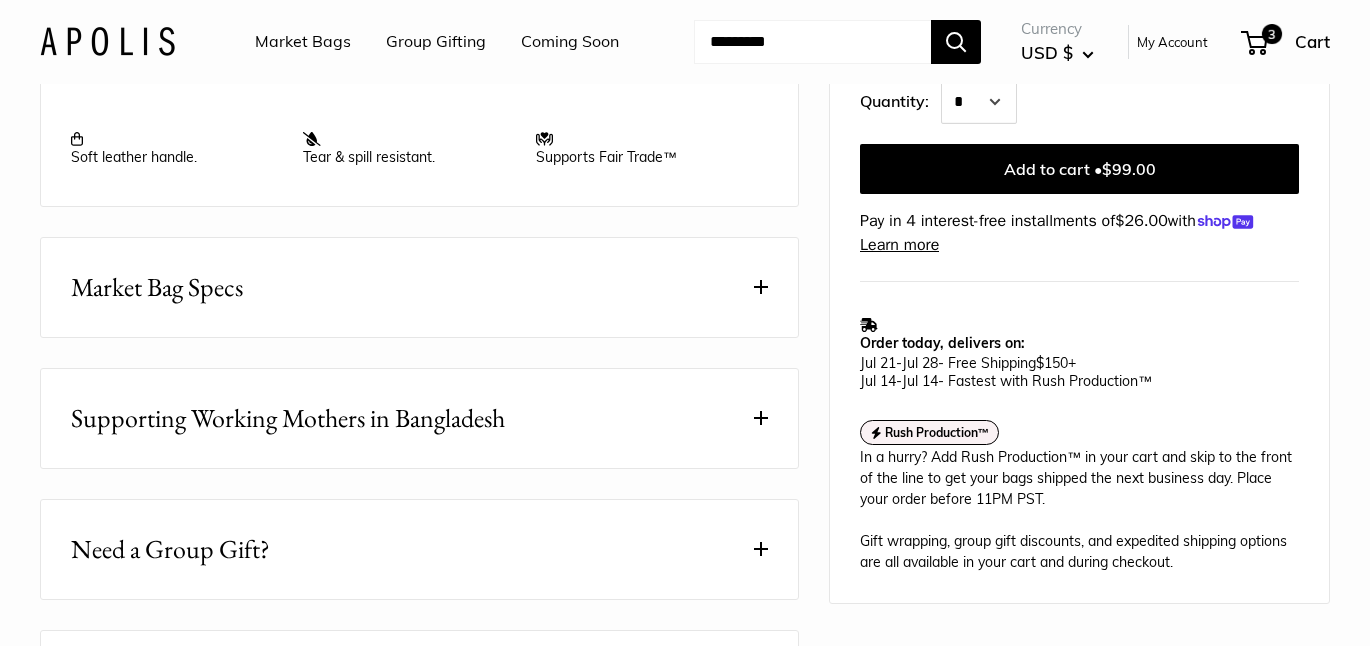 click on "Market Bag Specs" at bounding box center [419, 287] 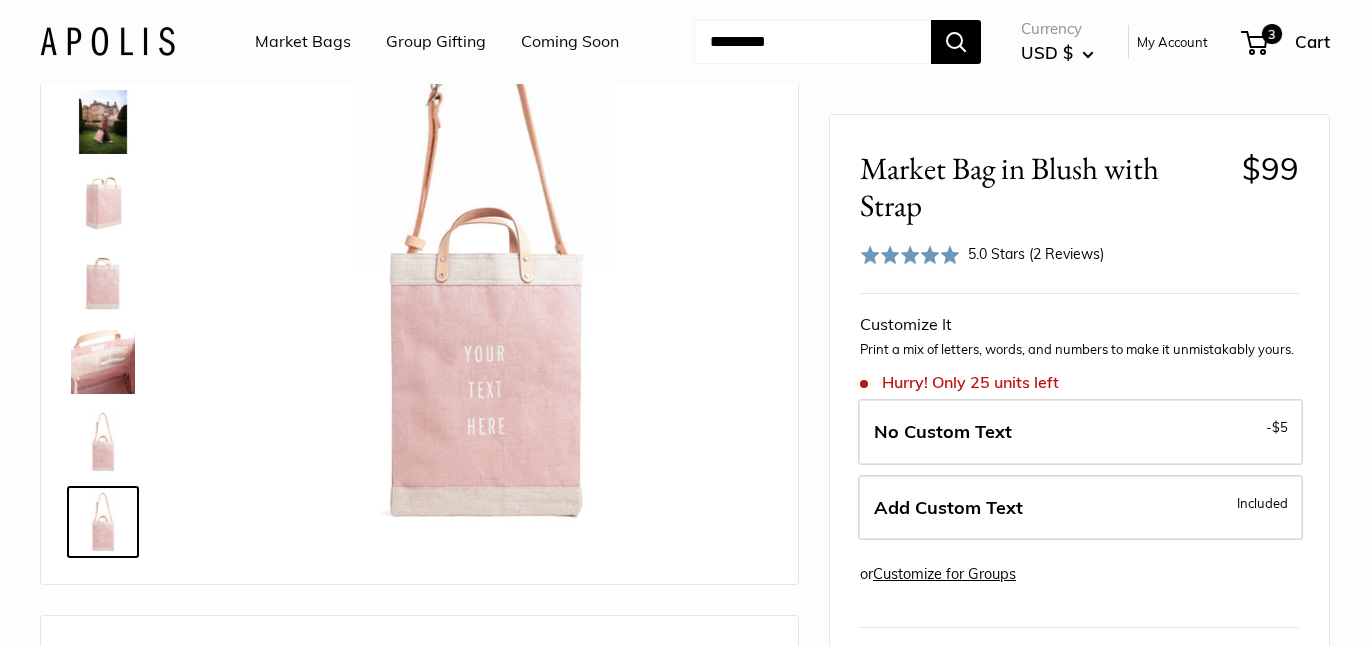 scroll, scrollTop: 178, scrollLeft: 0, axis: vertical 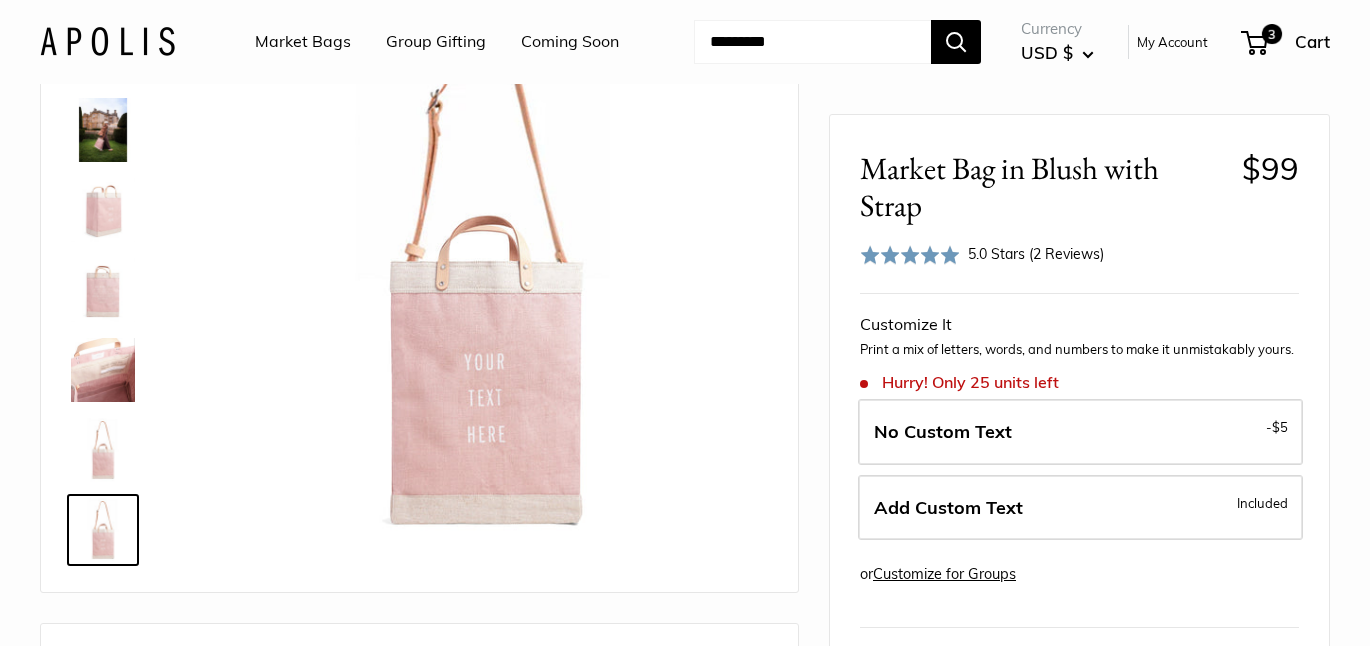click at bounding box center (103, 130) 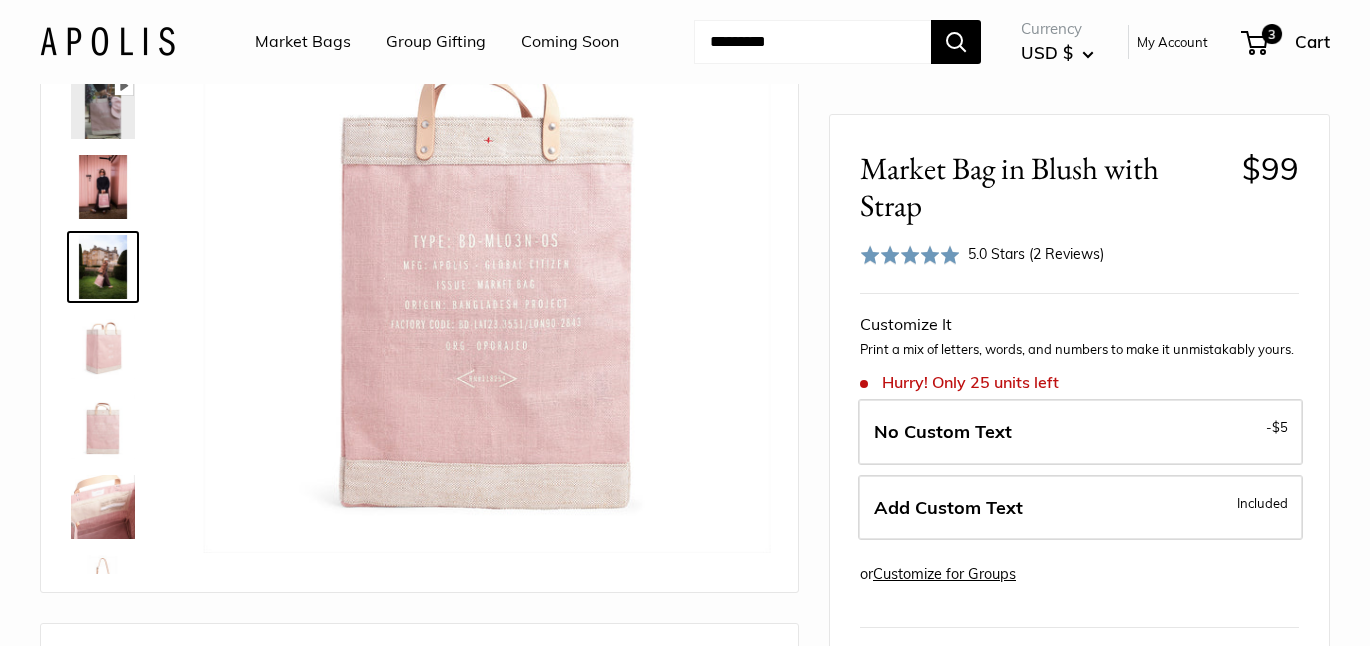 scroll, scrollTop: 142, scrollLeft: 0, axis: vertical 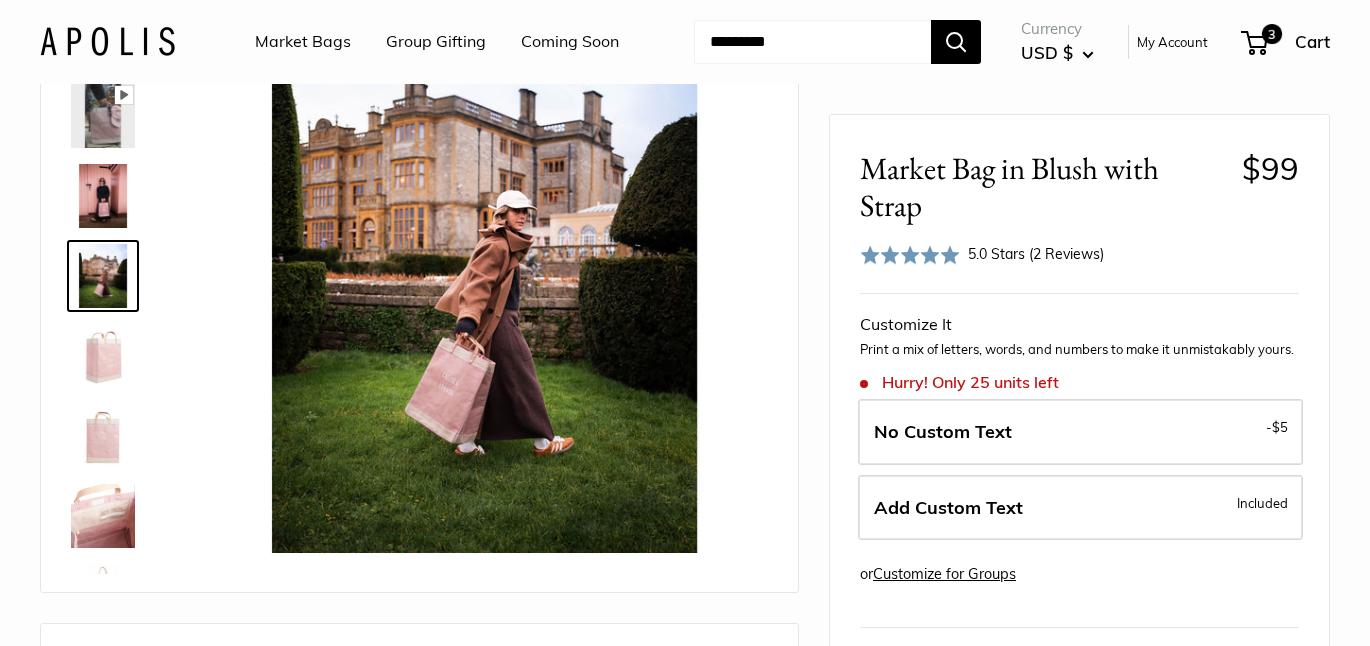 click at bounding box center [103, 196] 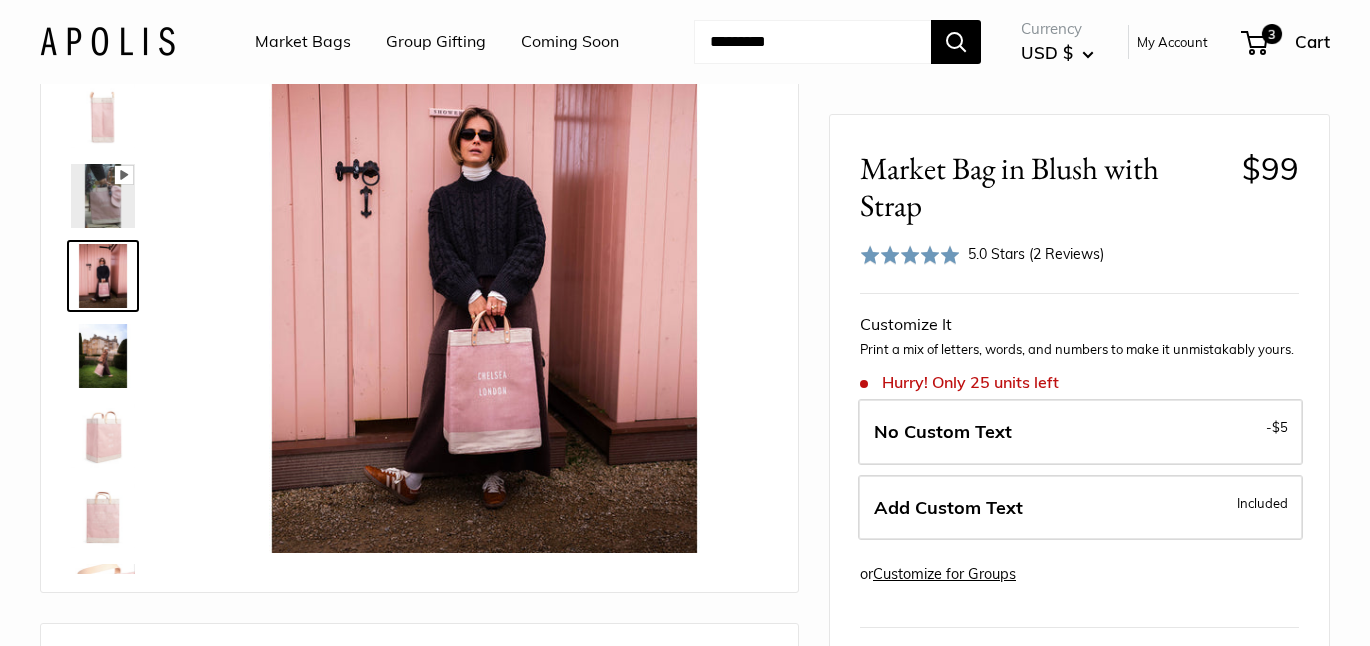 click at bounding box center [103, 196] 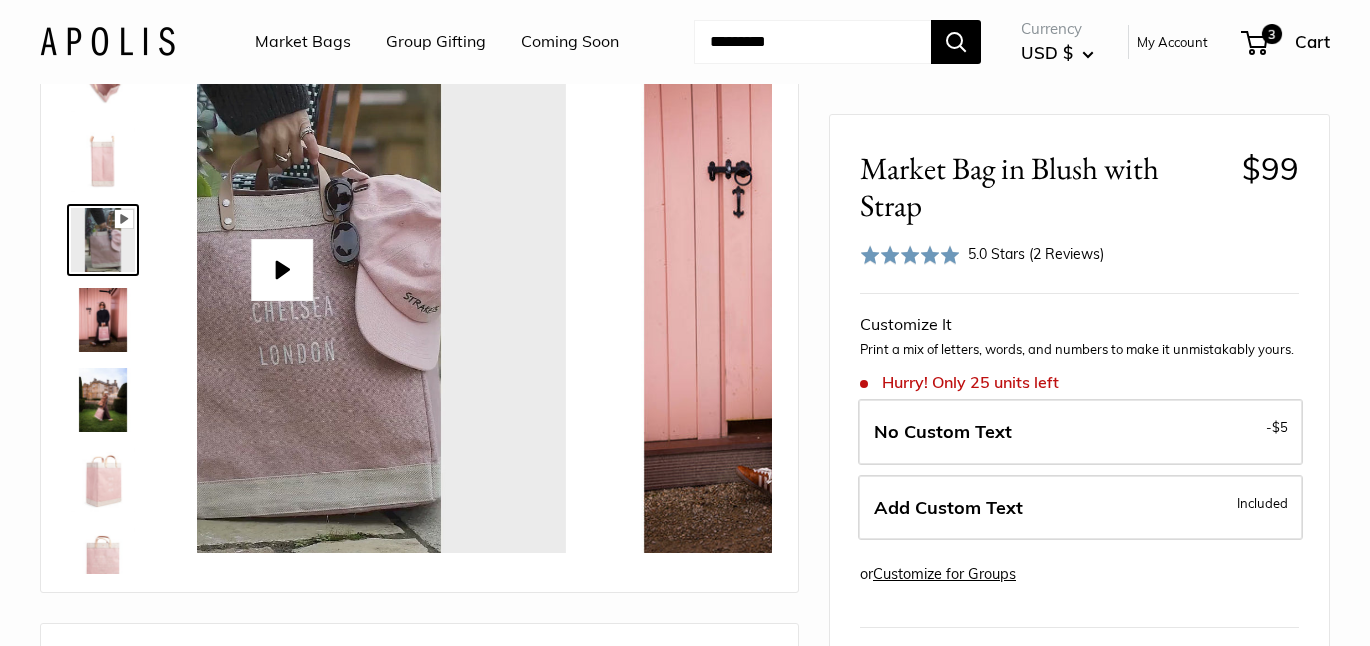 scroll, scrollTop: 0, scrollLeft: 0, axis: both 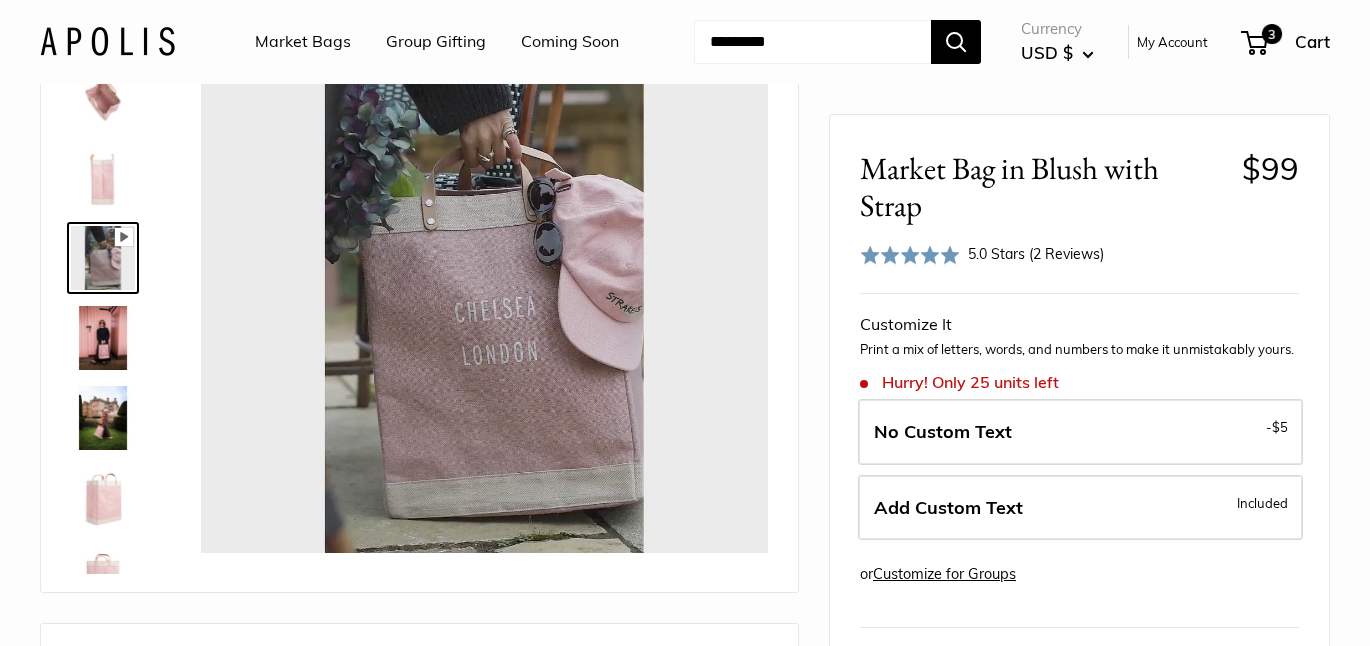 click at bounding box center (103, 178) 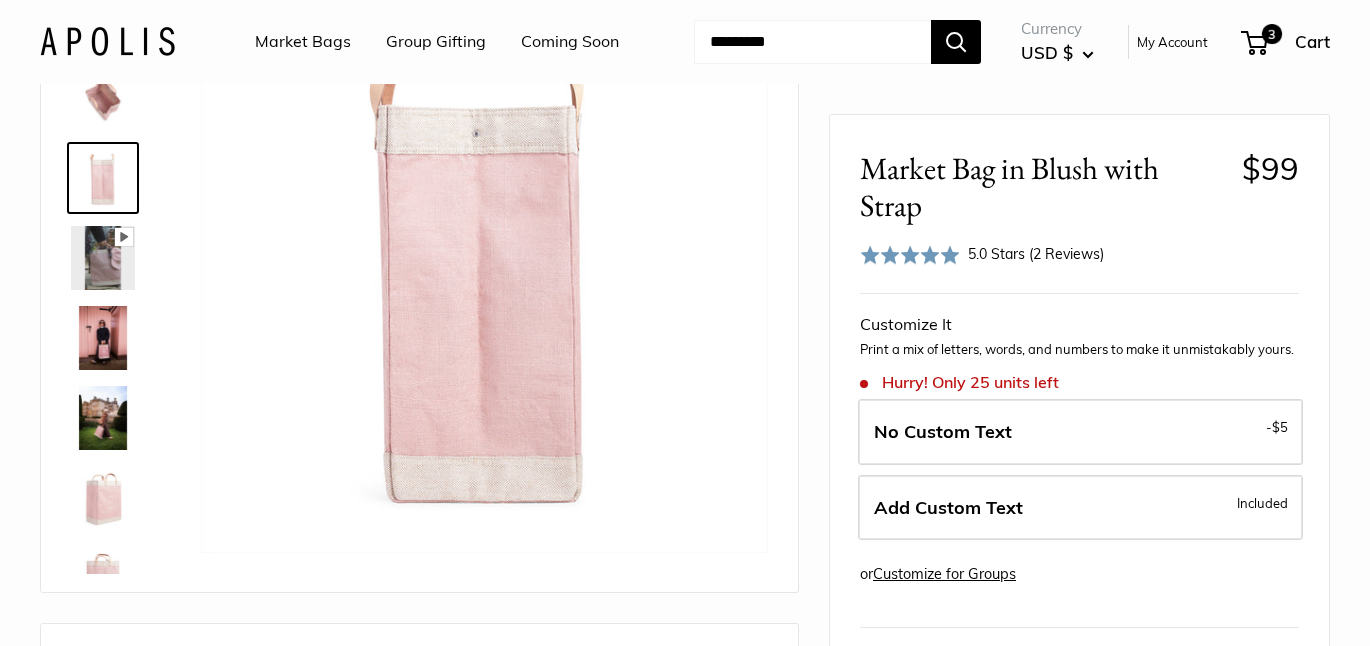 type on "****" 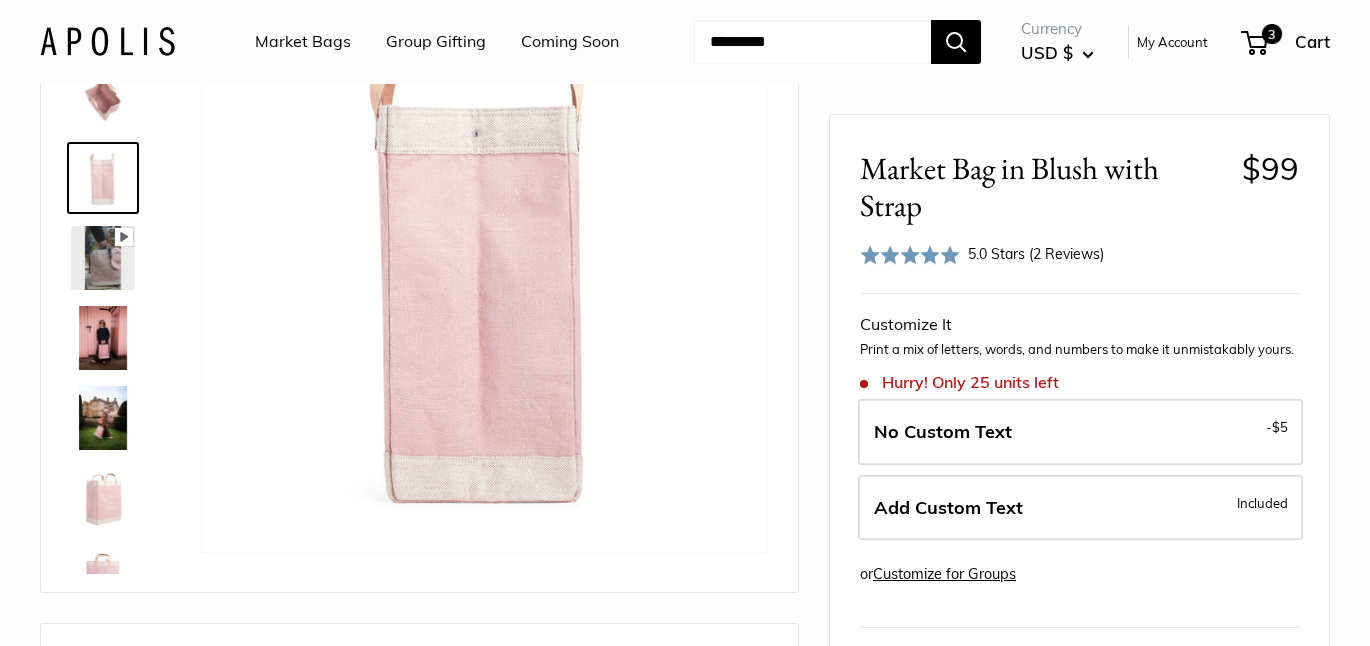 click at bounding box center (103, 98) 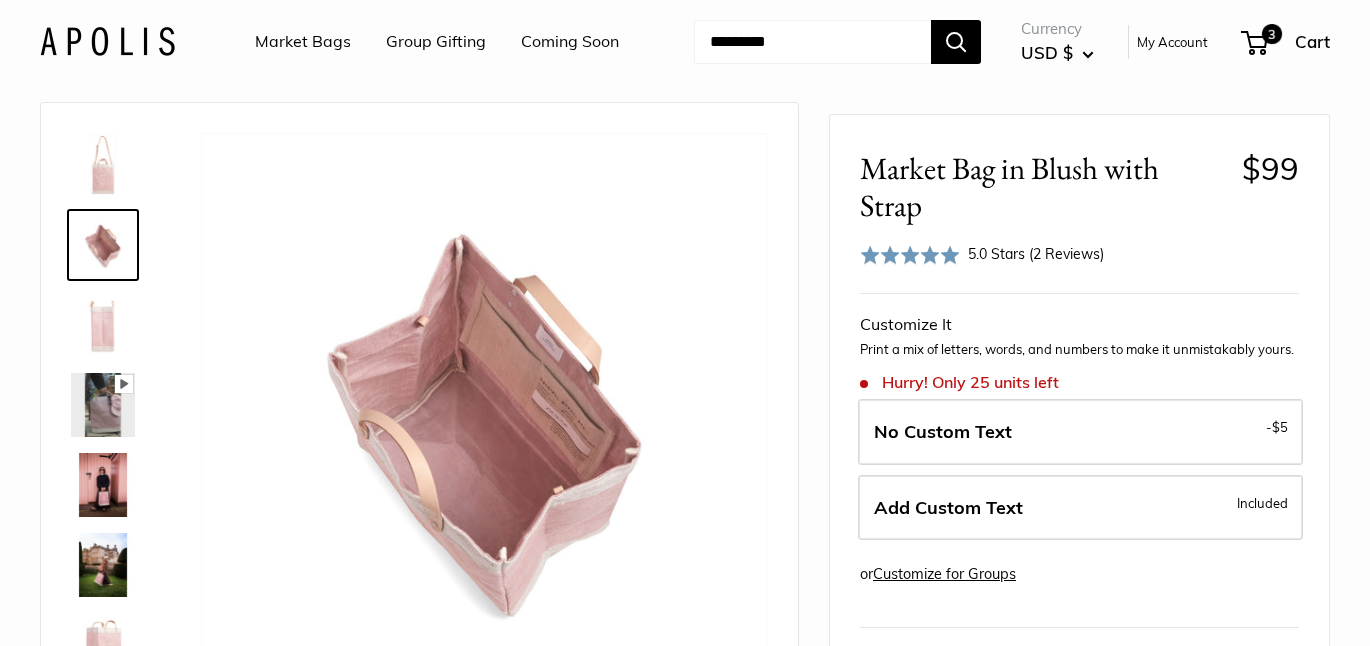 scroll, scrollTop: 0, scrollLeft: 0, axis: both 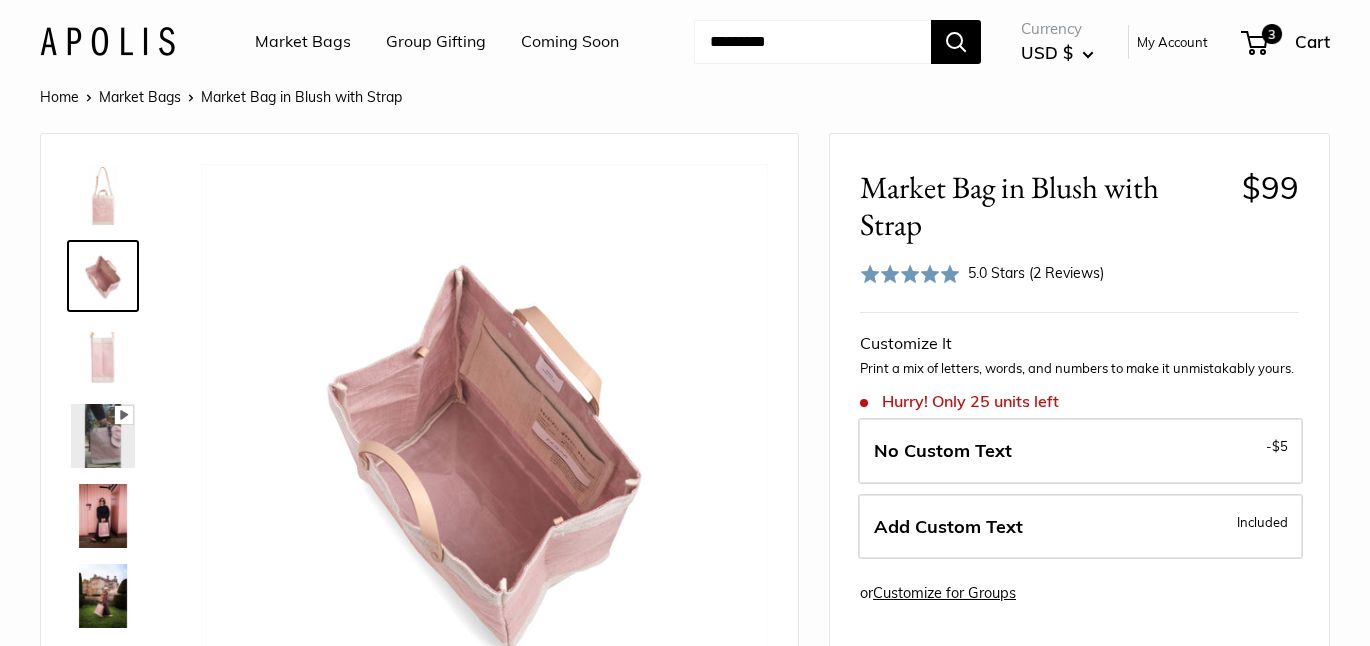 click at bounding box center [103, 196] 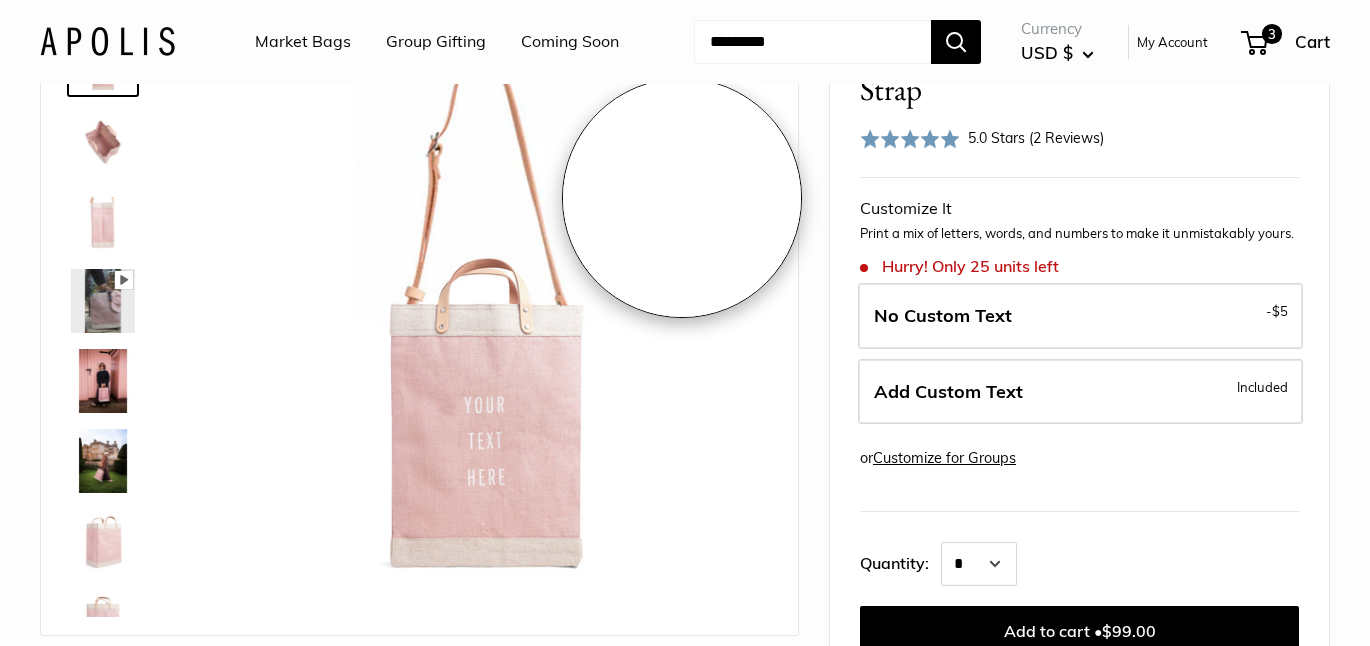 scroll, scrollTop: 0, scrollLeft: 0, axis: both 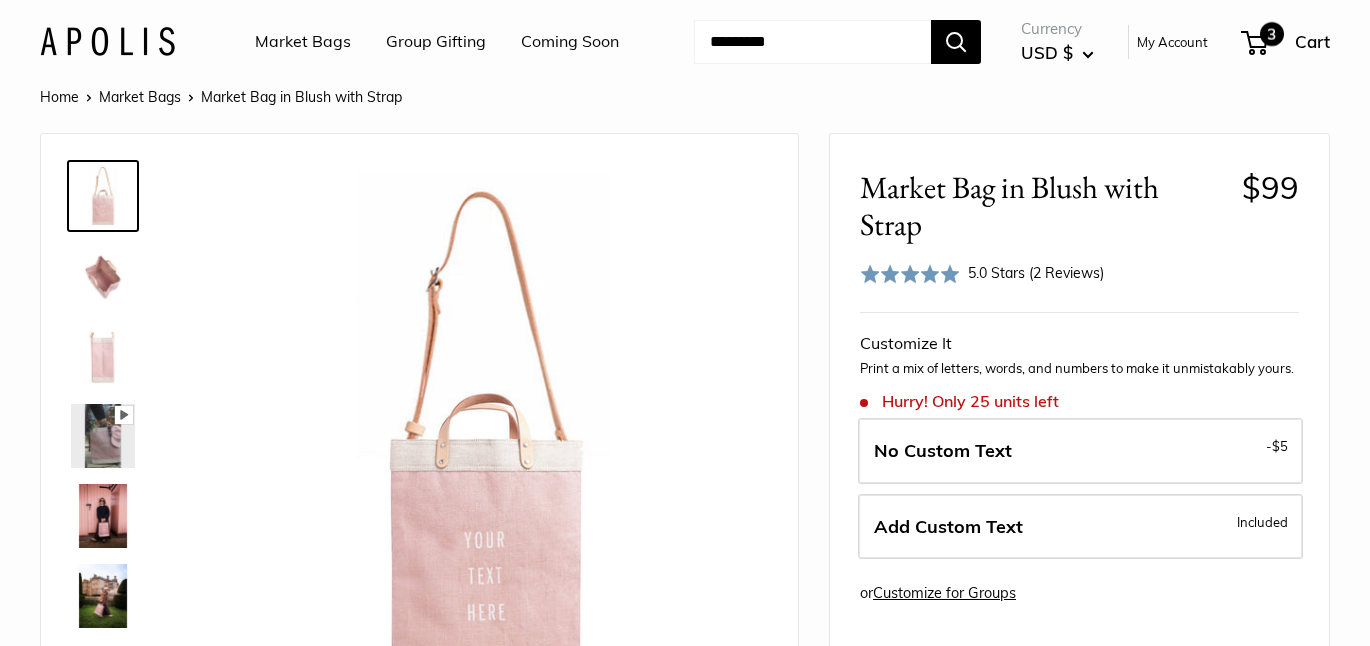 click at bounding box center (1251, 43) 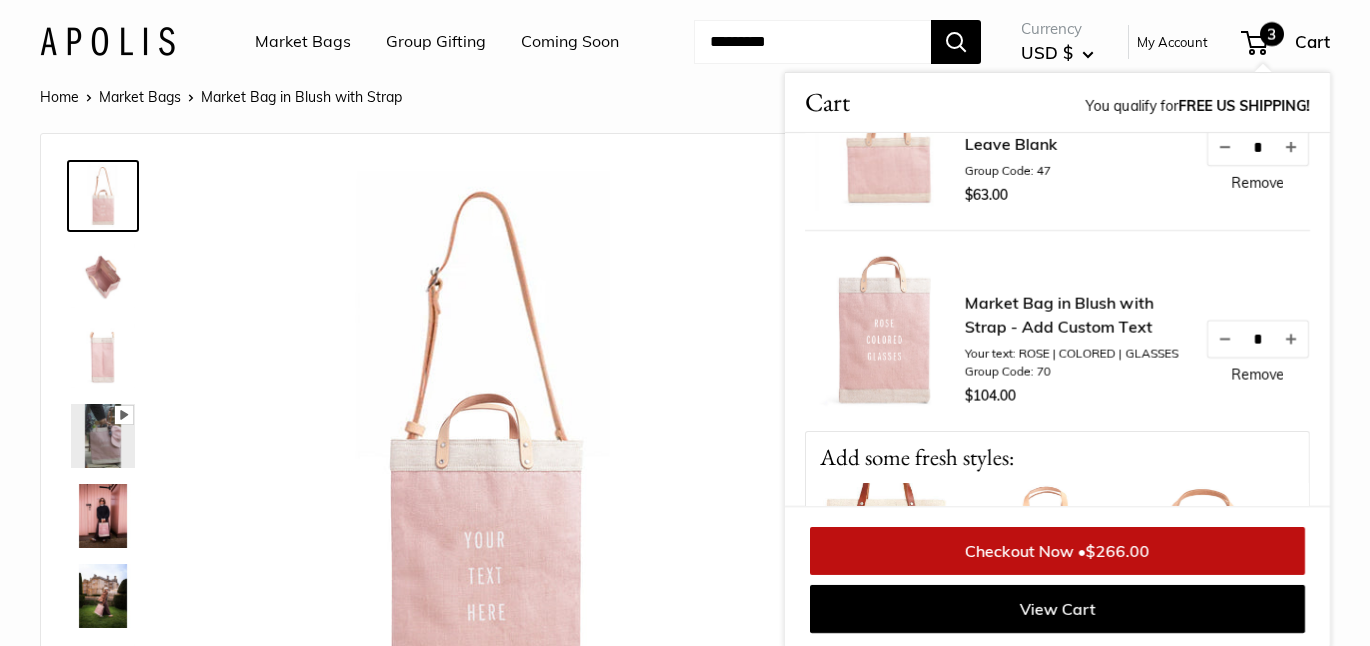scroll, scrollTop: 308, scrollLeft: 0, axis: vertical 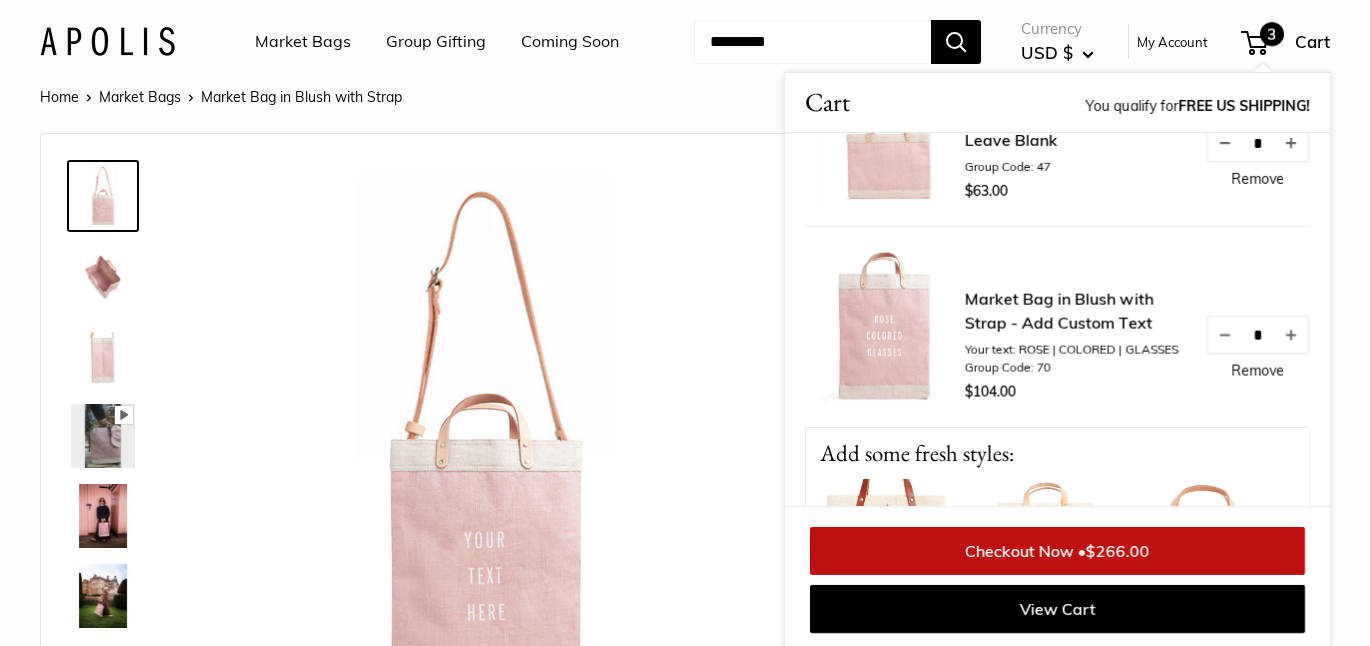 click on "Remove" at bounding box center [1257, 371] 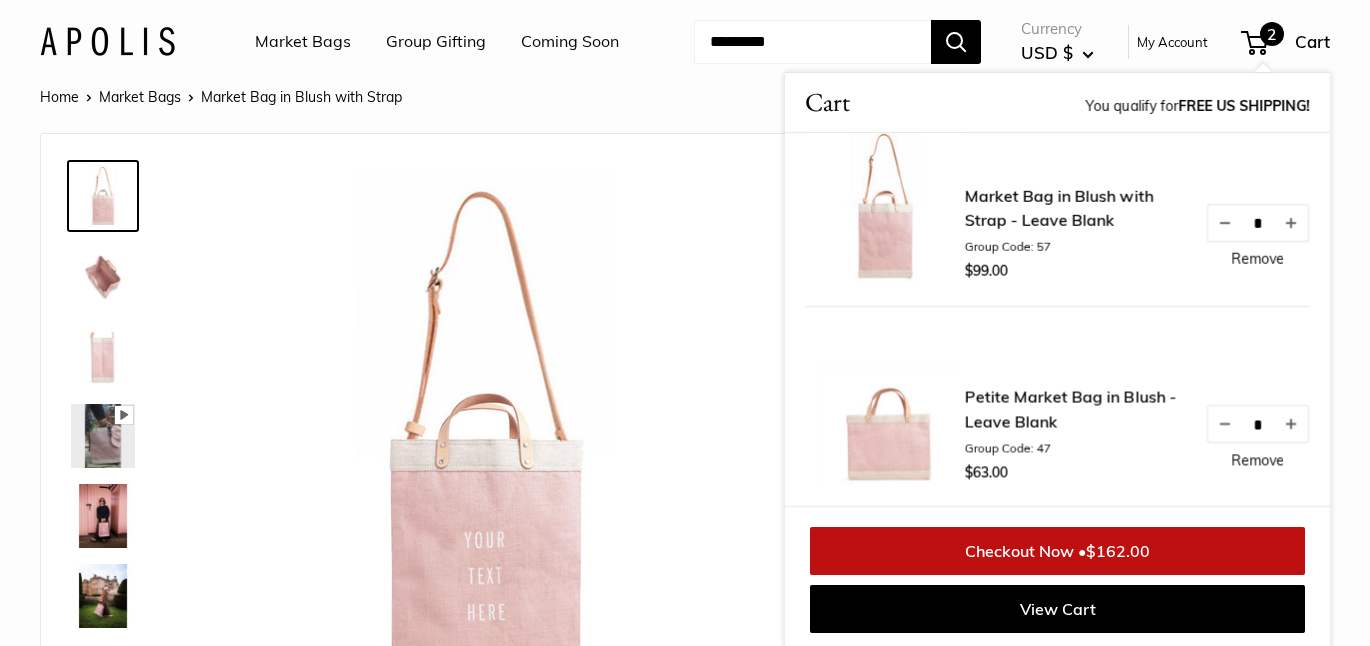 scroll, scrollTop: 2, scrollLeft: 0, axis: vertical 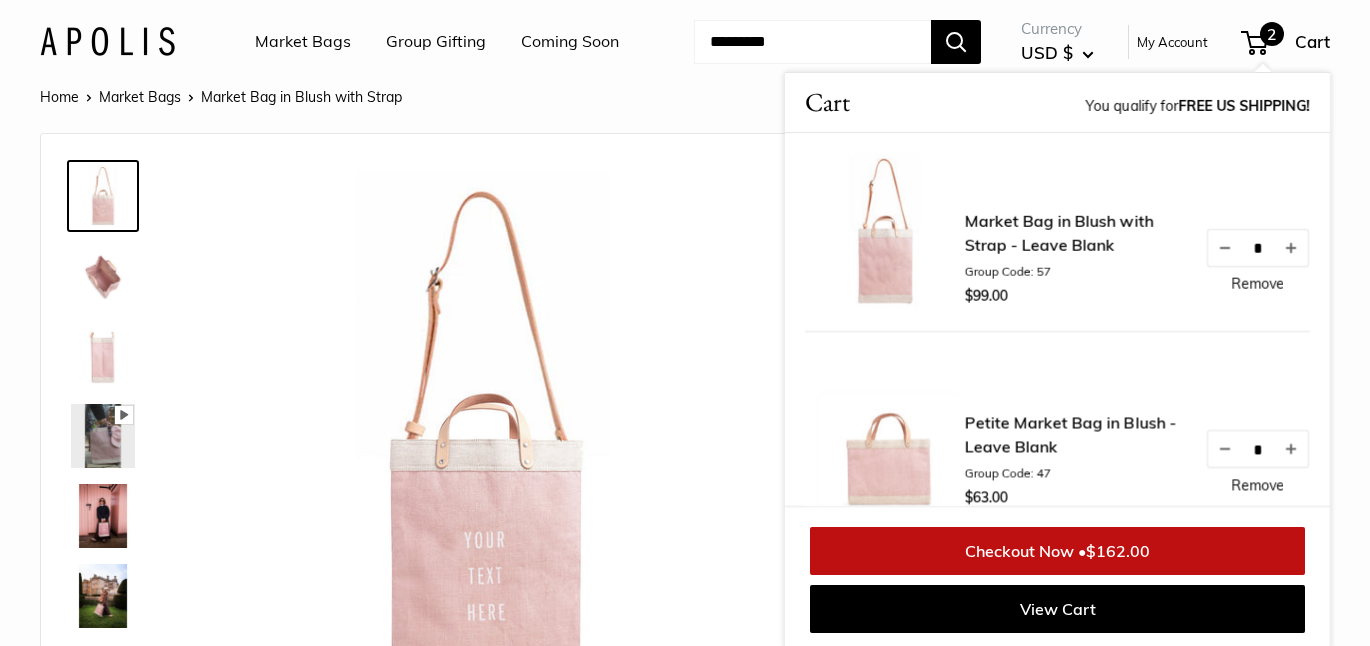 click on "Market Bag in Blush with Strap - Leave Blank" at bounding box center [1075, 233] 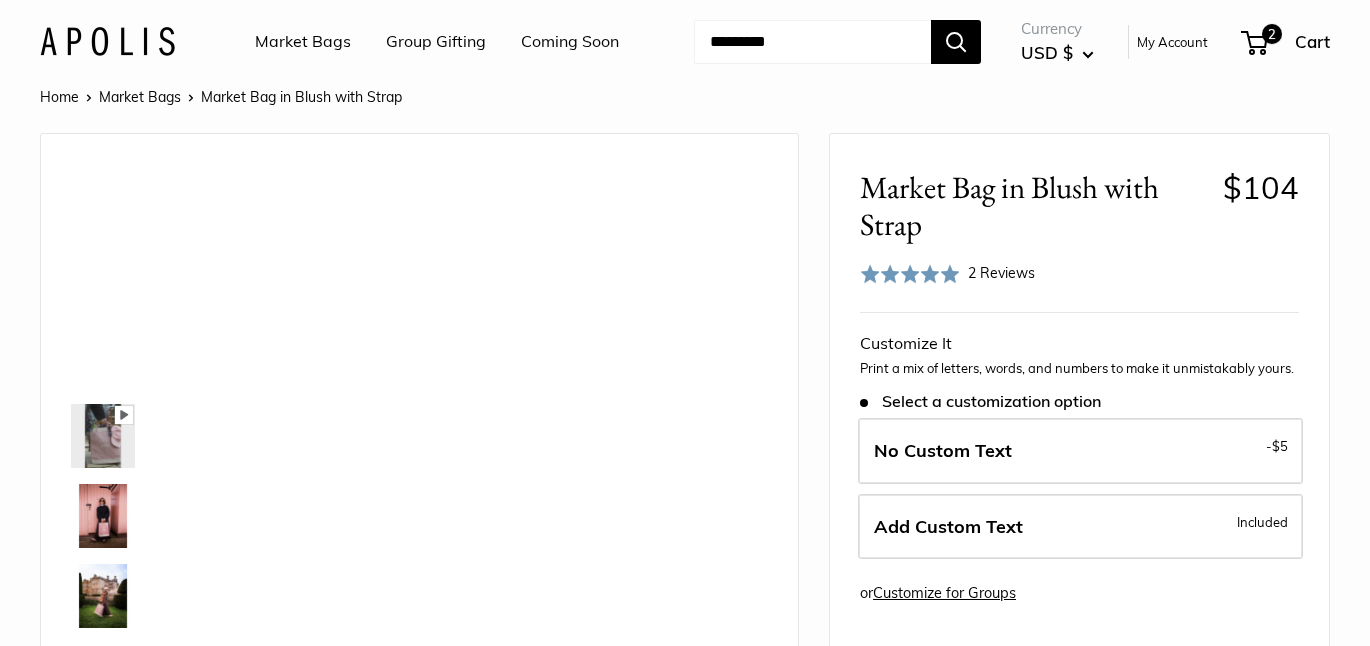 scroll, scrollTop: 0, scrollLeft: 0, axis: both 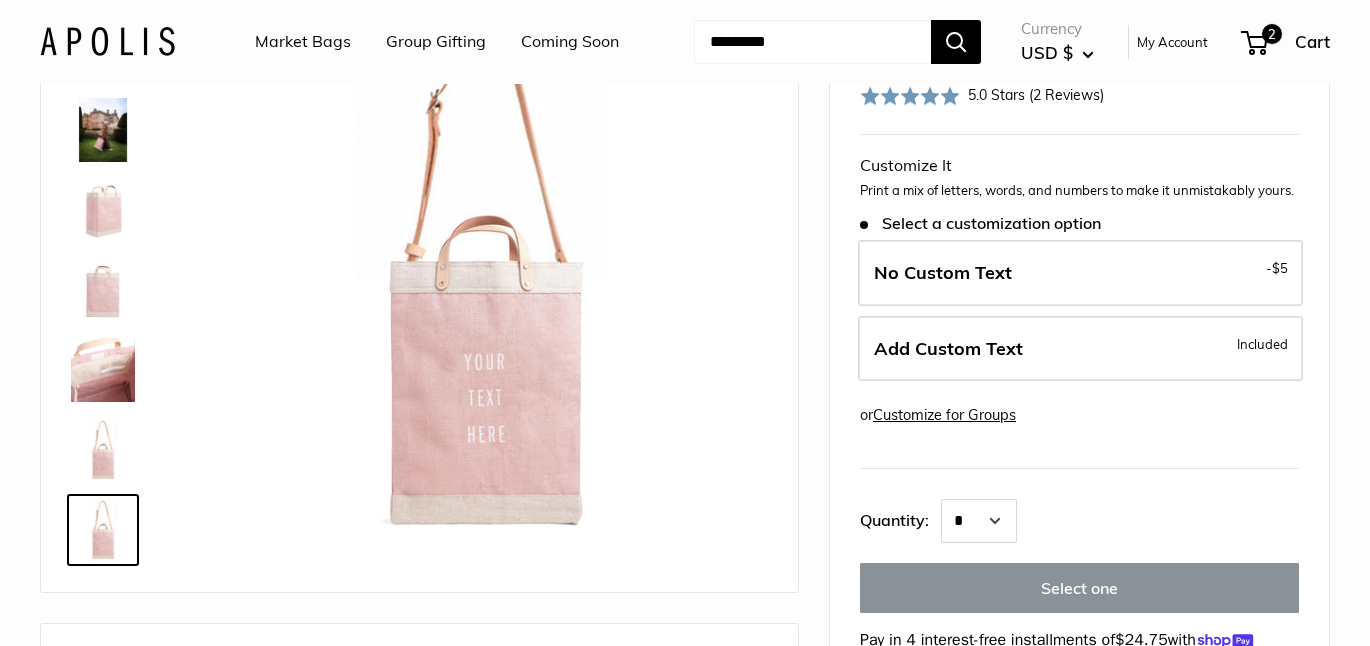 click at bounding box center [103, 210] 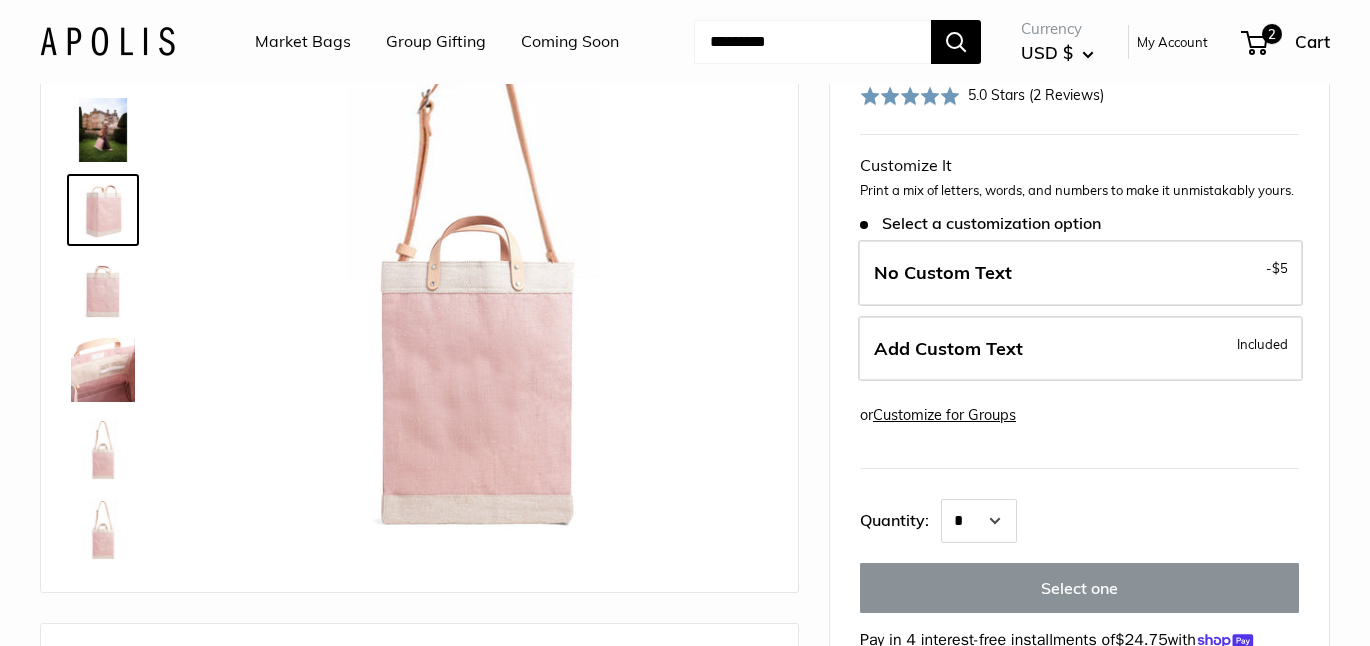 scroll, scrollTop: 222, scrollLeft: 0, axis: vertical 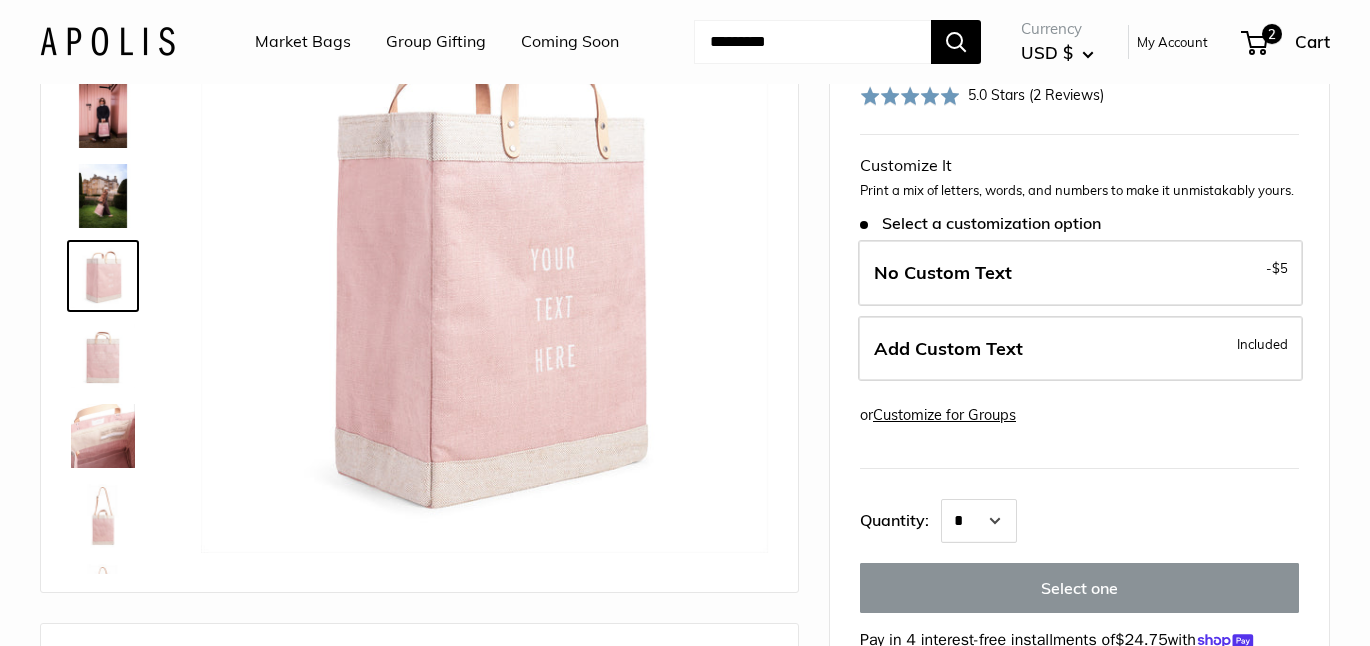 click at bounding box center [103, 516] 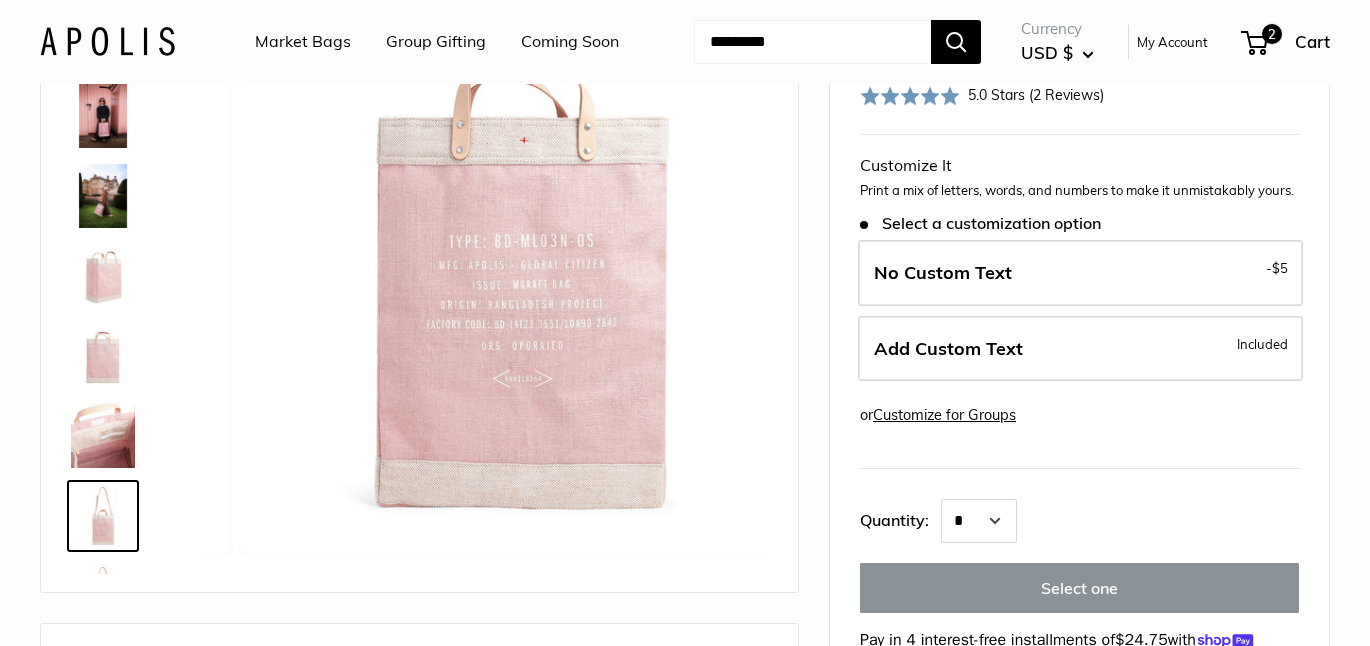 scroll, scrollTop: 288, scrollLeft: 0, axis: vertical 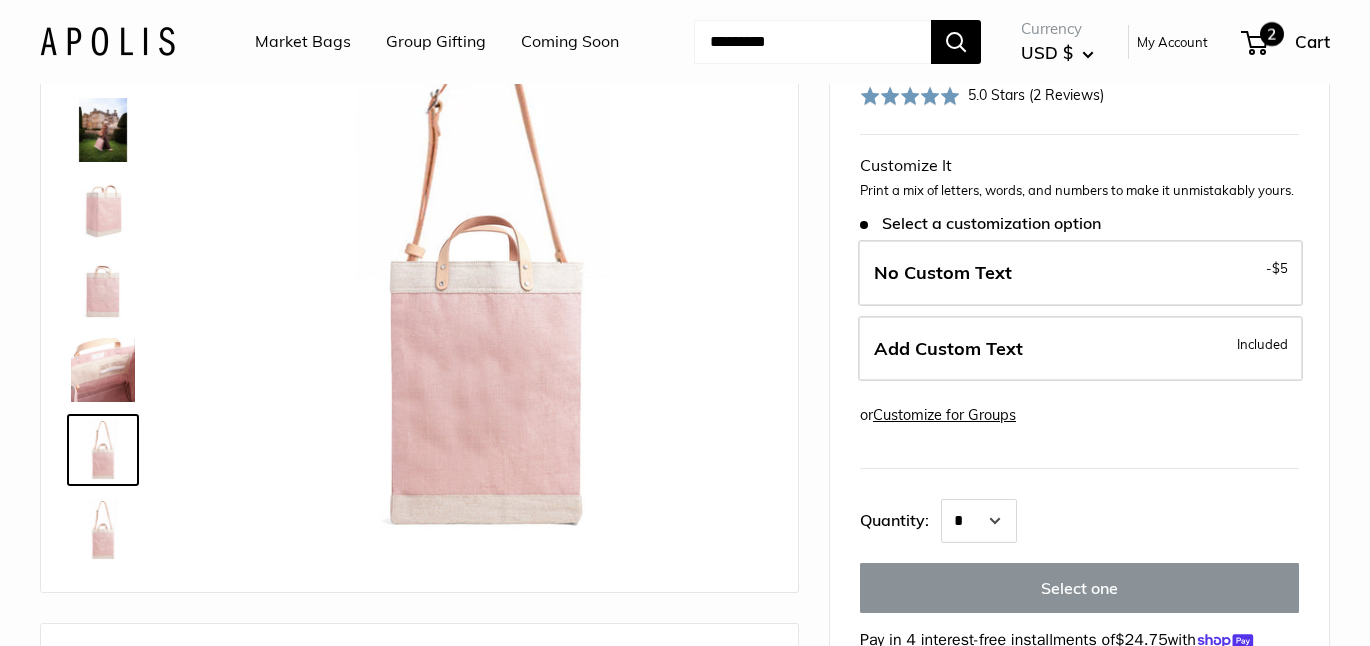 click on "2" at bounding box center (1254, 43) 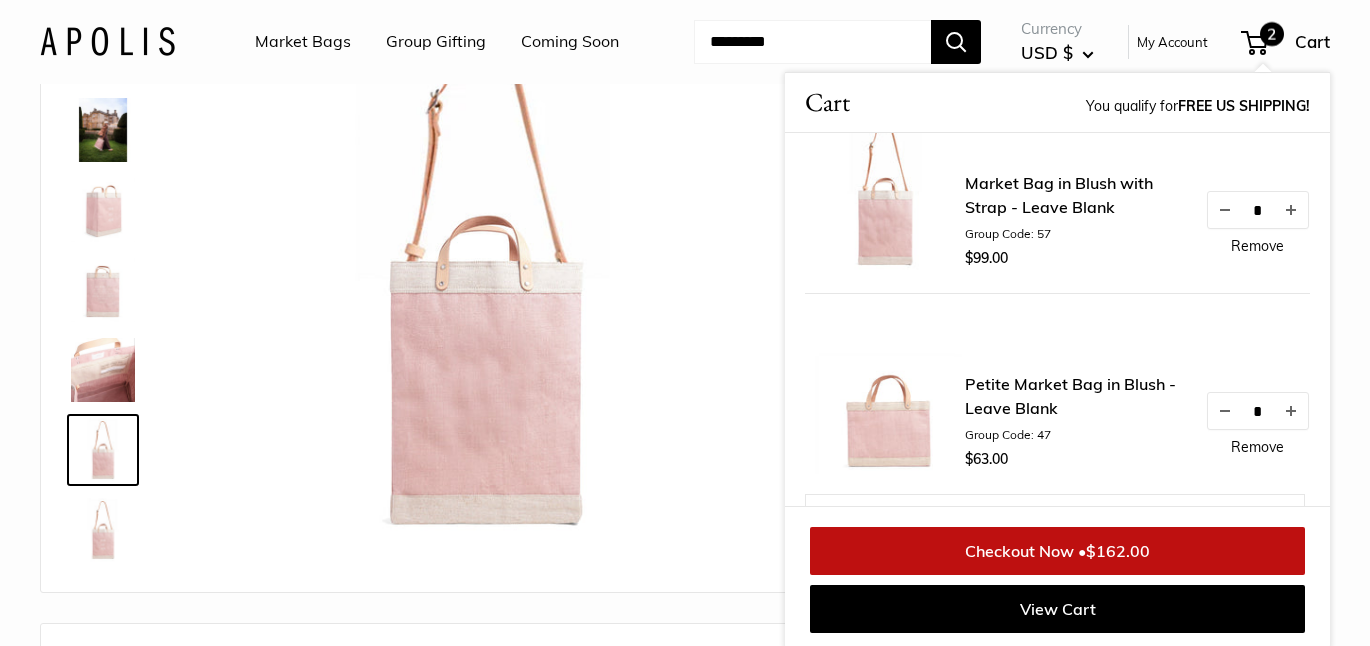 scroll, scrollTop: 42, scrollLeft: 0, axis: vertical 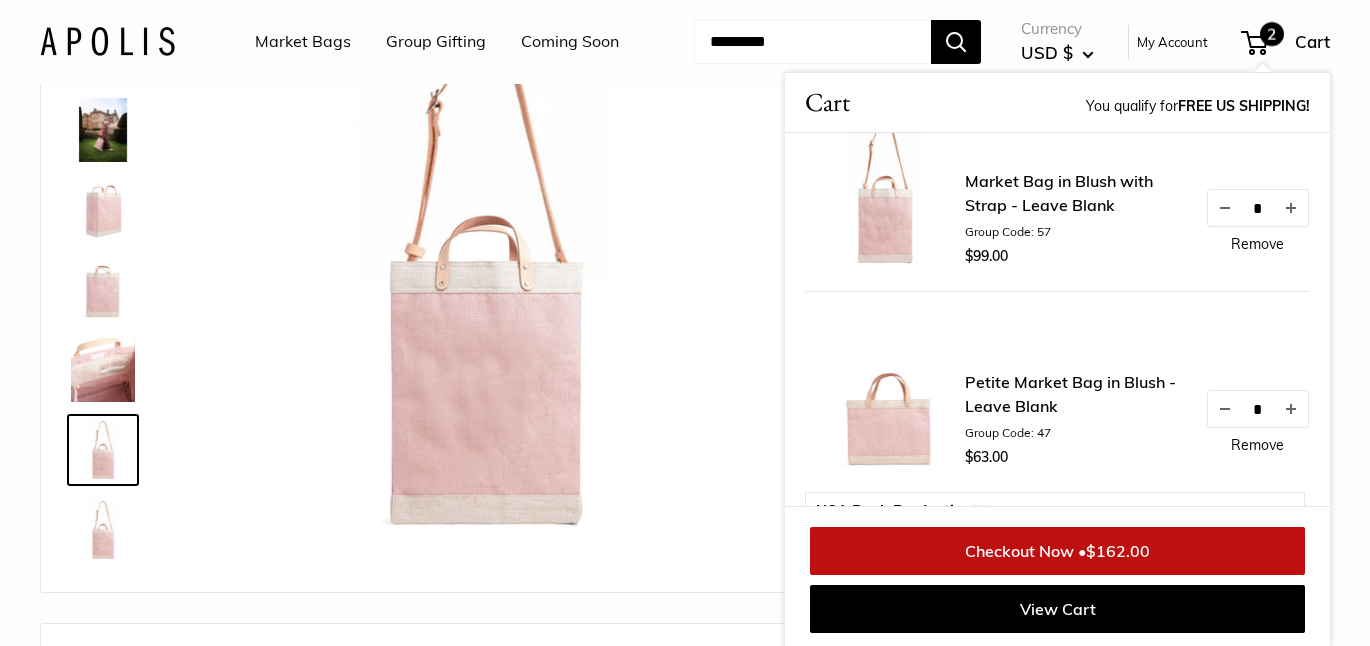 click on "Checkout Now •  $162.00" at bounding box center (1057, 551) 